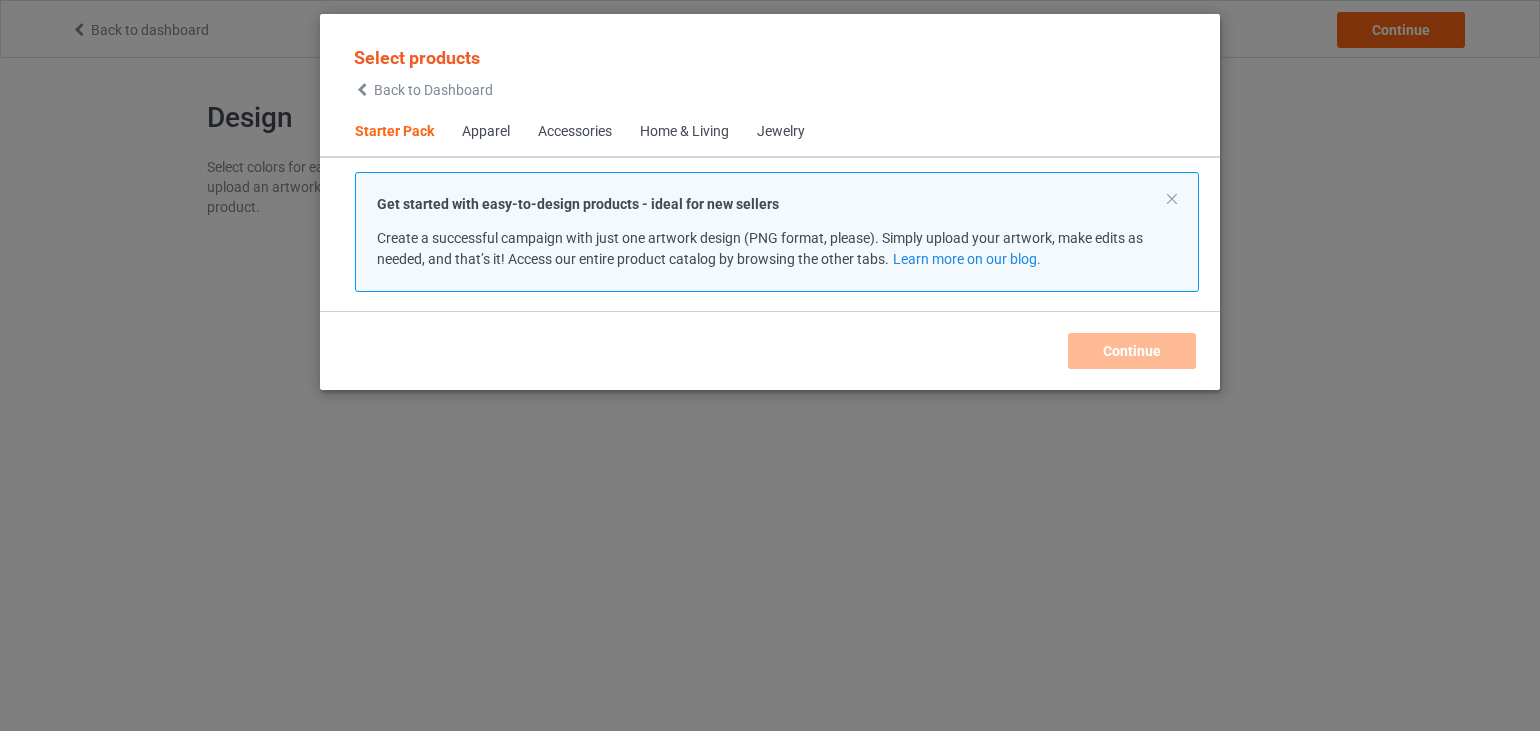 scroll, scrollTop: 0, scrollLeft: 0, axis: both 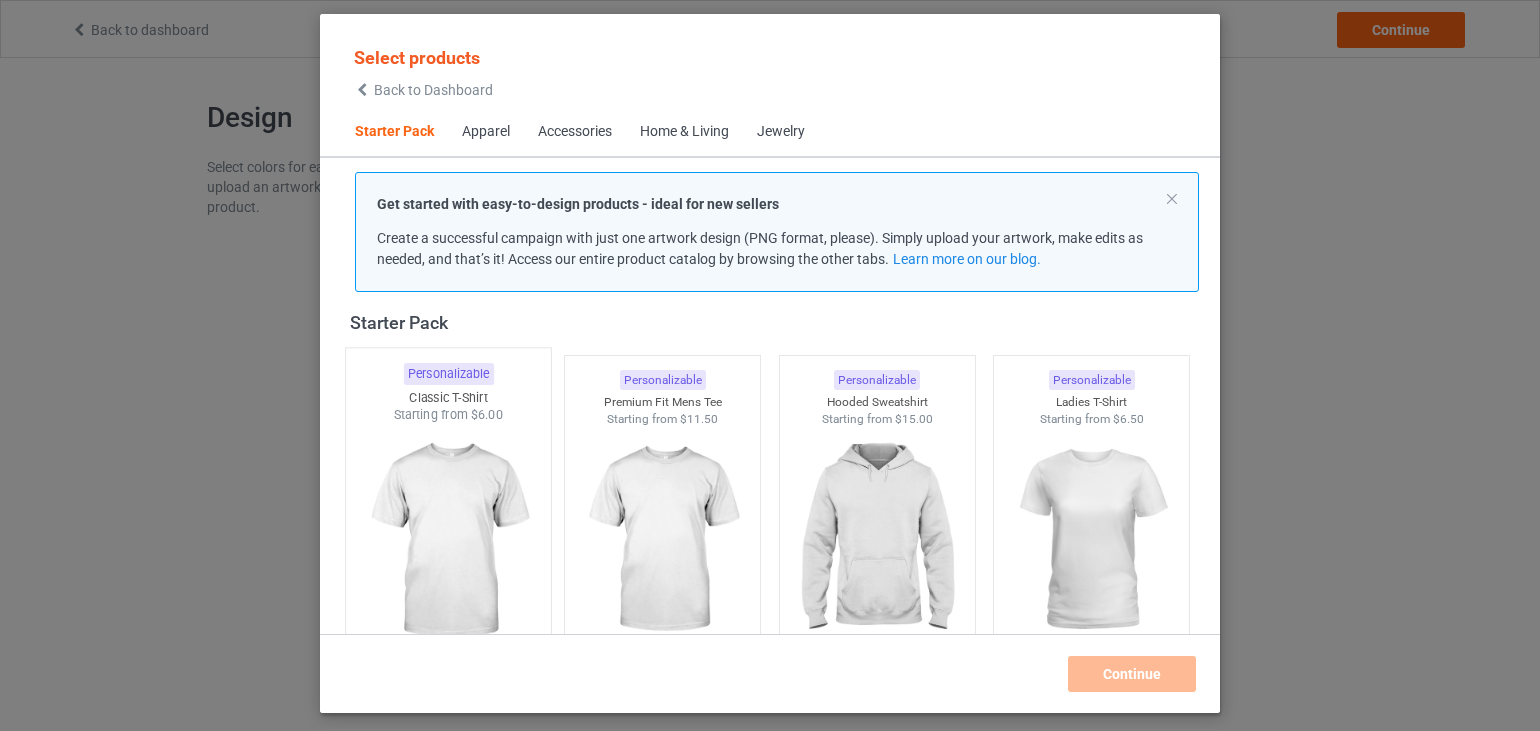 click at bounding box center [448, 541] 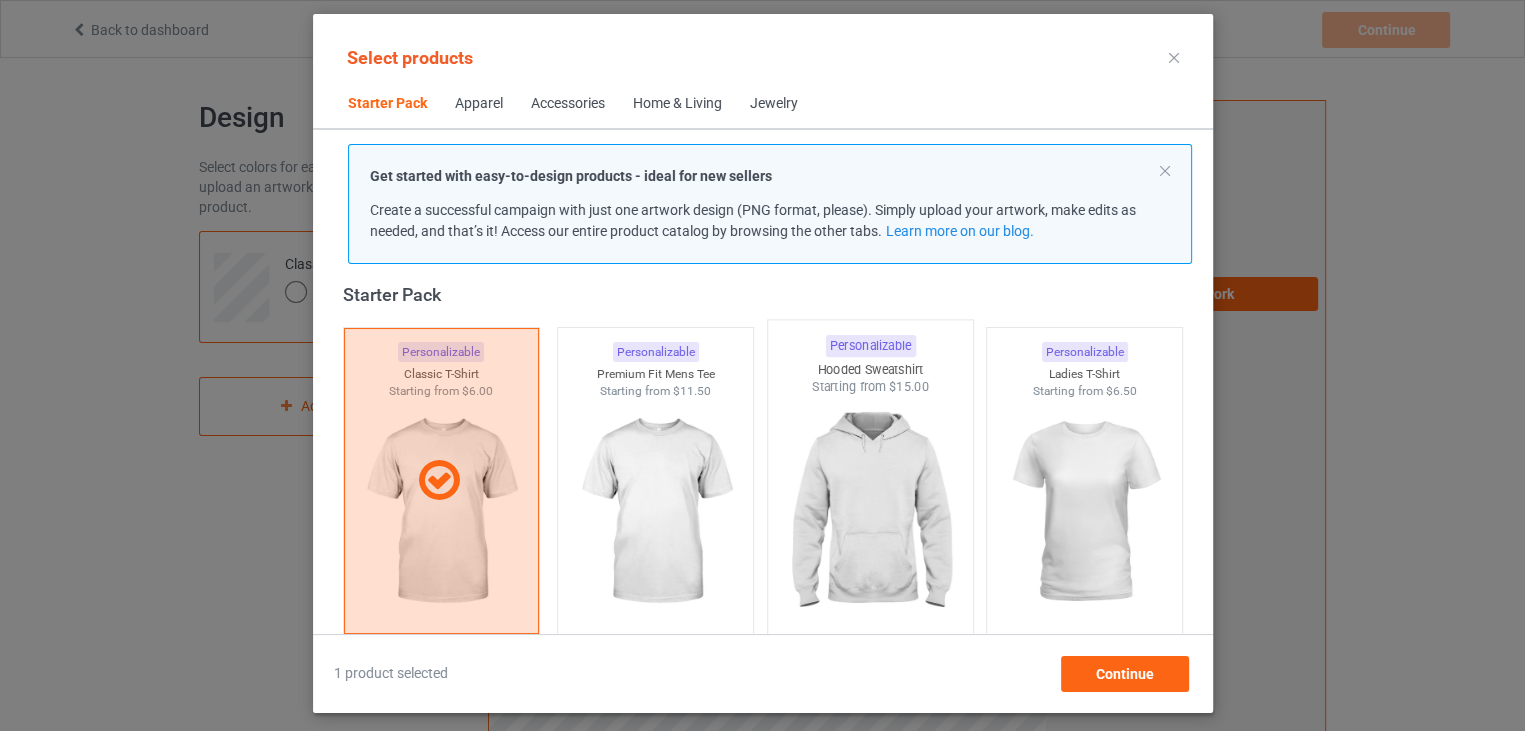 click at bounding box center (870, 513) 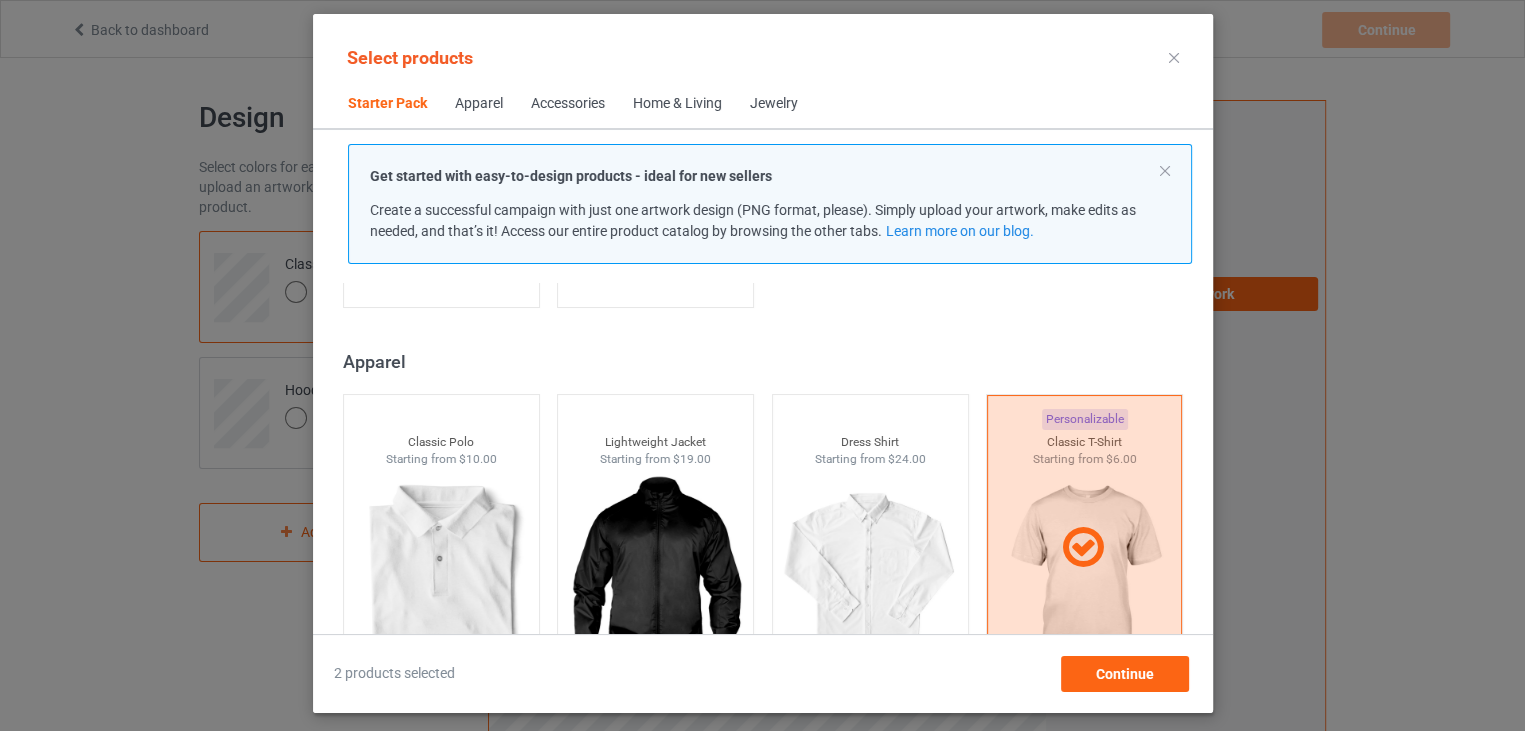 scroll, scrollTop: 726, scrollLeft: 0, axis: vertical 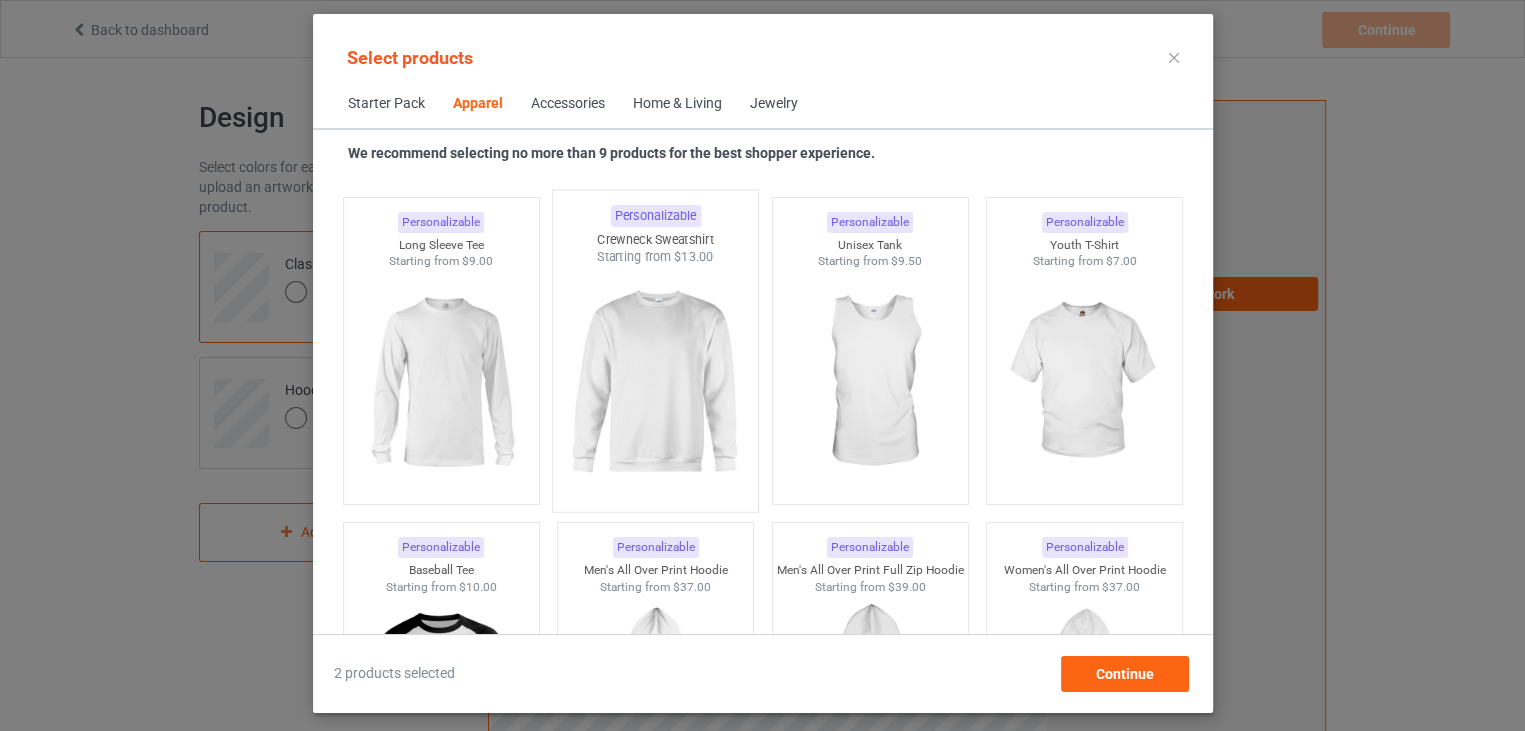 click at bounding box center (655, 383) 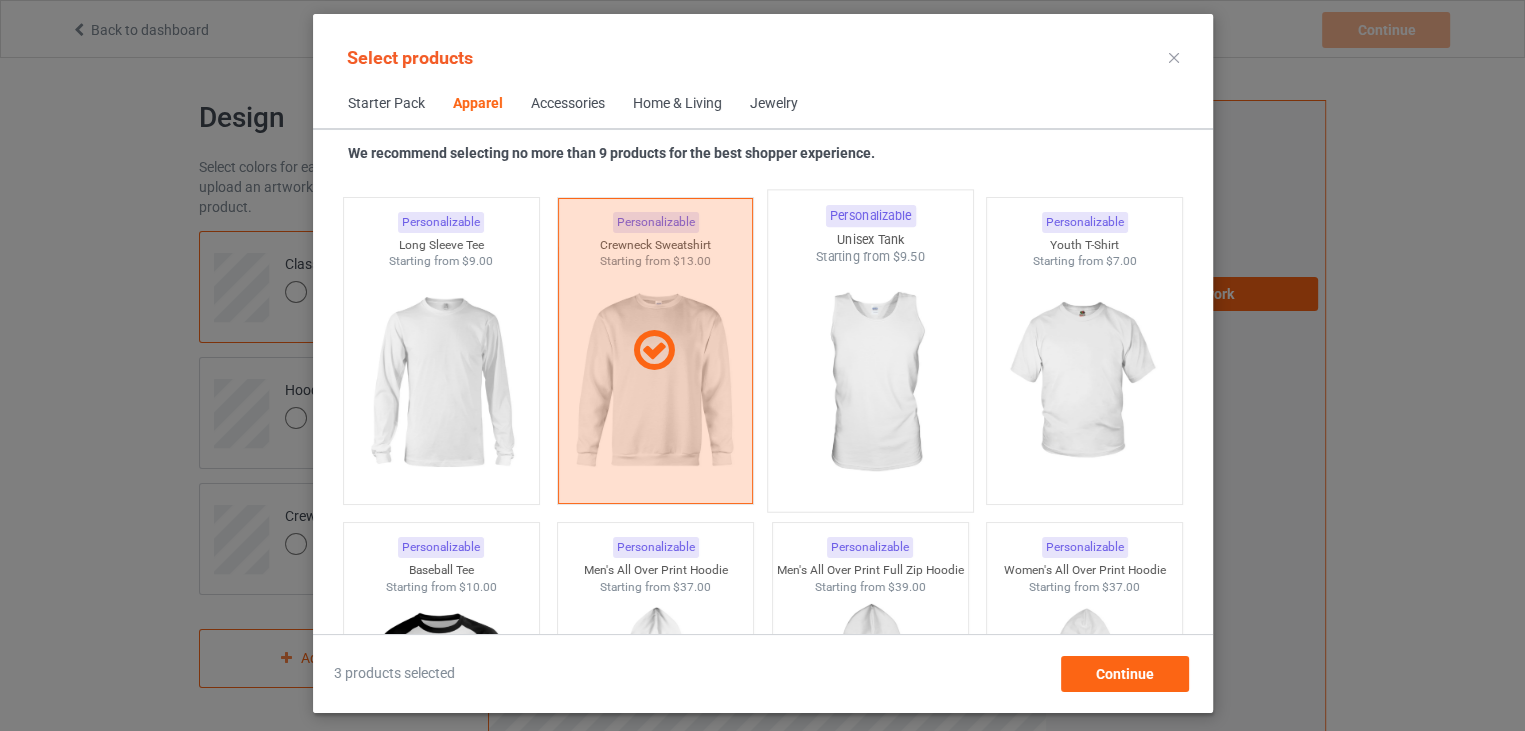 scroll, scrollTop: 1726, scrollLeft: 0, axis: vertical 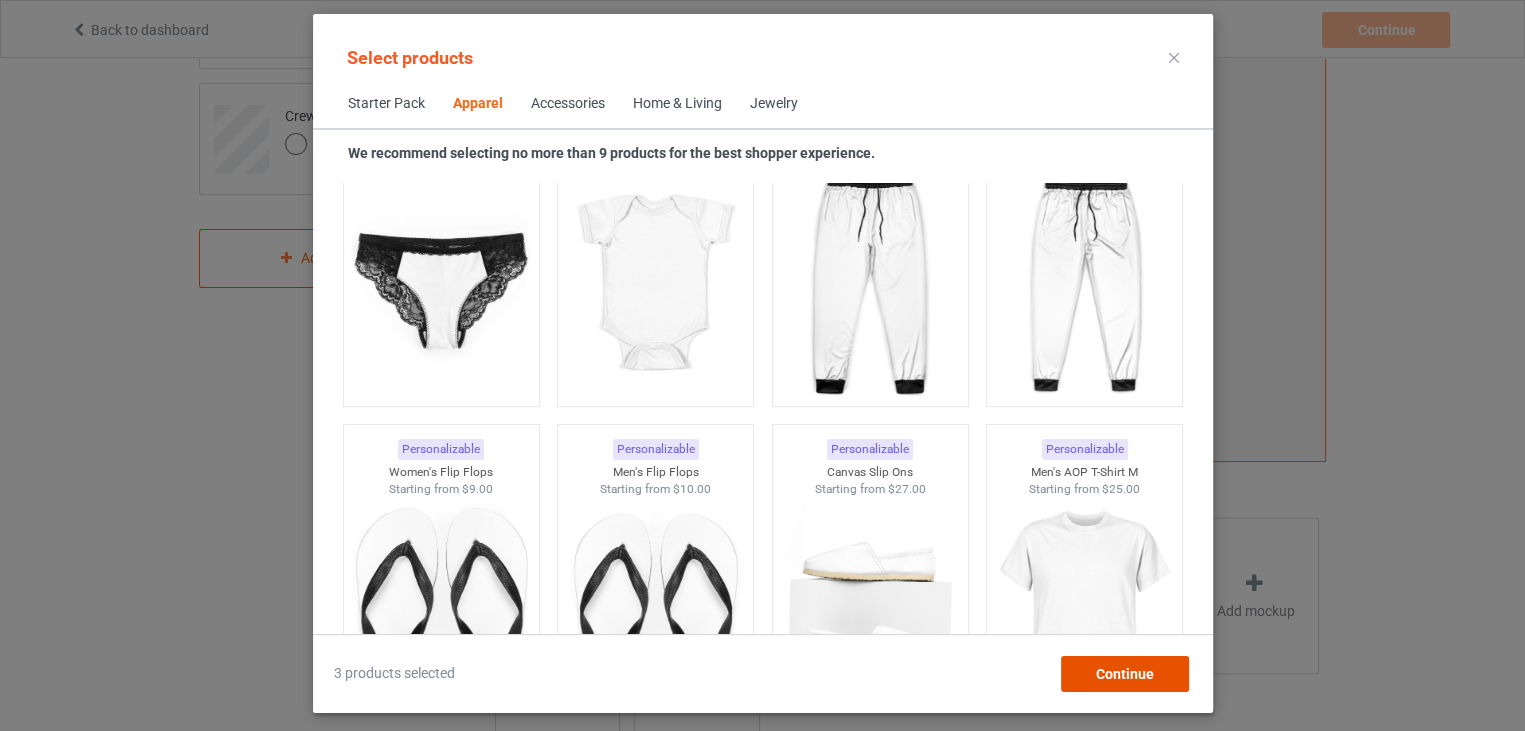 click on "Continue" at bounding box center [1124, 674] 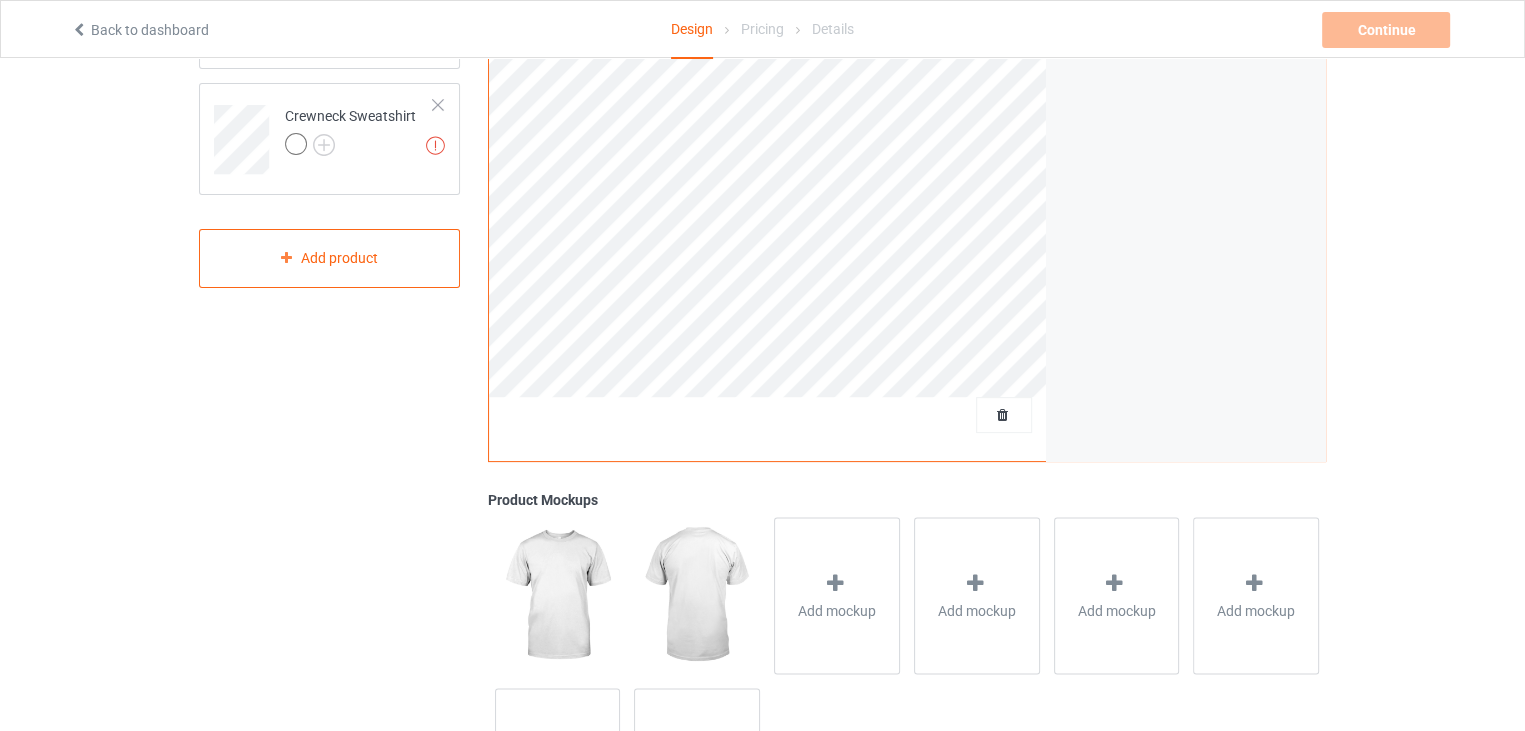 scroll, scrollTop: 0, scrollLeft: 0, axis: both 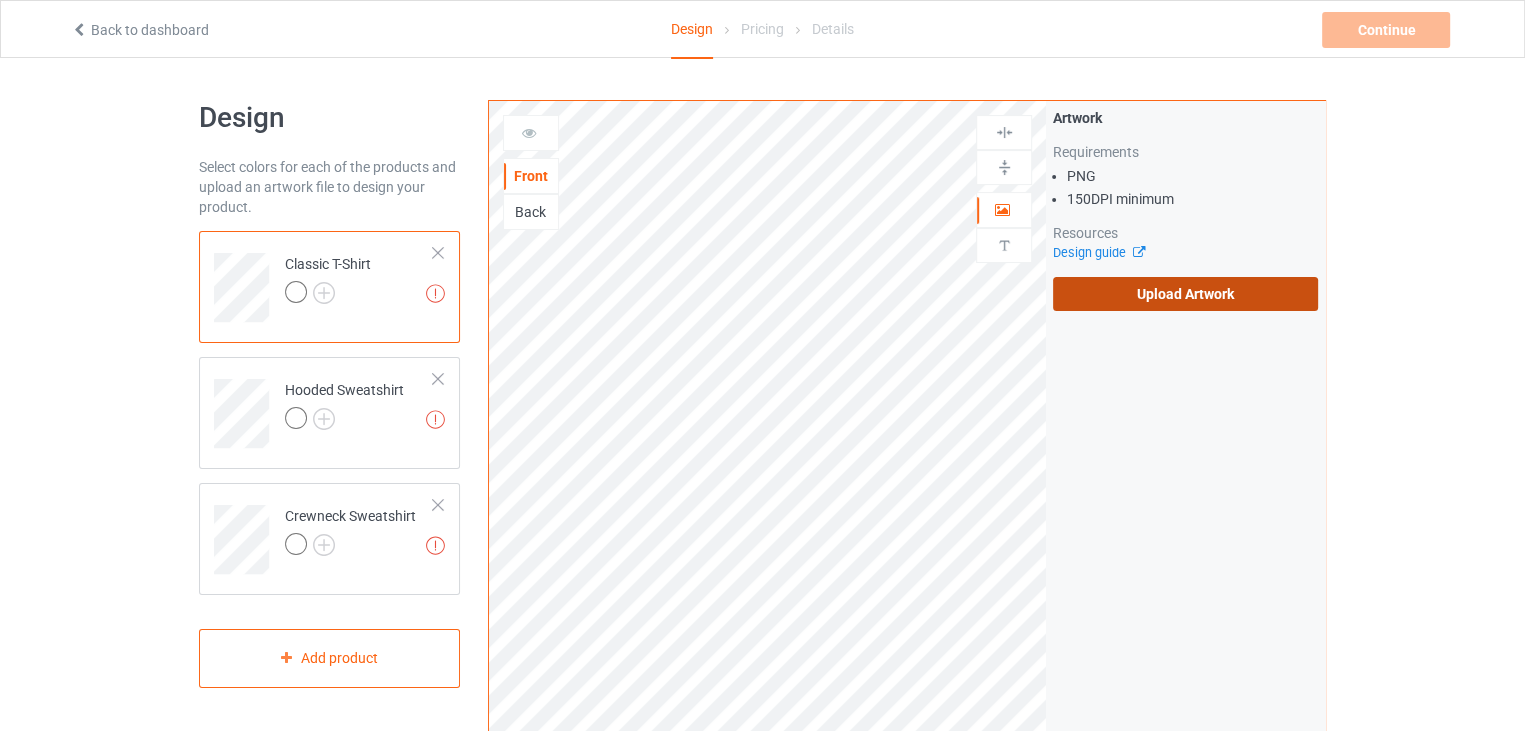 click on "Upload Artwork" at bounding box center (1185, 294) 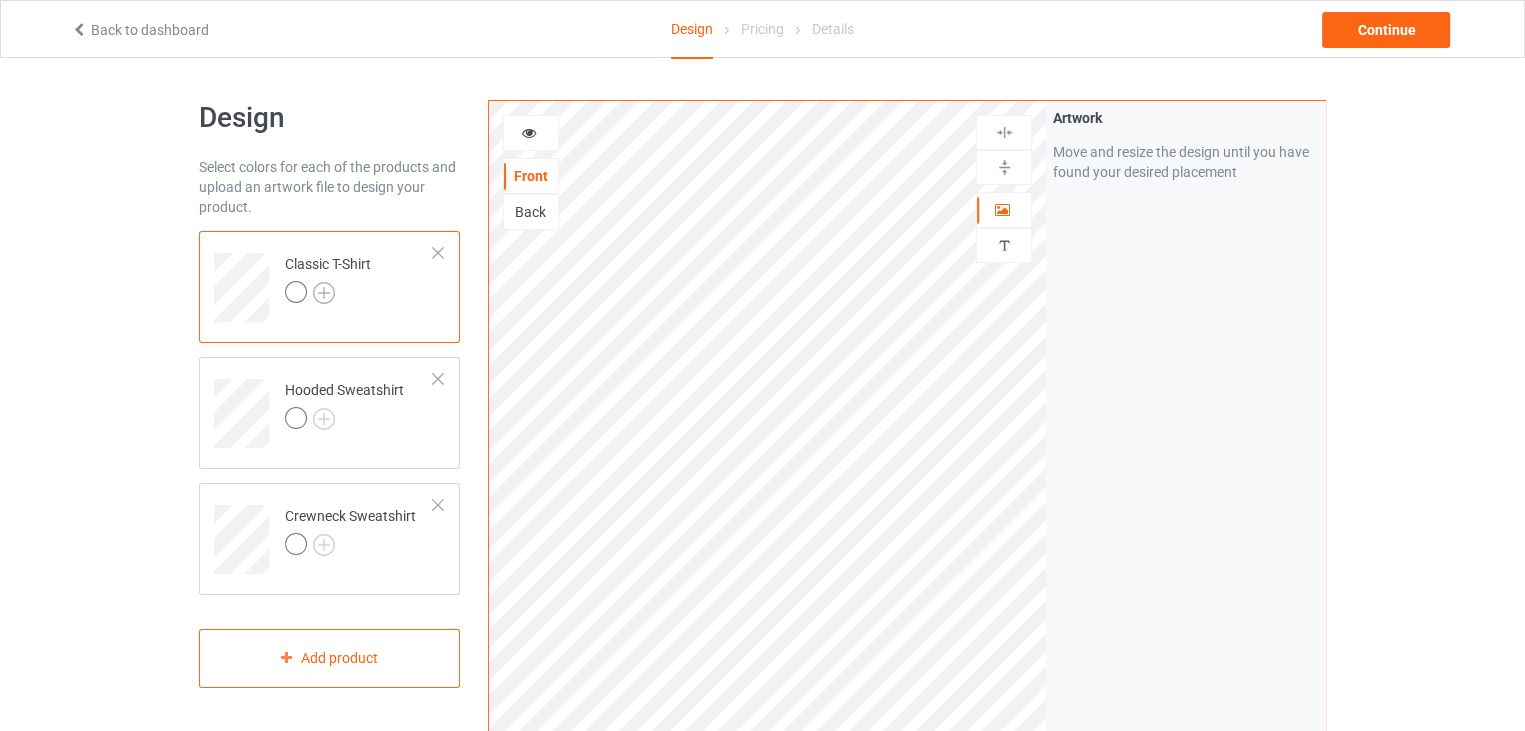 click at bounding box center (324, 293) 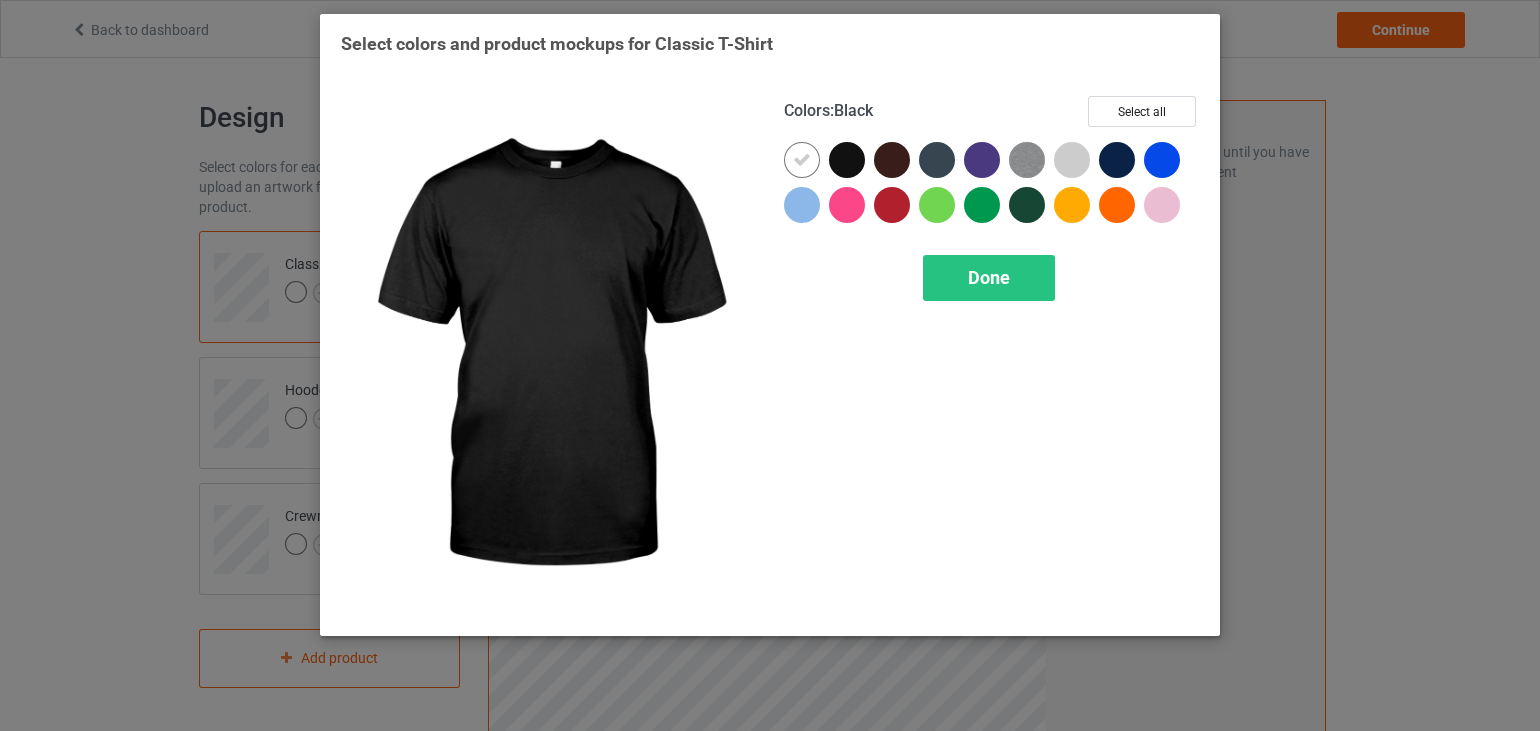 click at bounding box center [847, 160] 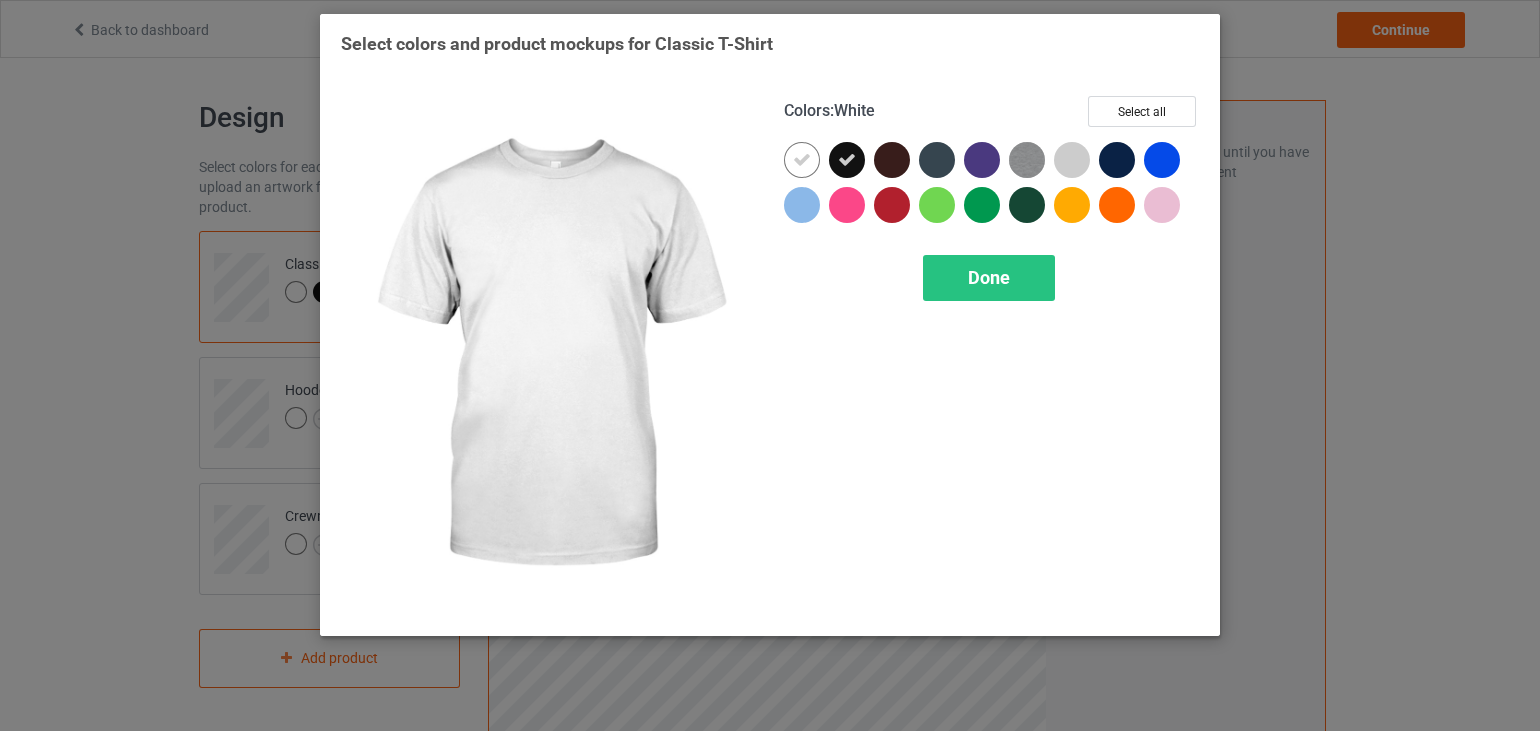 click at bounding box center (802, 160) 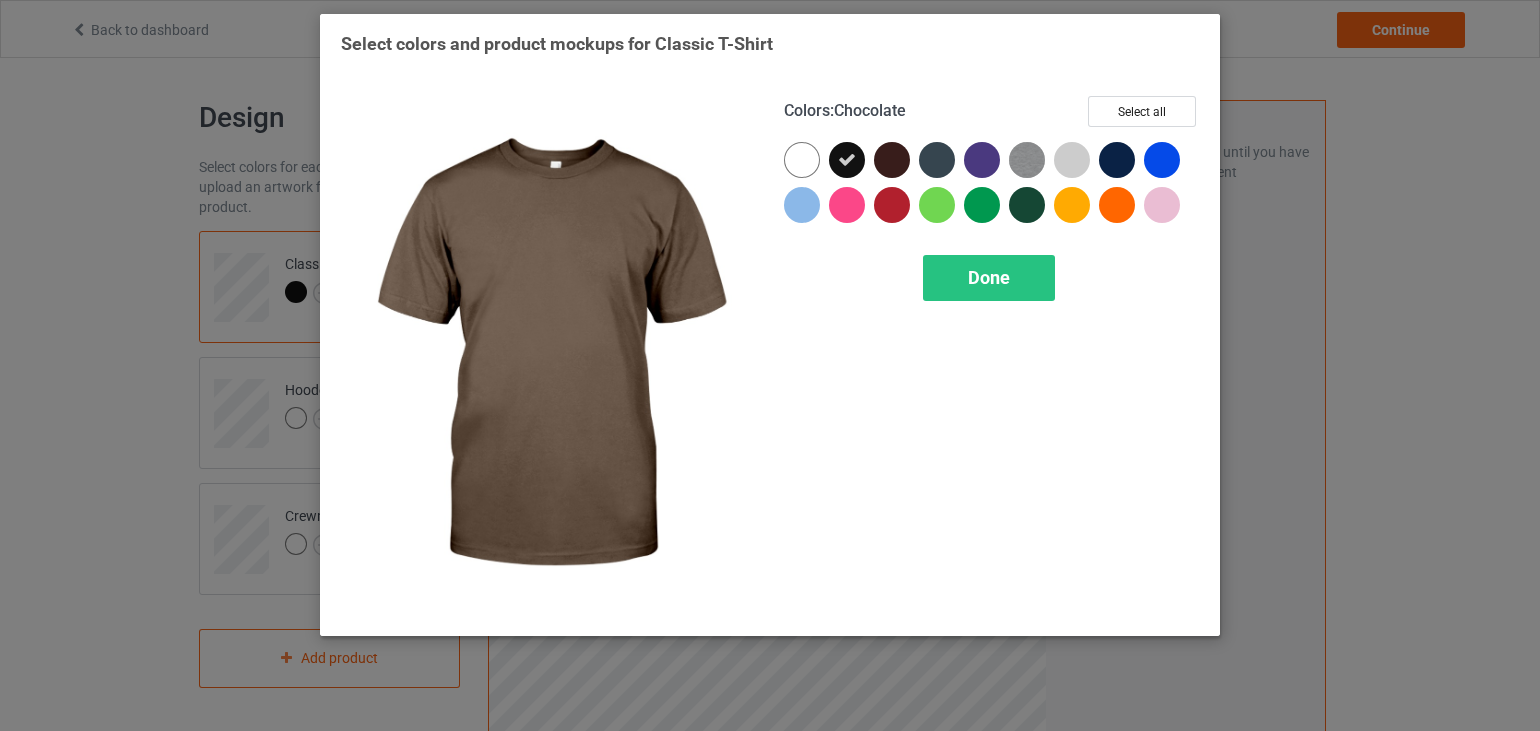 click at bounding box center [892, 160] 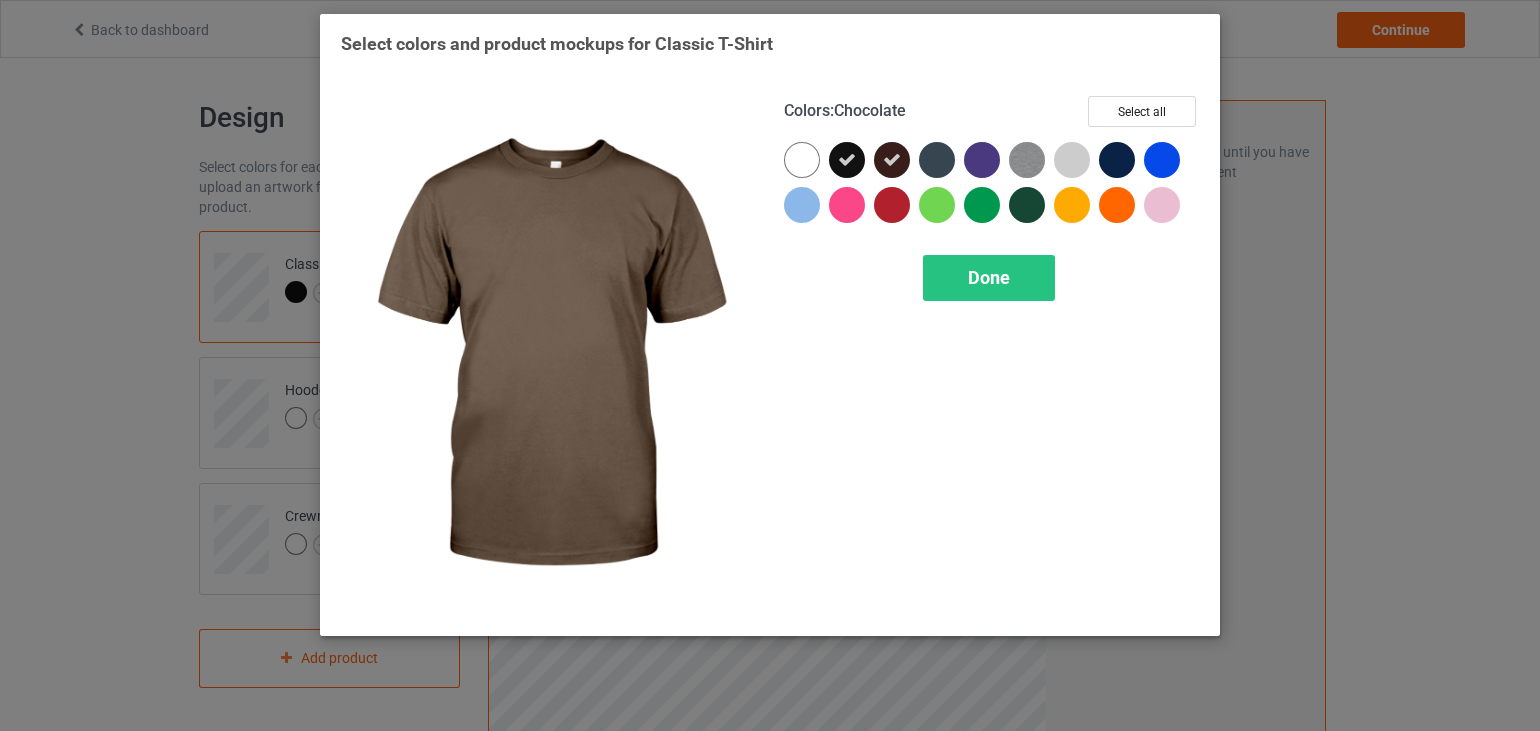 click at bounding box center (892, 160) 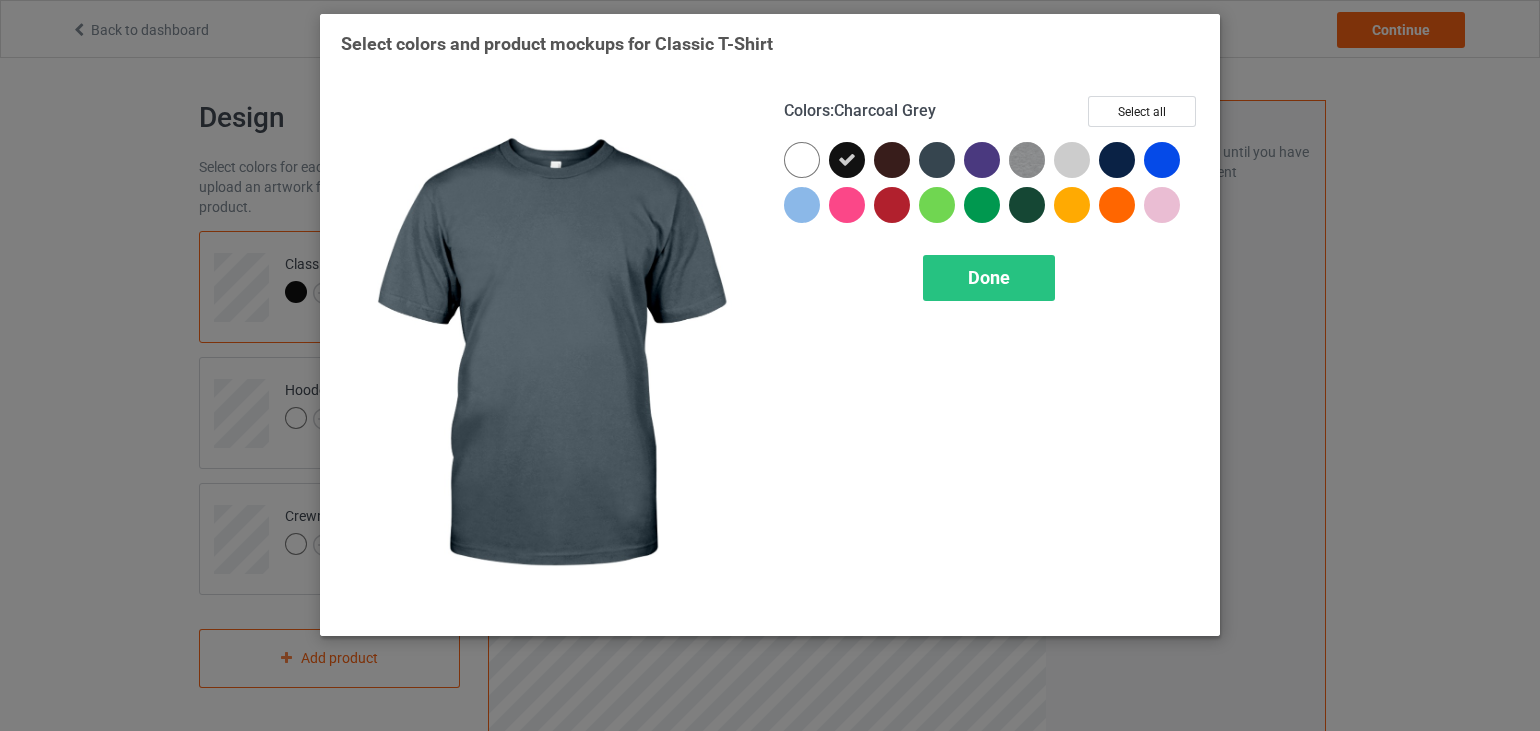 click at bounding box center [937, 160] 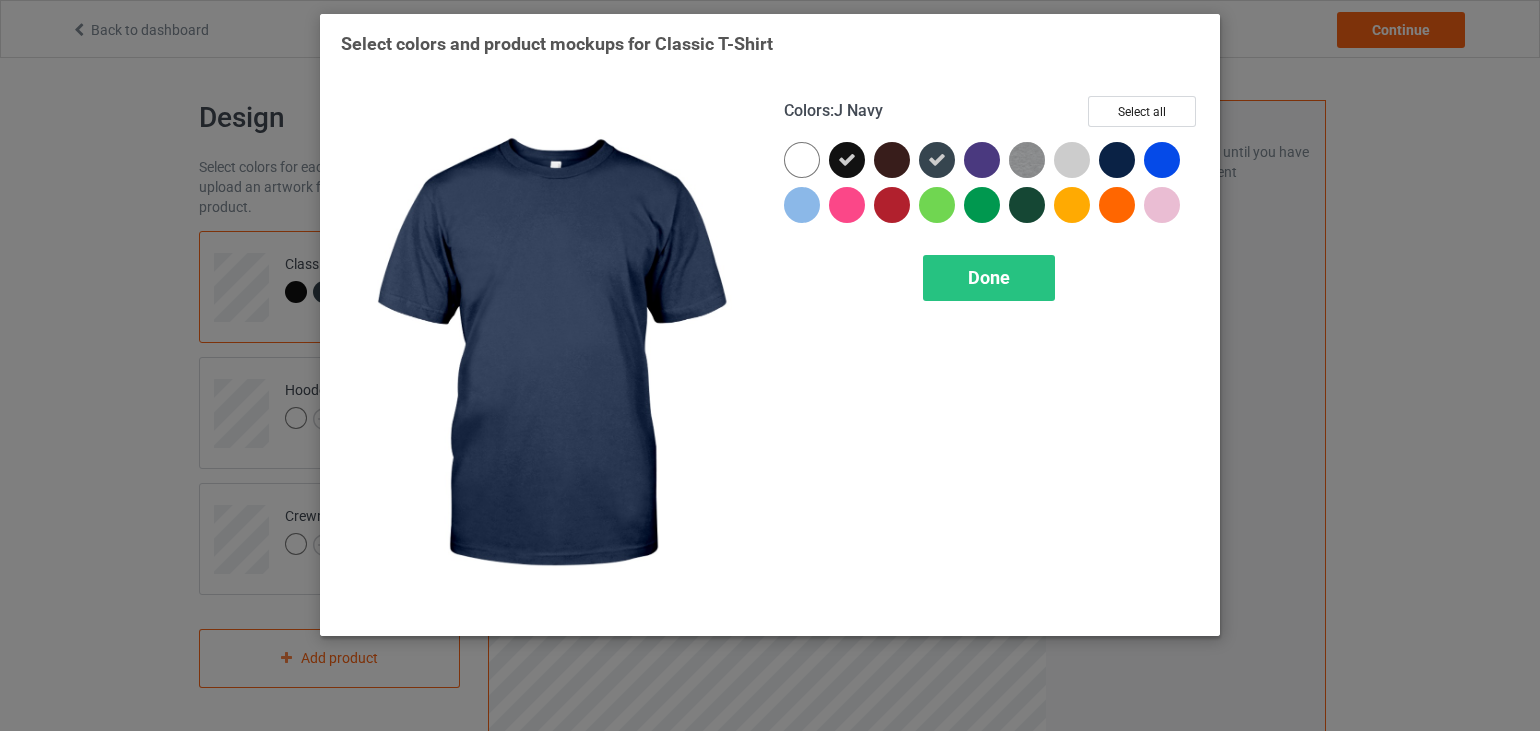 click at bounding box center [1117, 160] 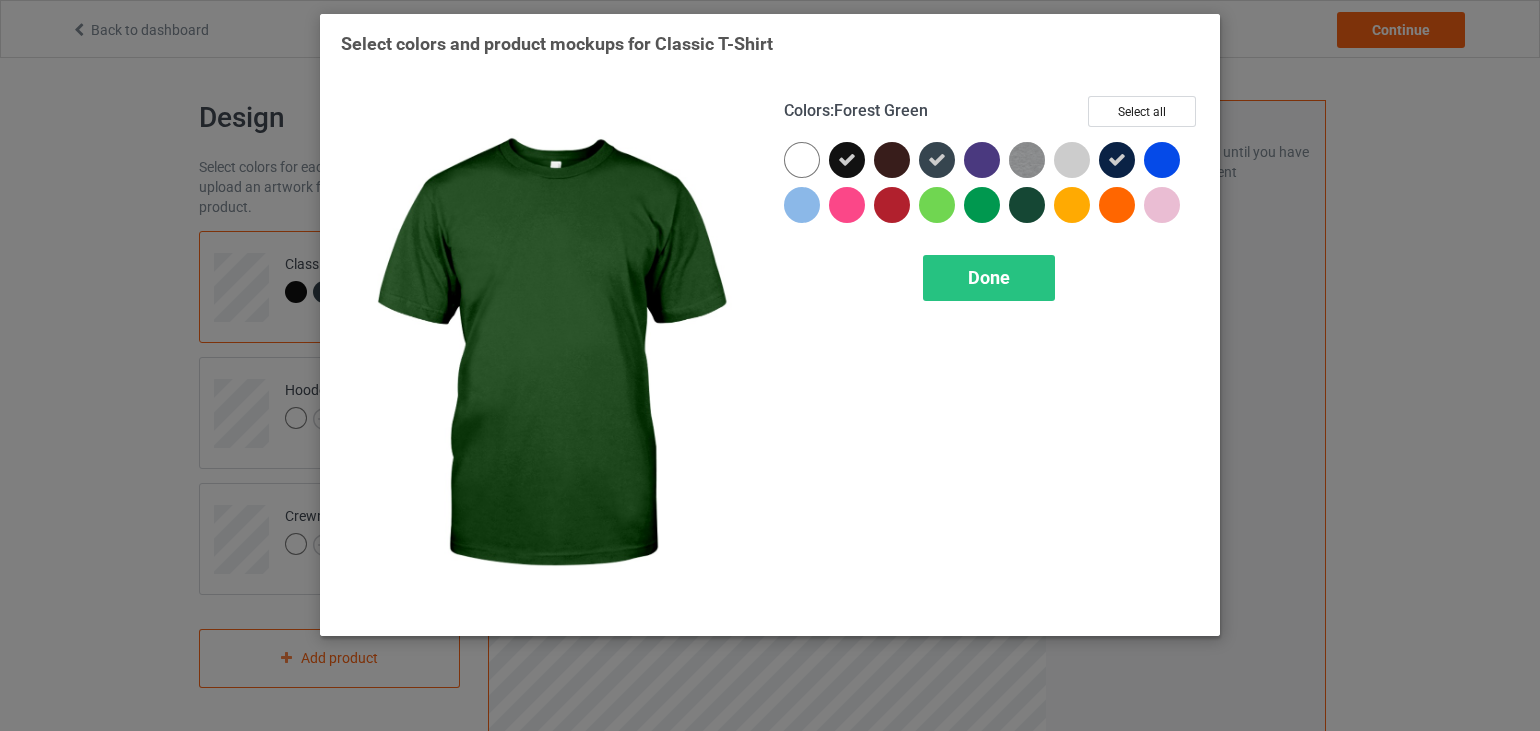 click at bounding box center (1027, 205) 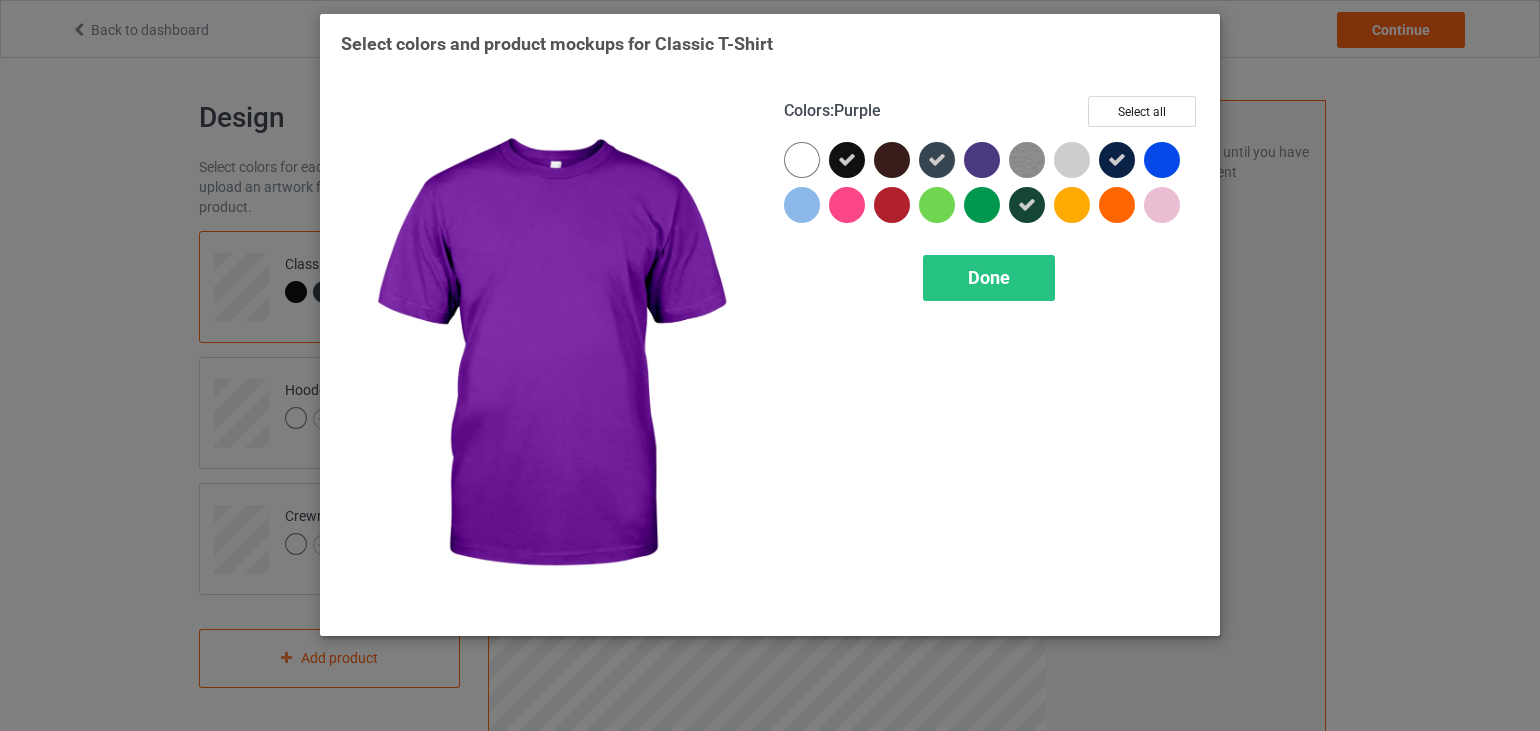 click at bounding box center [982, 160] 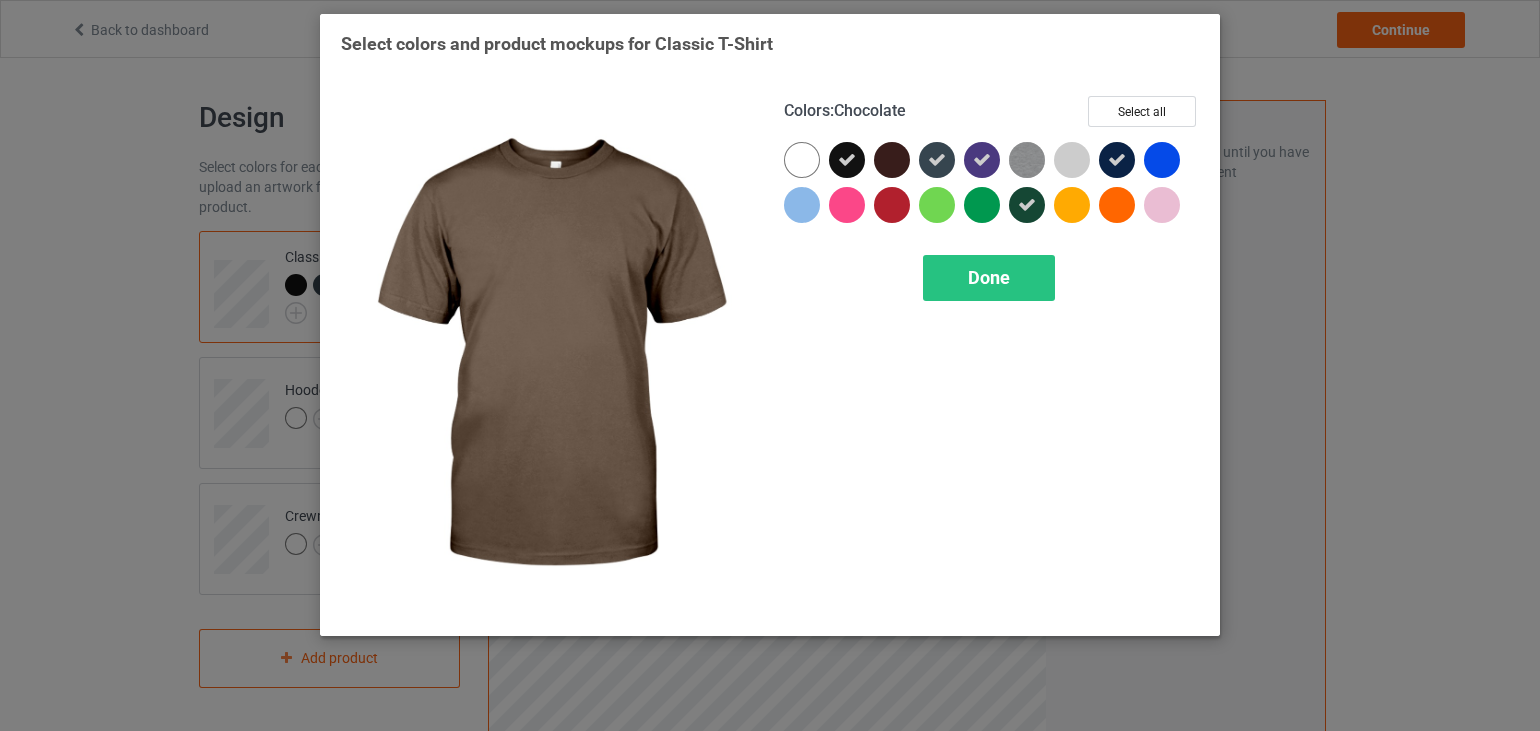 click at bounding box center (892, 160) 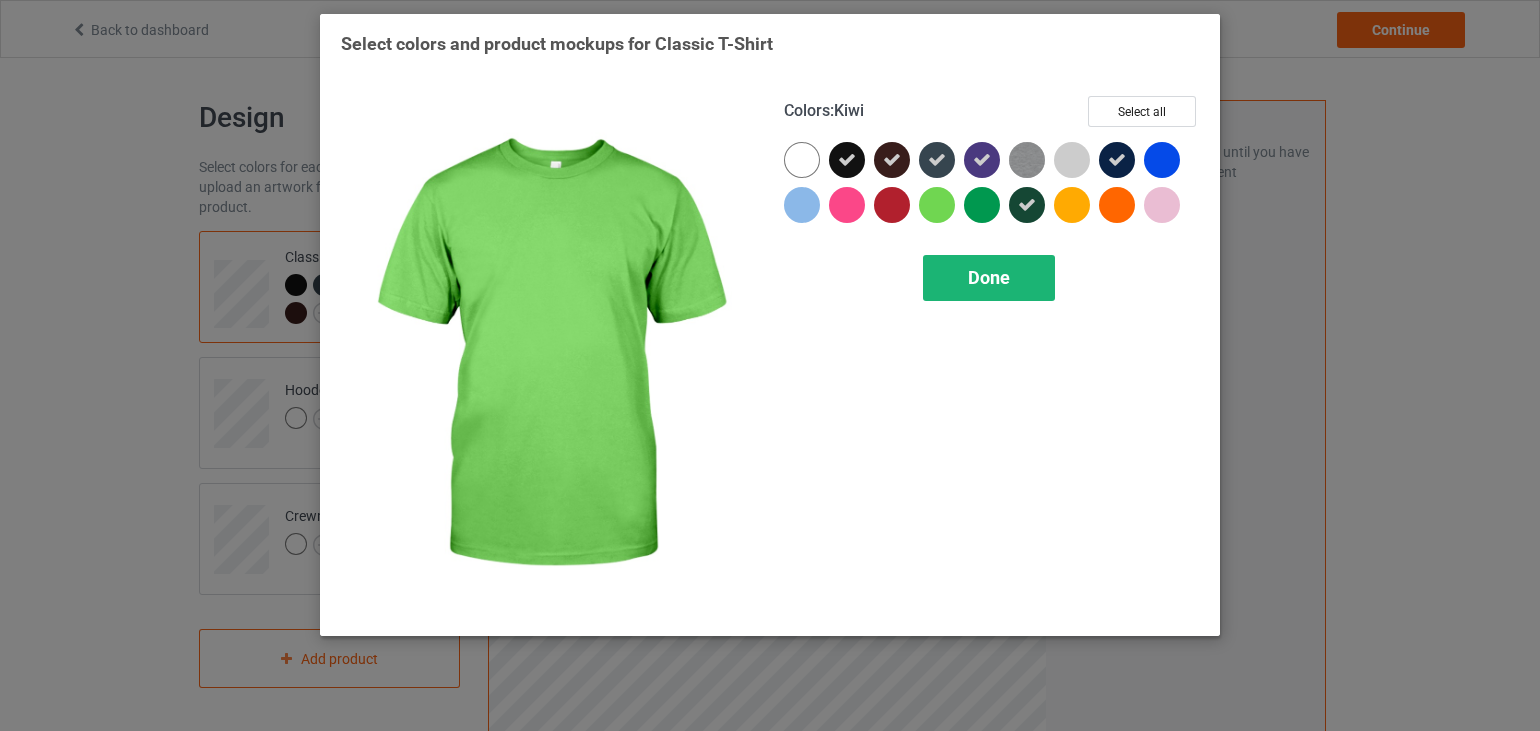 click on "Done" at bounding box center [989, 277] 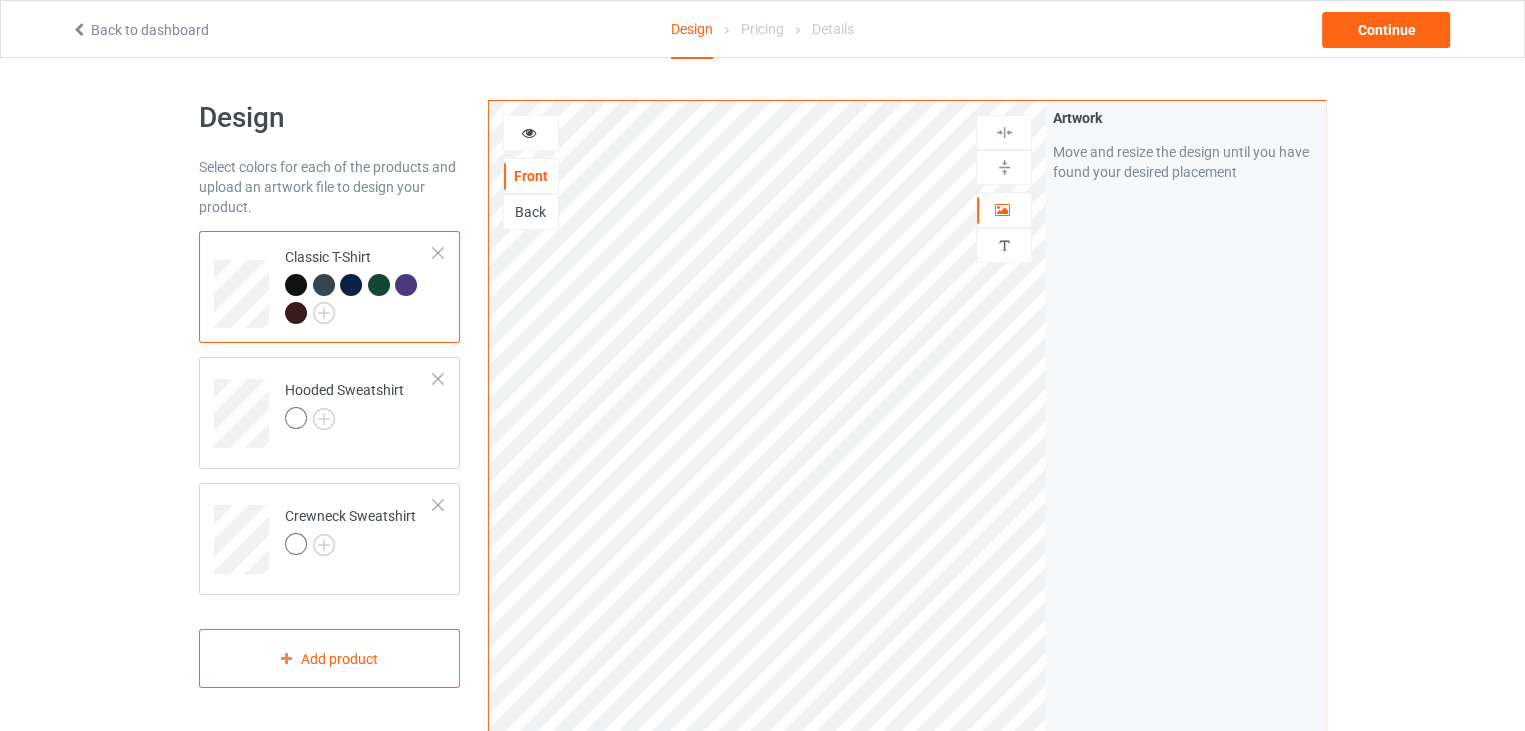 click at bounding box center [324, 285] 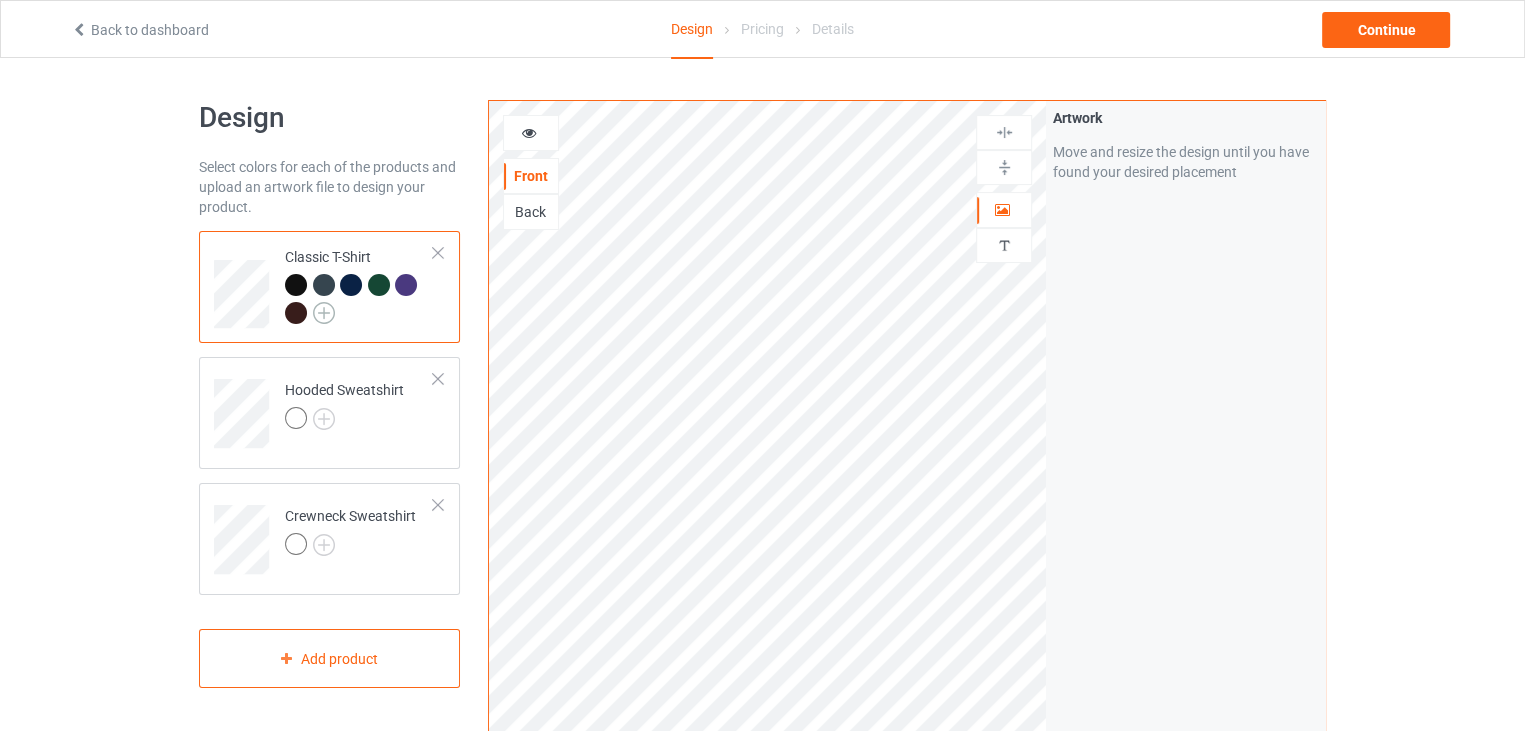 click at bounding box center (324, 313) 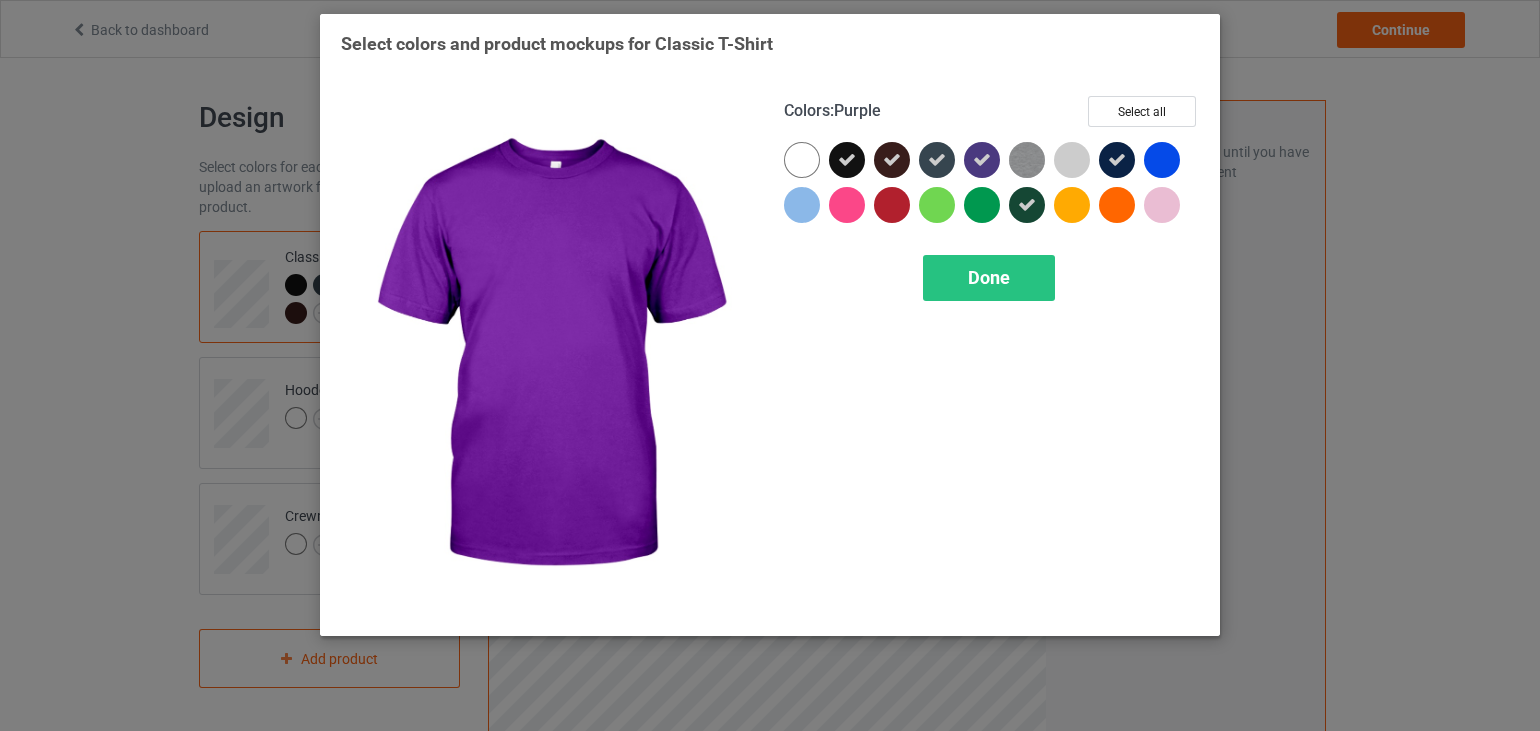 click at bounding box center [982, 160] 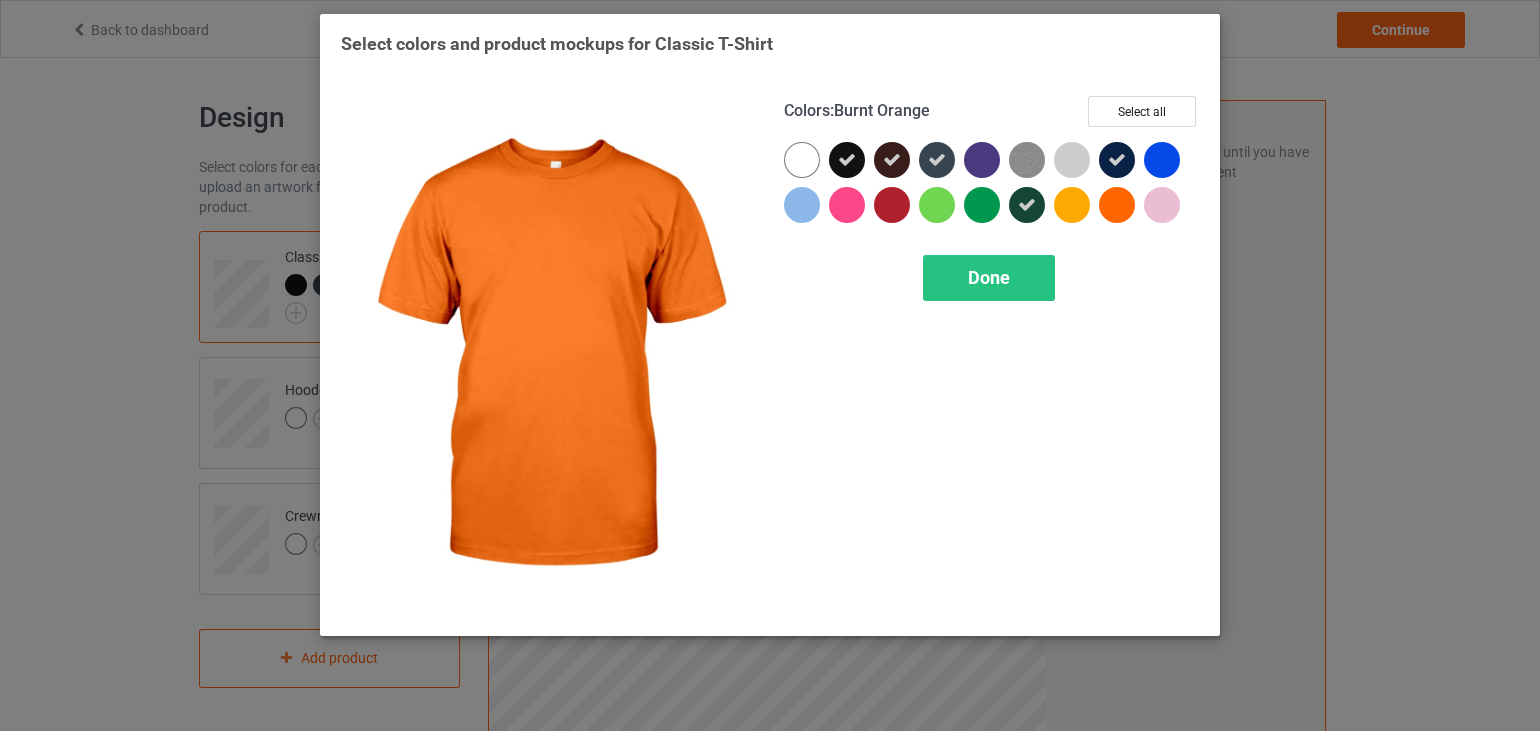 click at bounding box center (1117, 205) 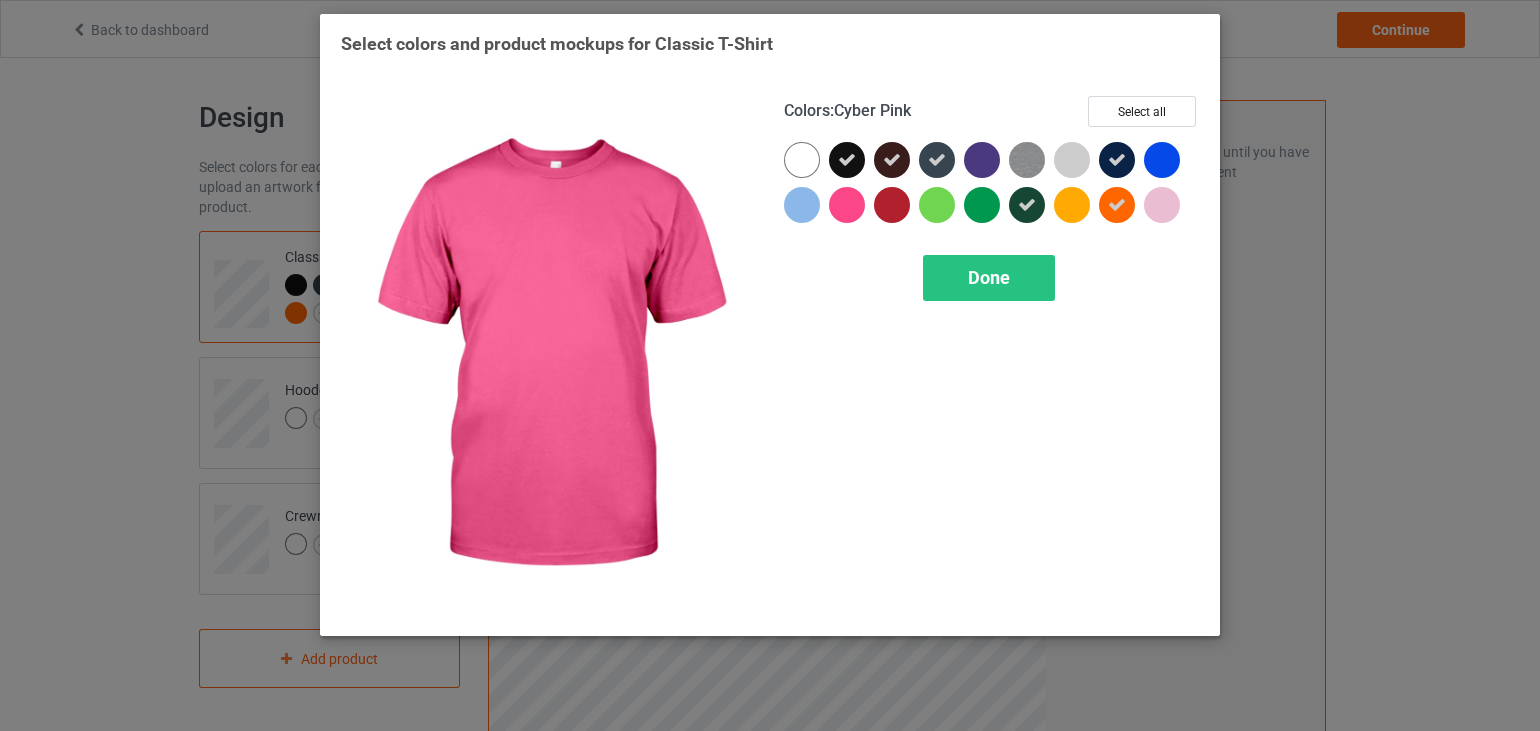 click at bounding box center (847, 205) 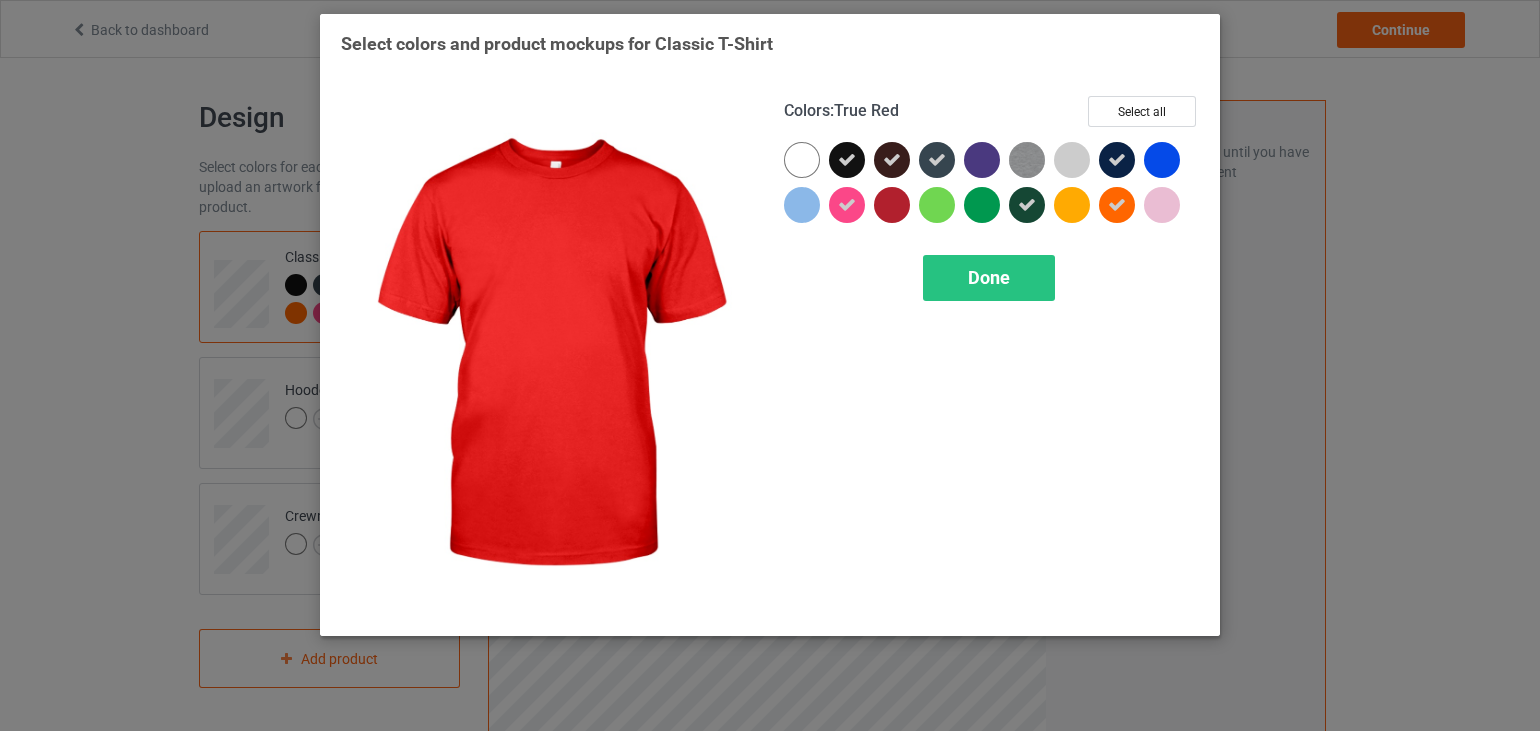 click at bounding box center [892, 205] 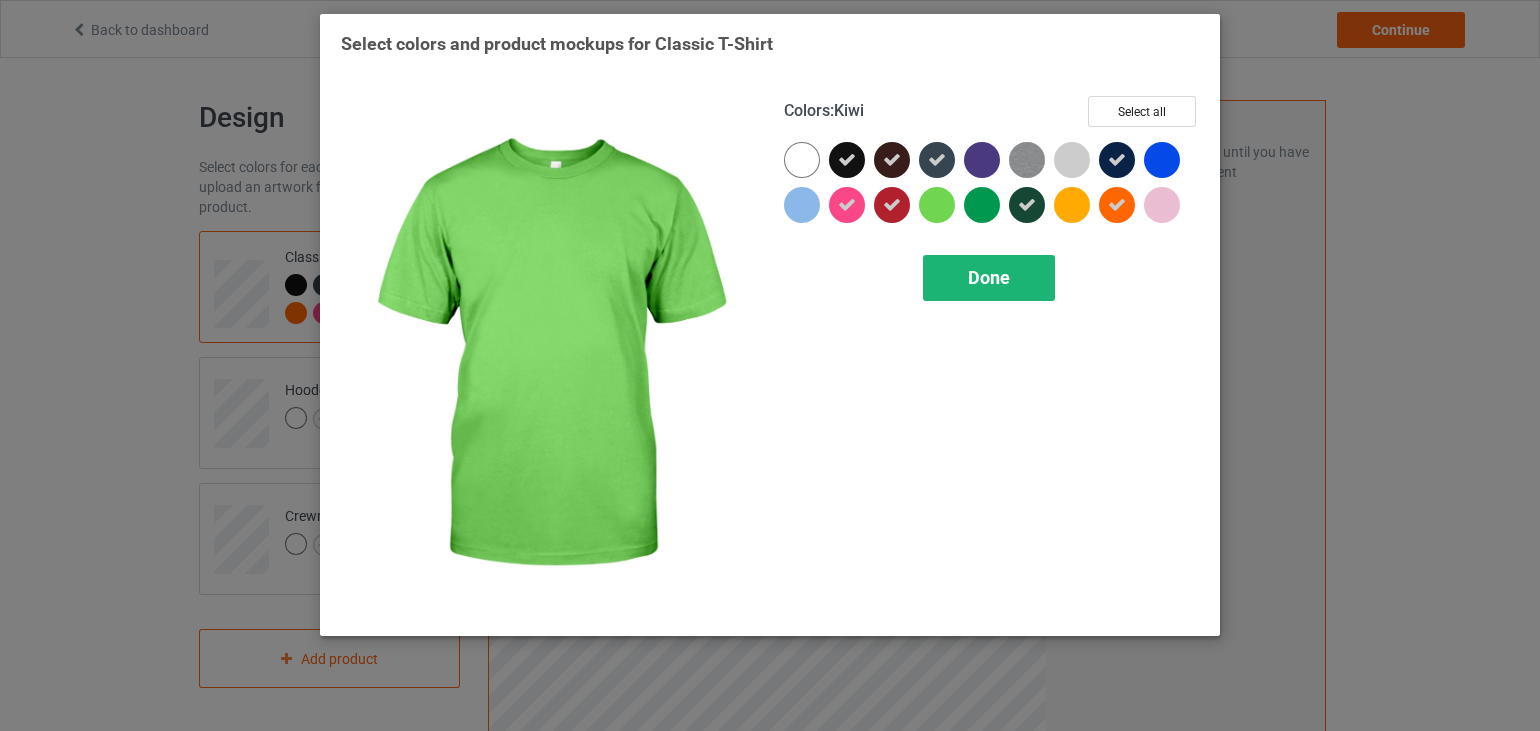 click on "Done" at bounding box center [989, 277] 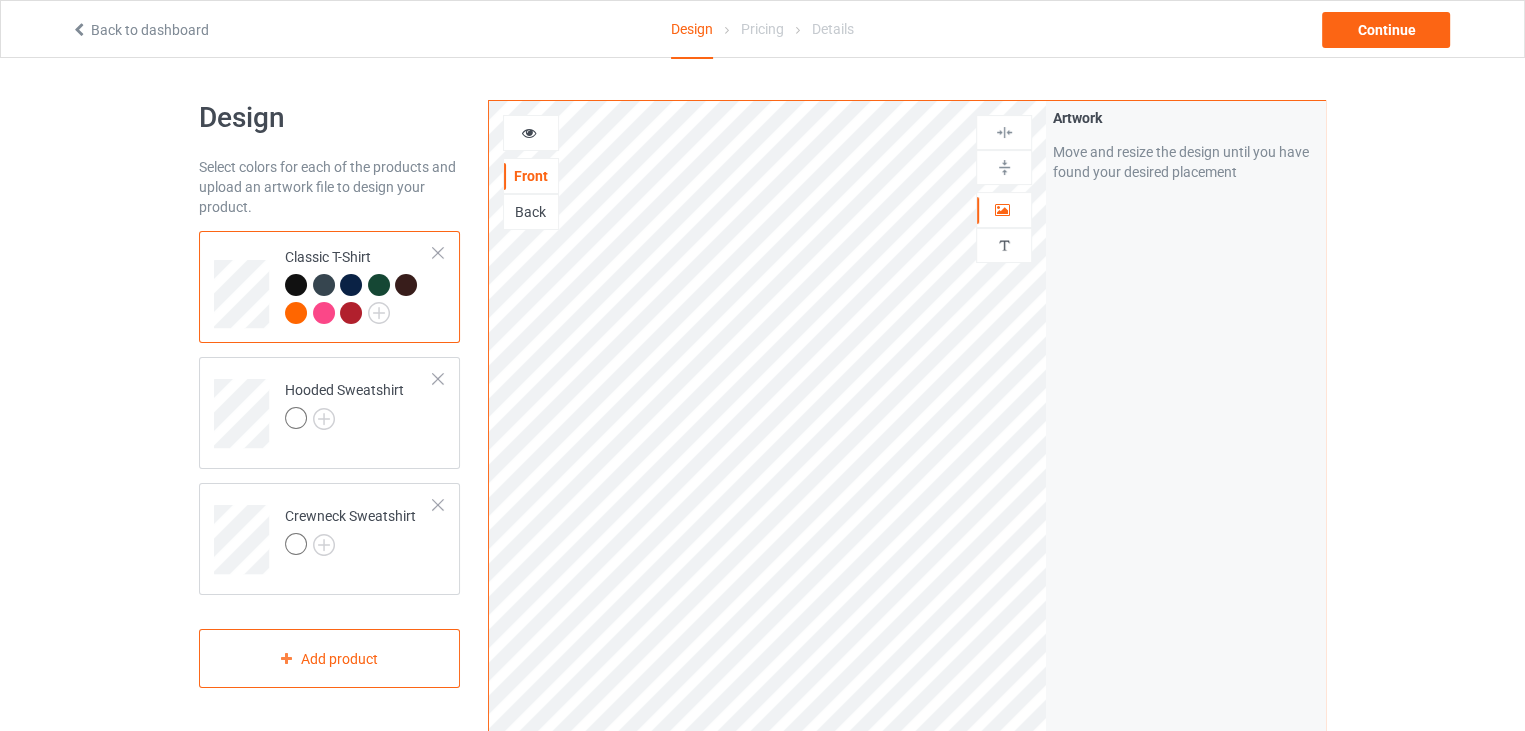 click at bounding box center [296, 313] 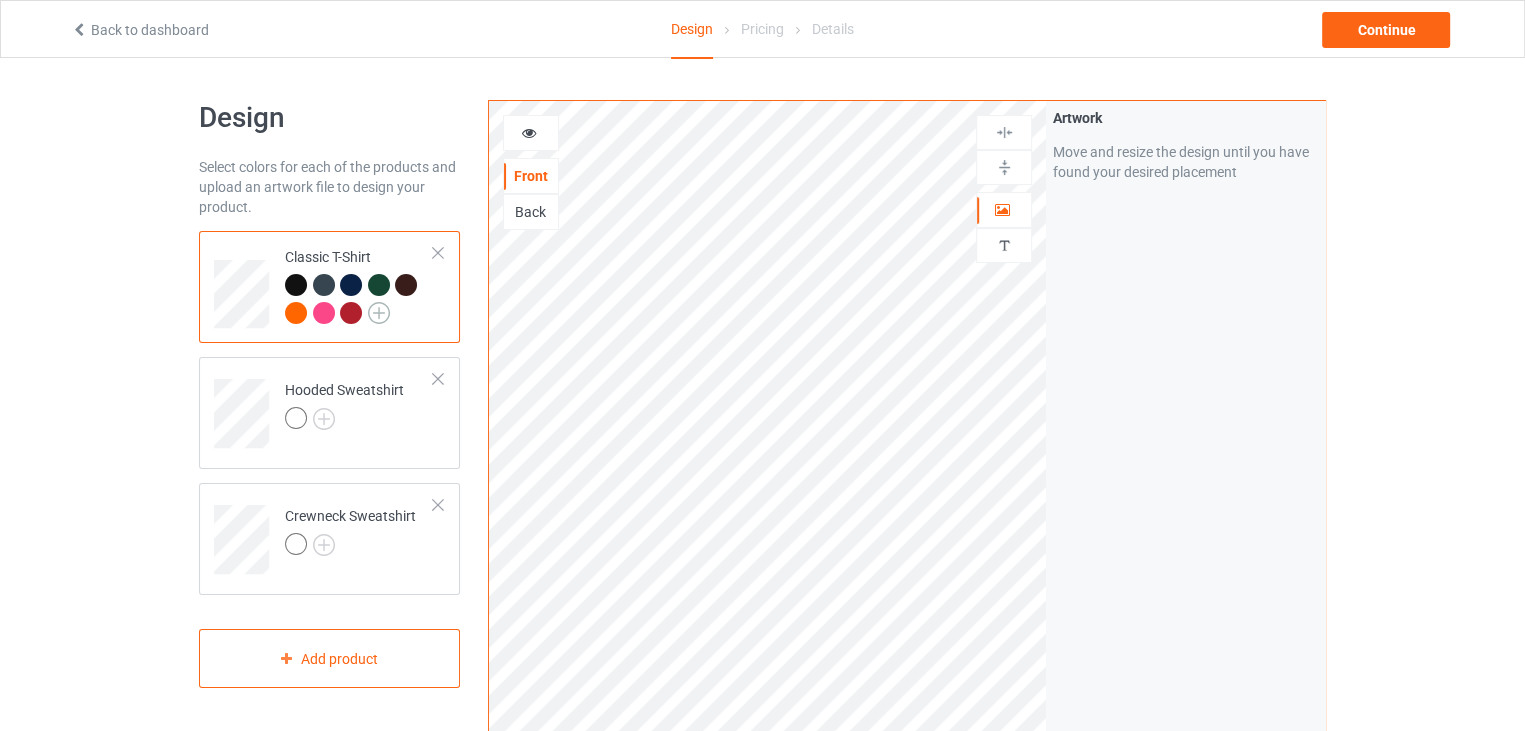 drag, startPoint x: 402, startPoint y: 310, endPoint x: 376, endPoint y: 308, distance: 26.076809 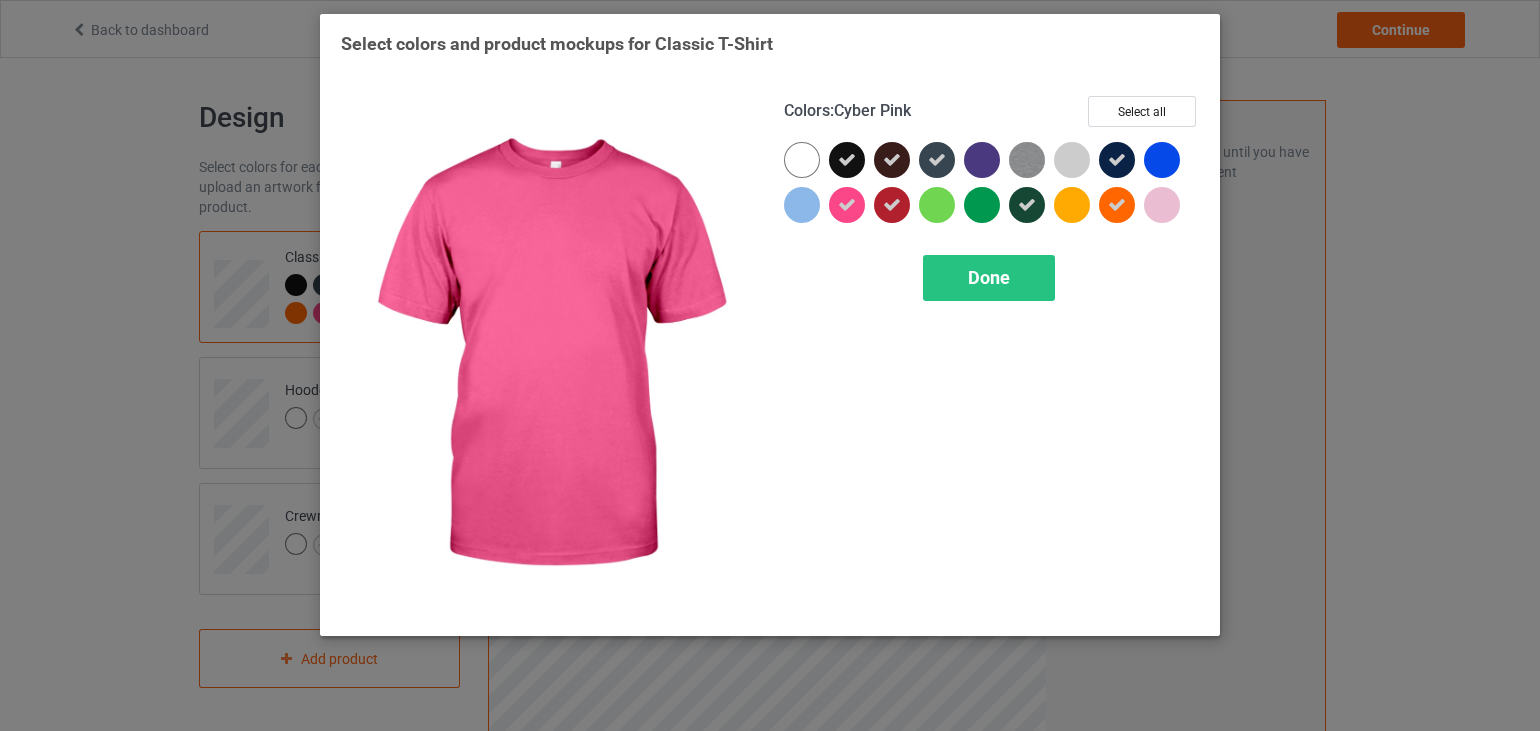 click at bounding box center (847, 205) 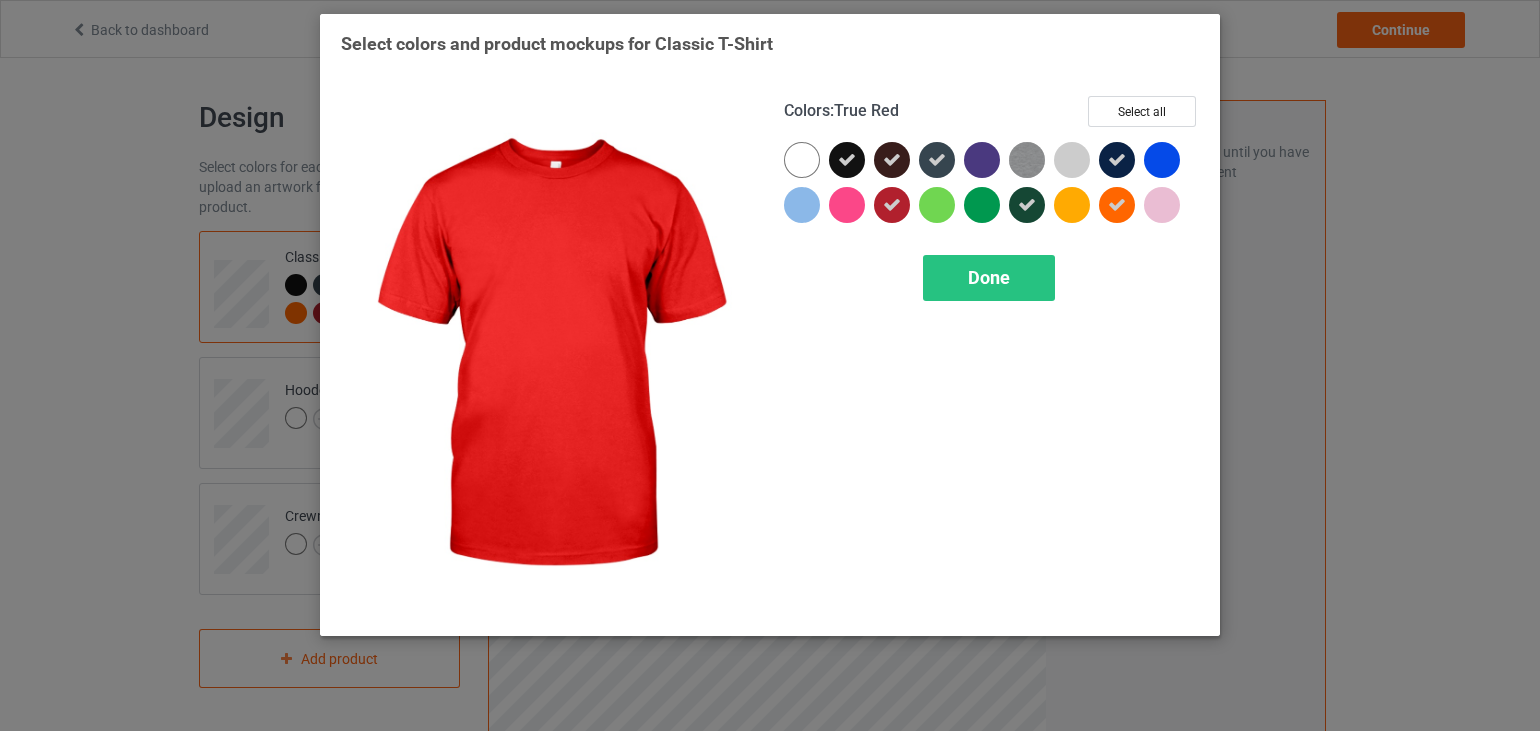 click at bounding box center (892, 205) 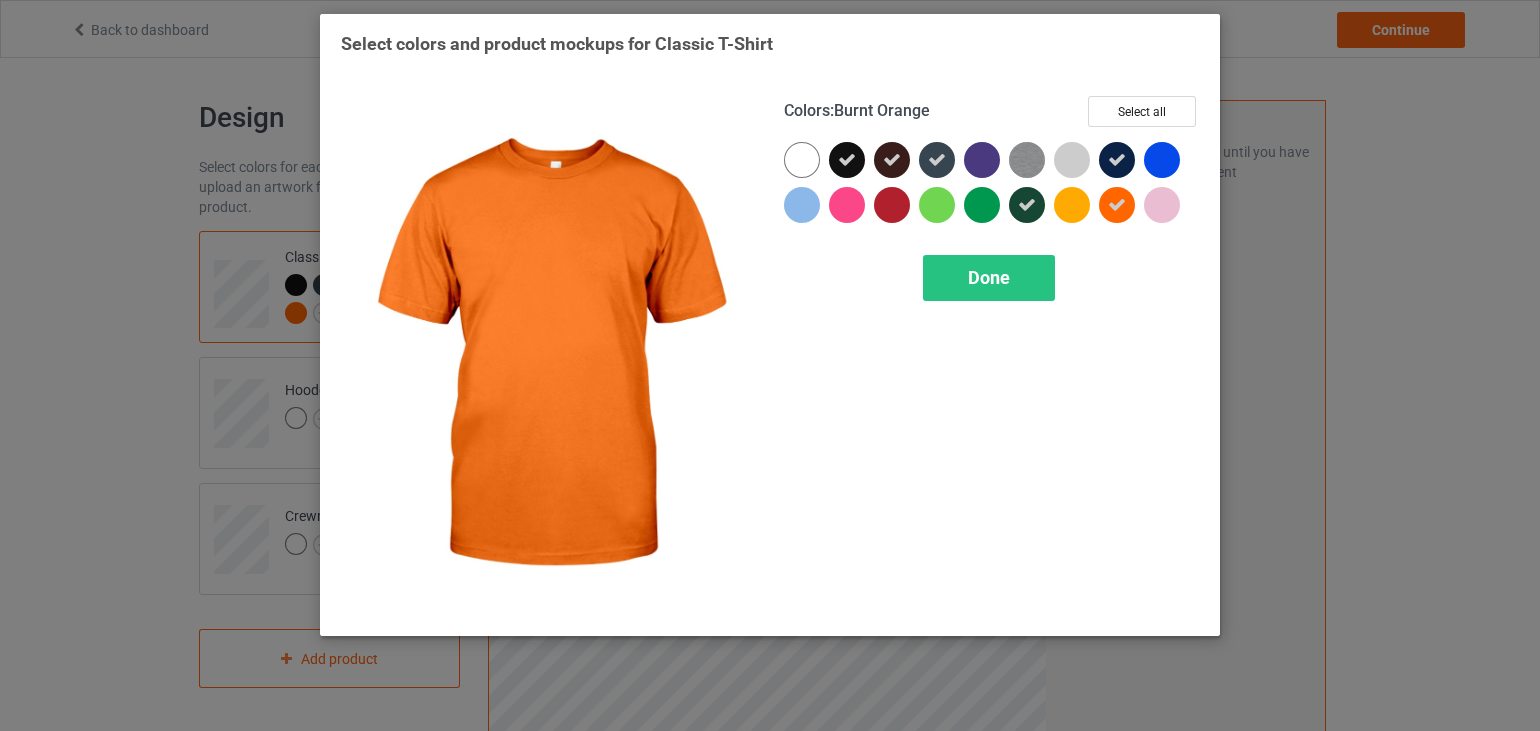 click at bounding box center (1117, 205) 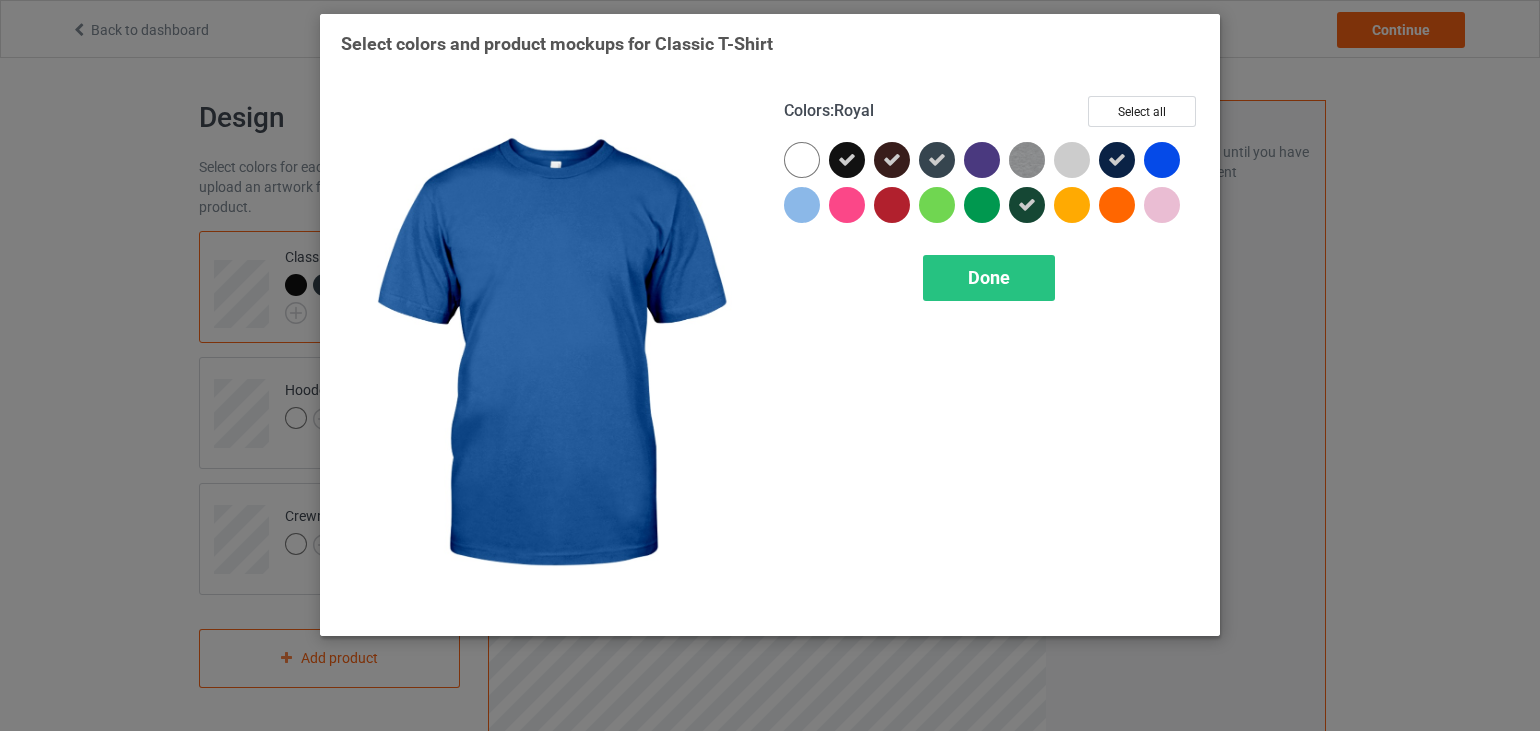 click at bounding box center [1162, 160] 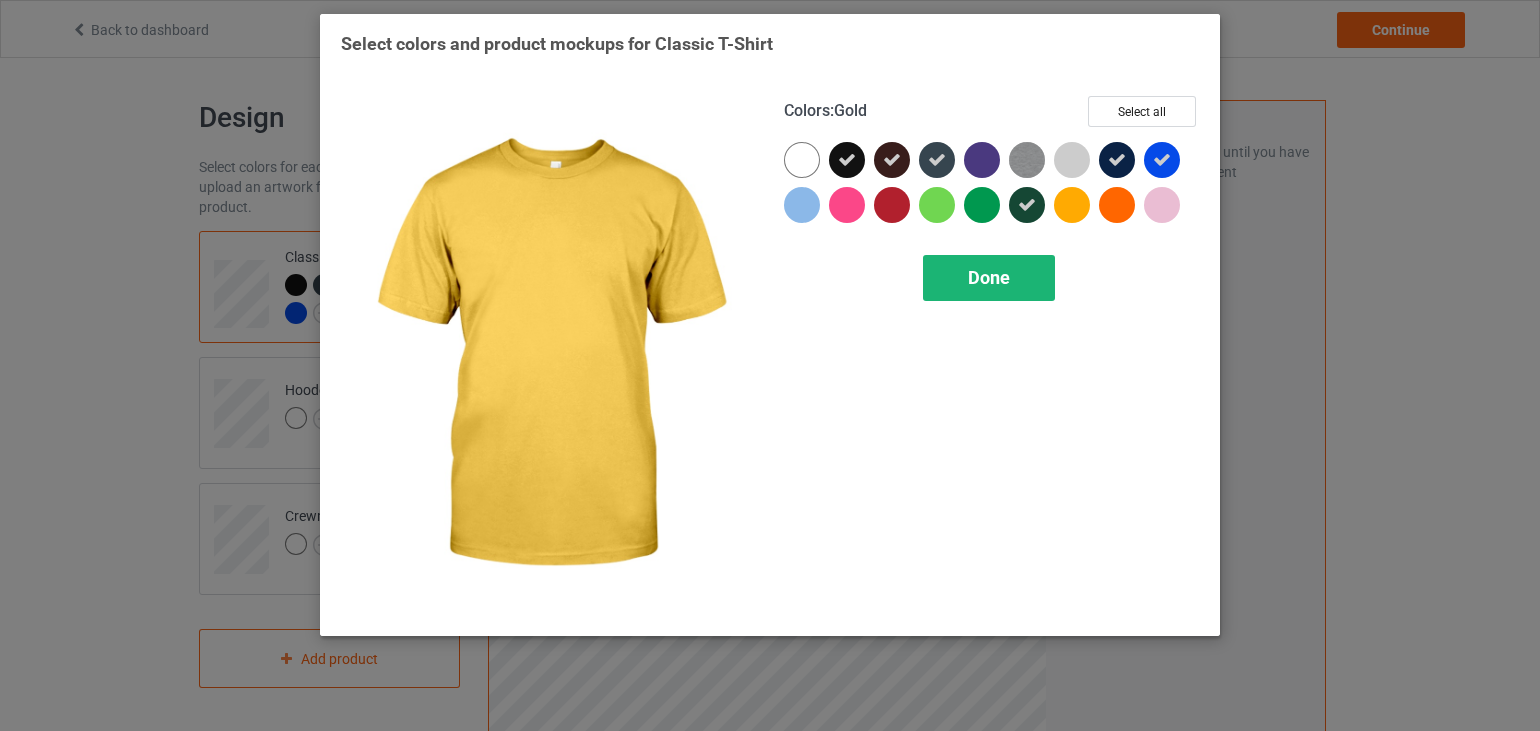 click on "Done" at bounding box center (989, 277) 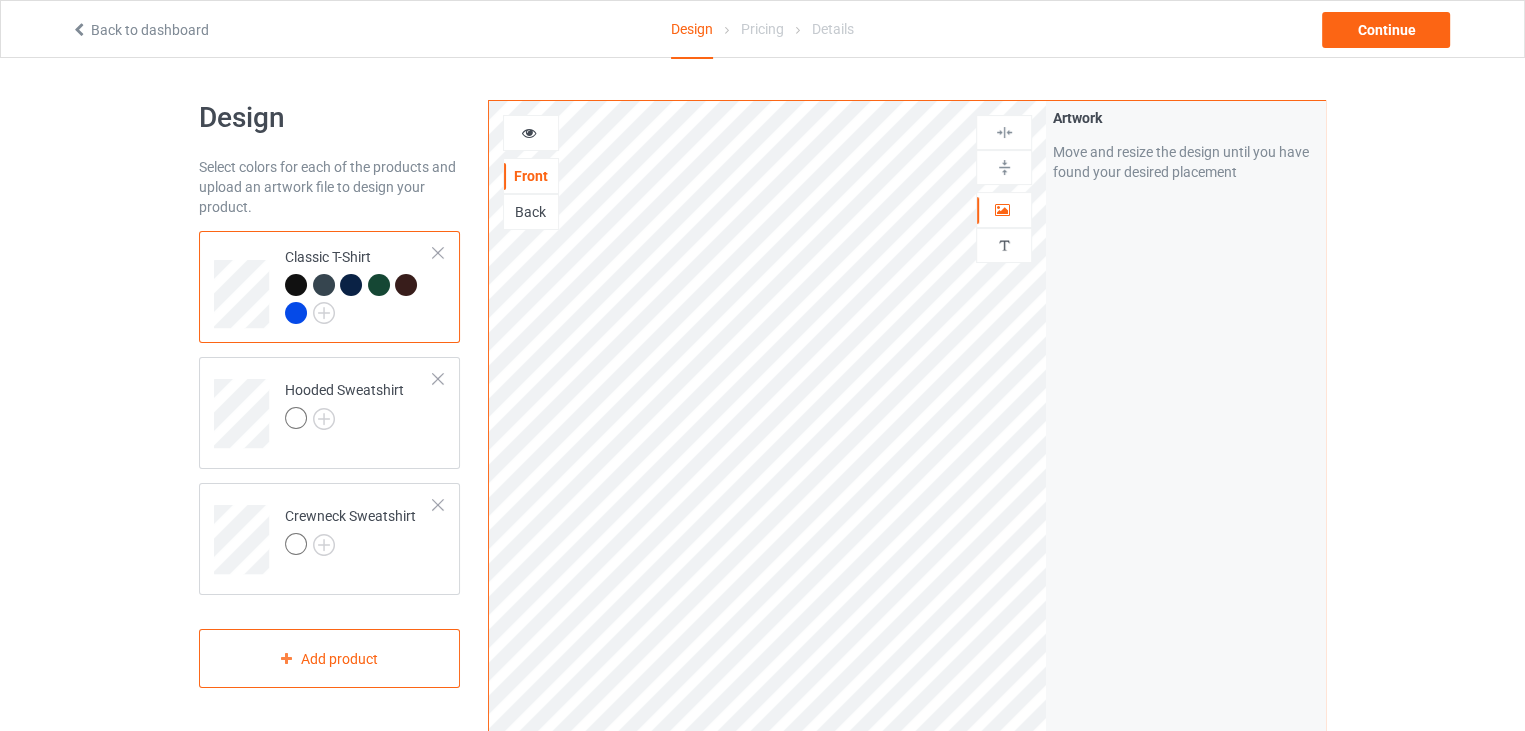 click at bounding box center [296, 313] 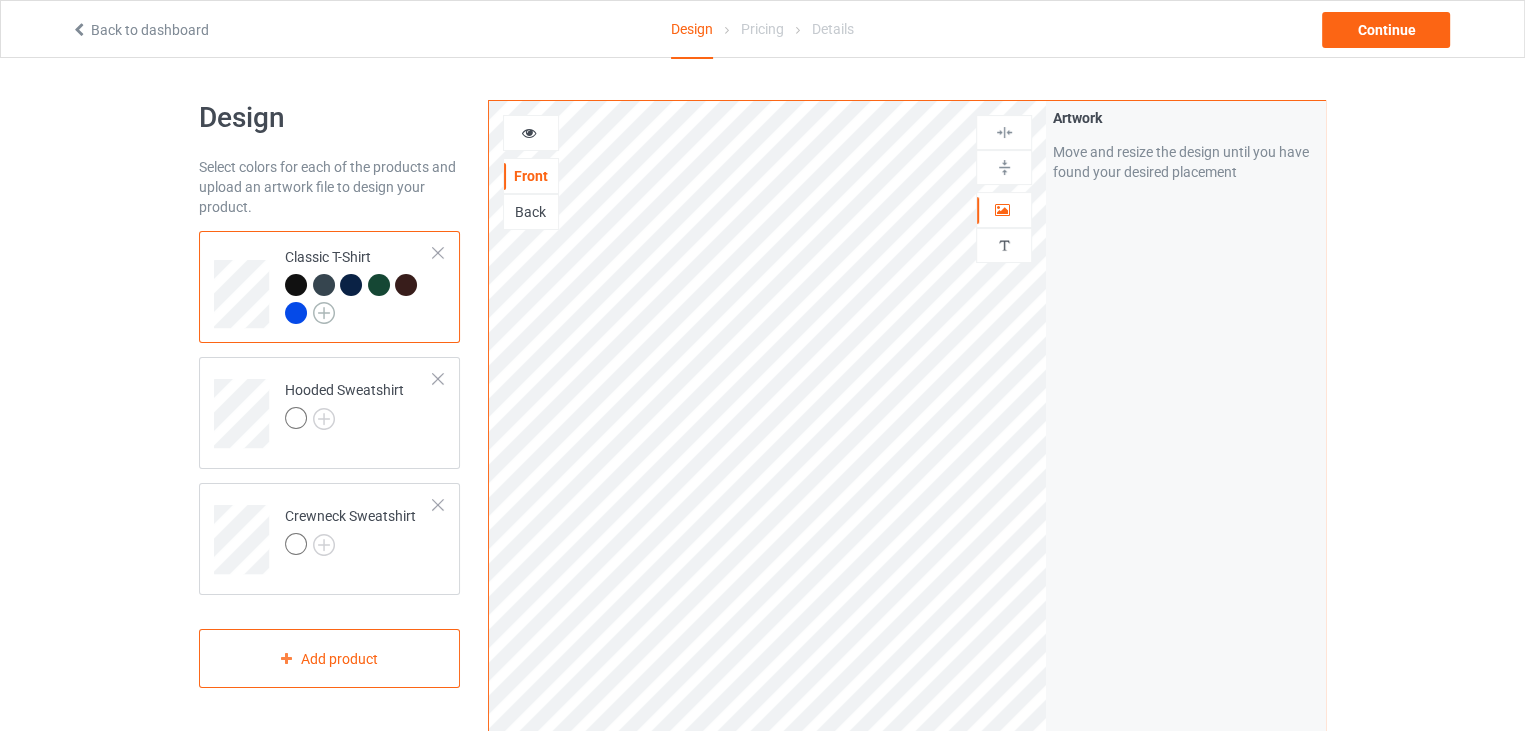 click at bounding box center (324, 313) 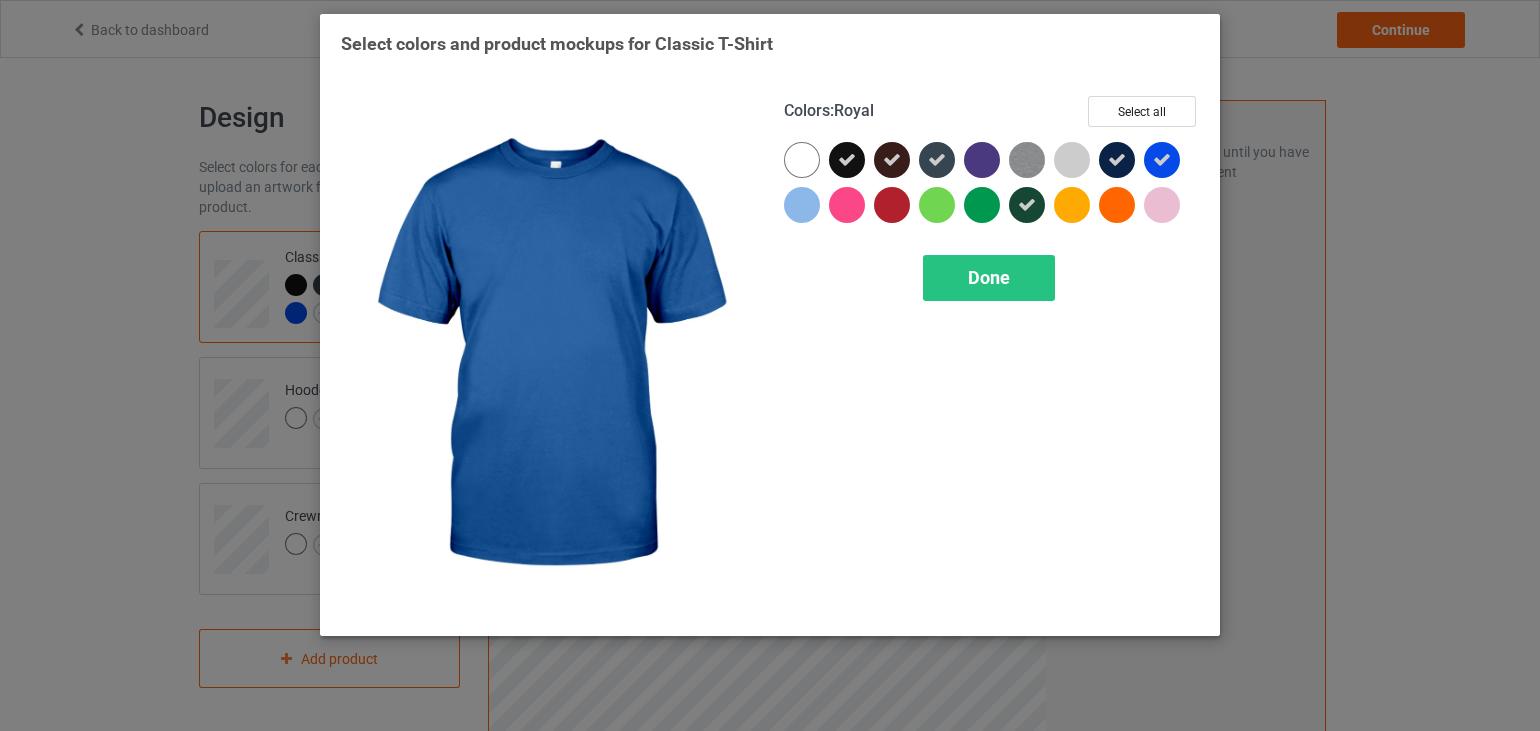 click at bounding box center (1162, 160) 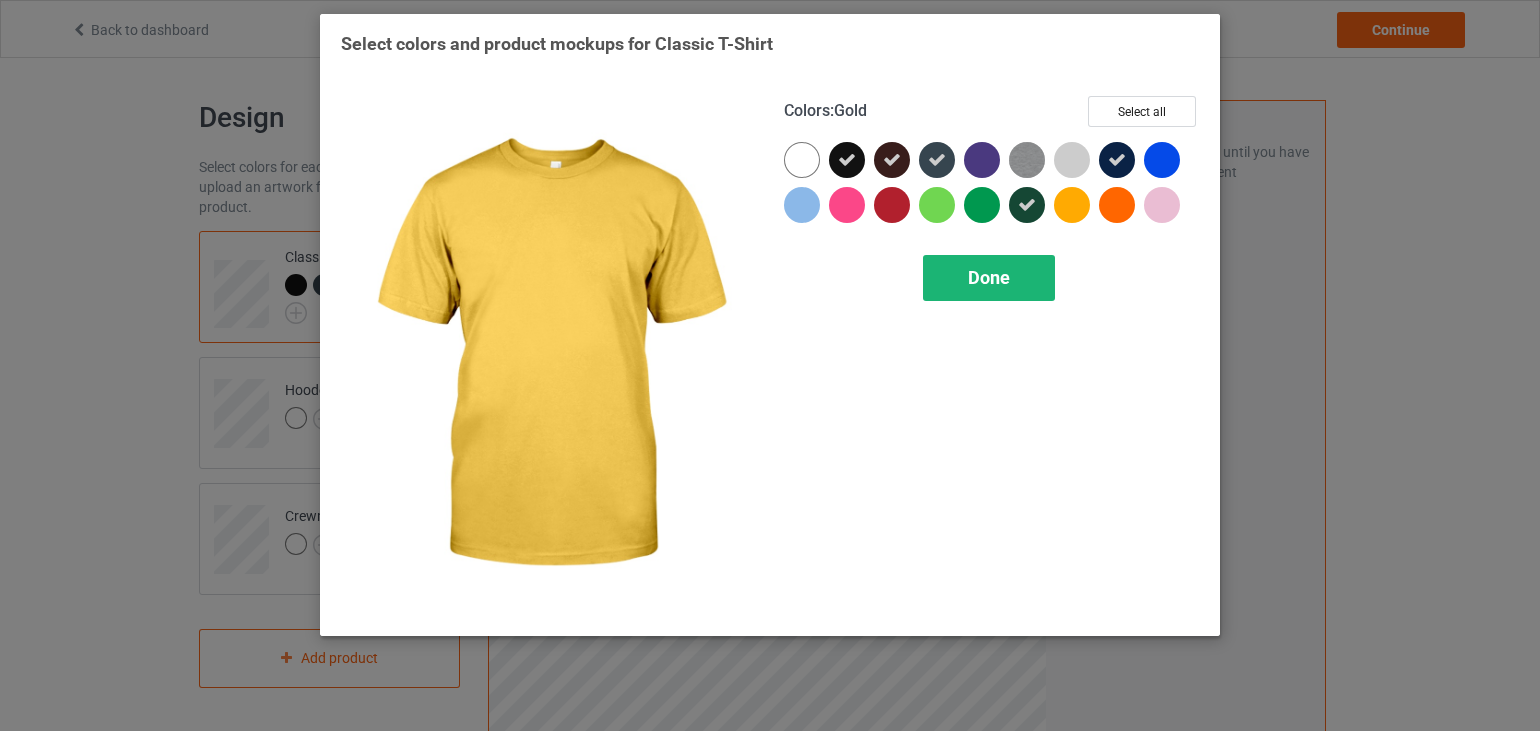 click on "Done" at bounding box center [989, 278] 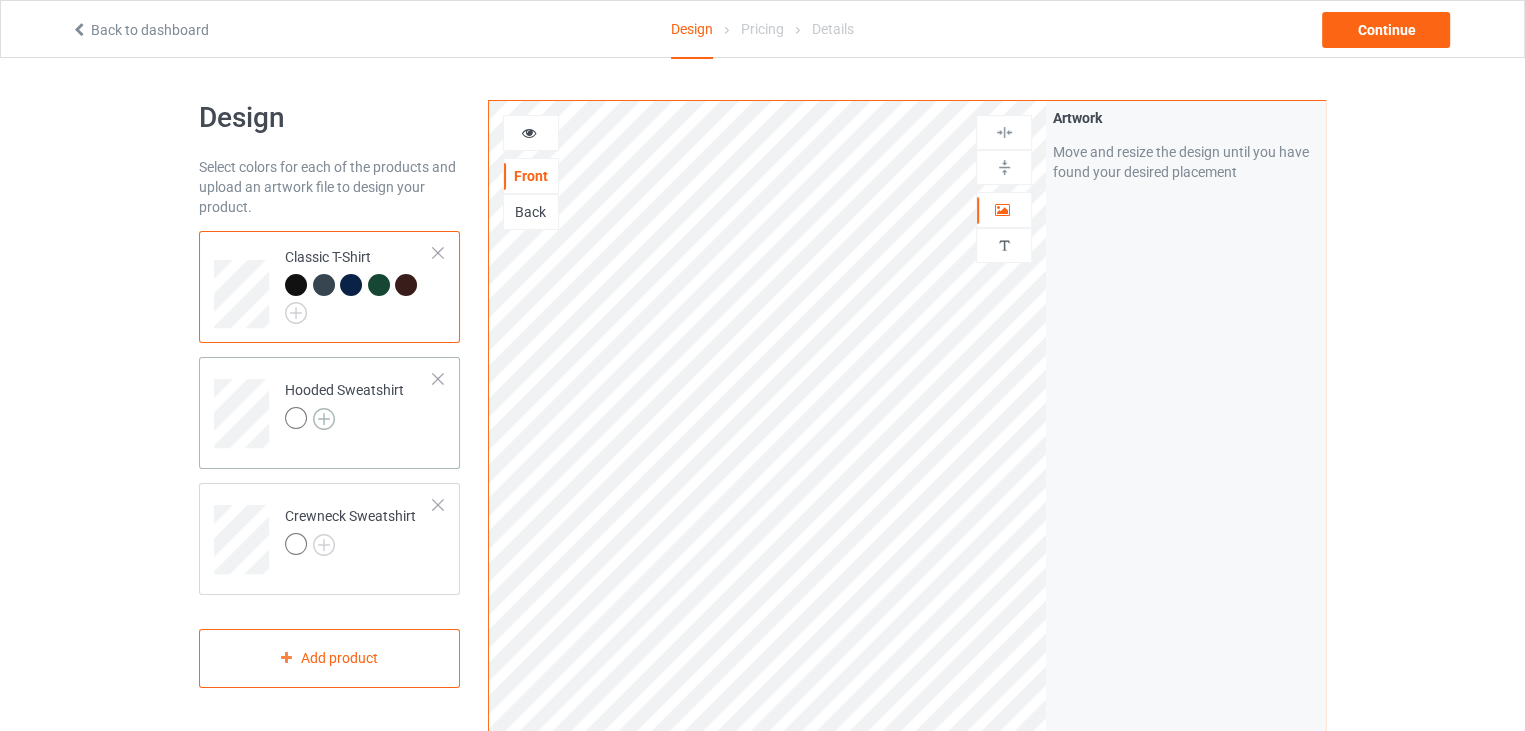 click at bounding box center [324, 419] 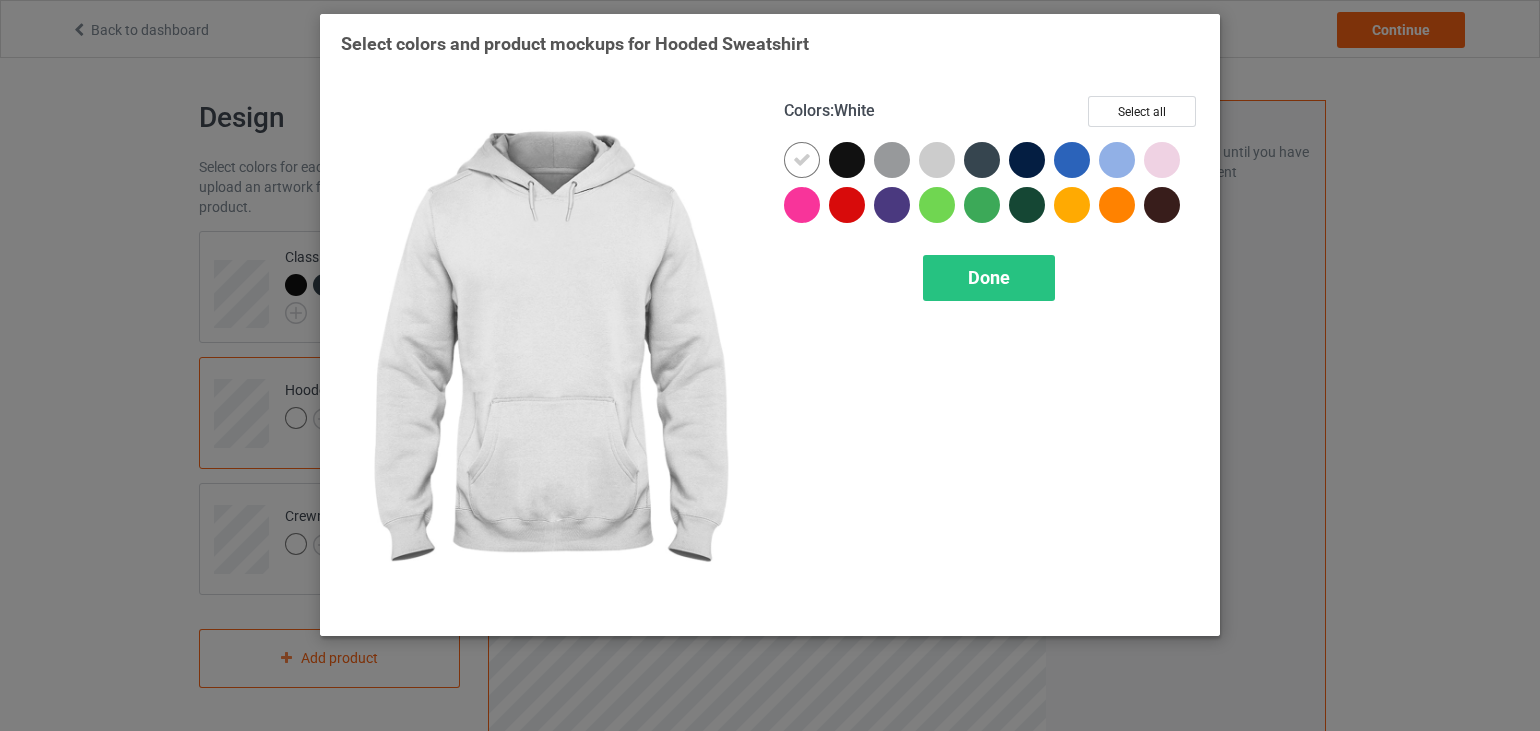 click at bounding box center (802, 160) 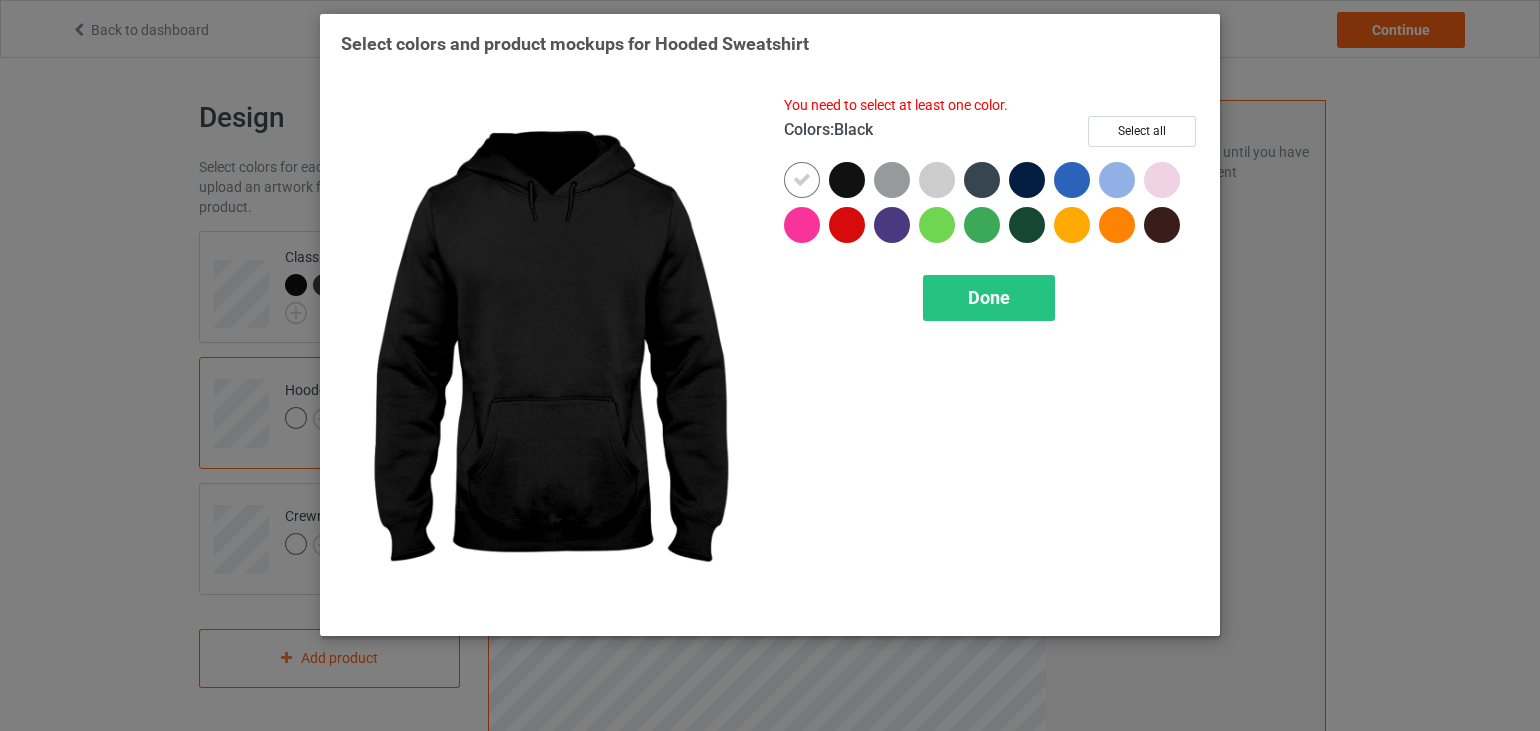 click at bounding box center (847, 180) 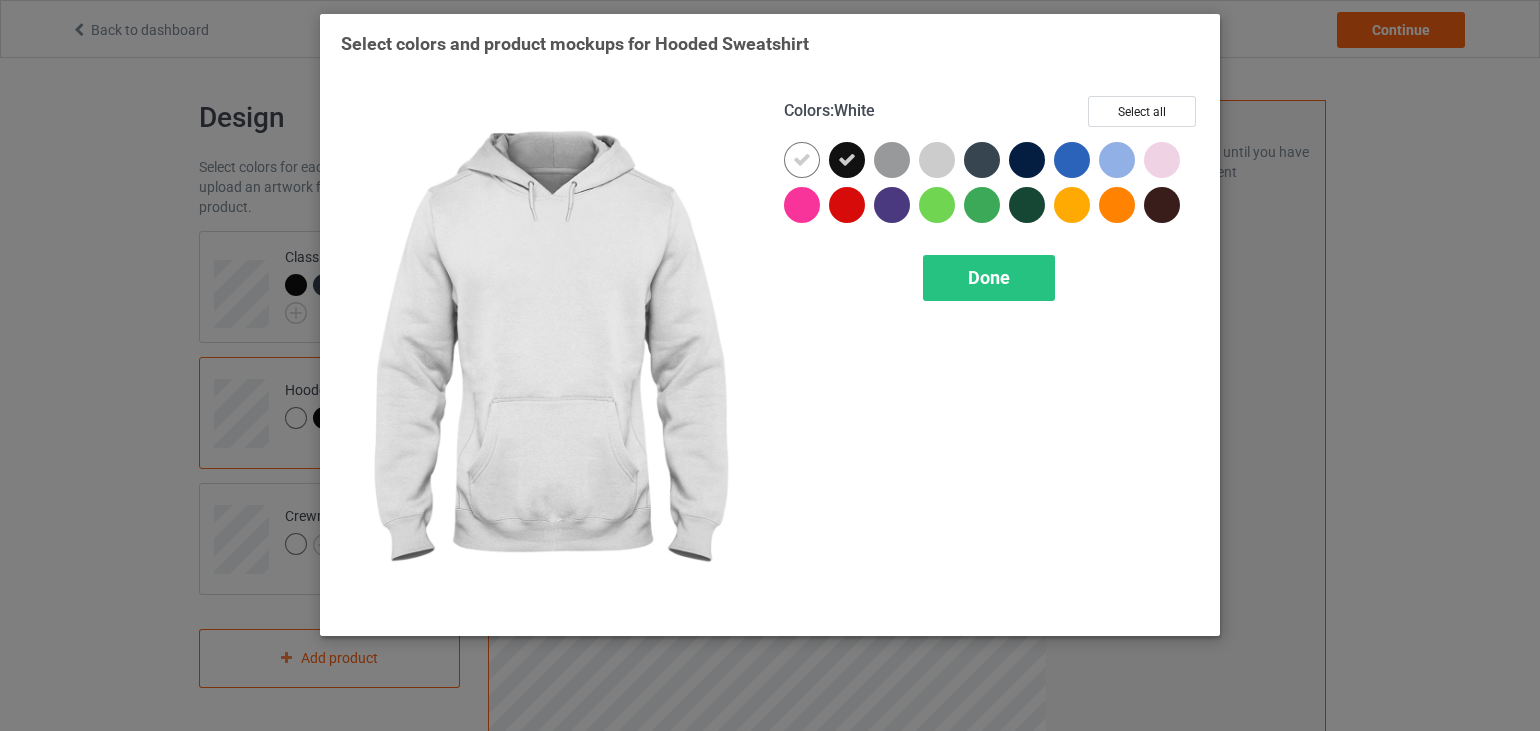 click at bounding box center (802, 160) 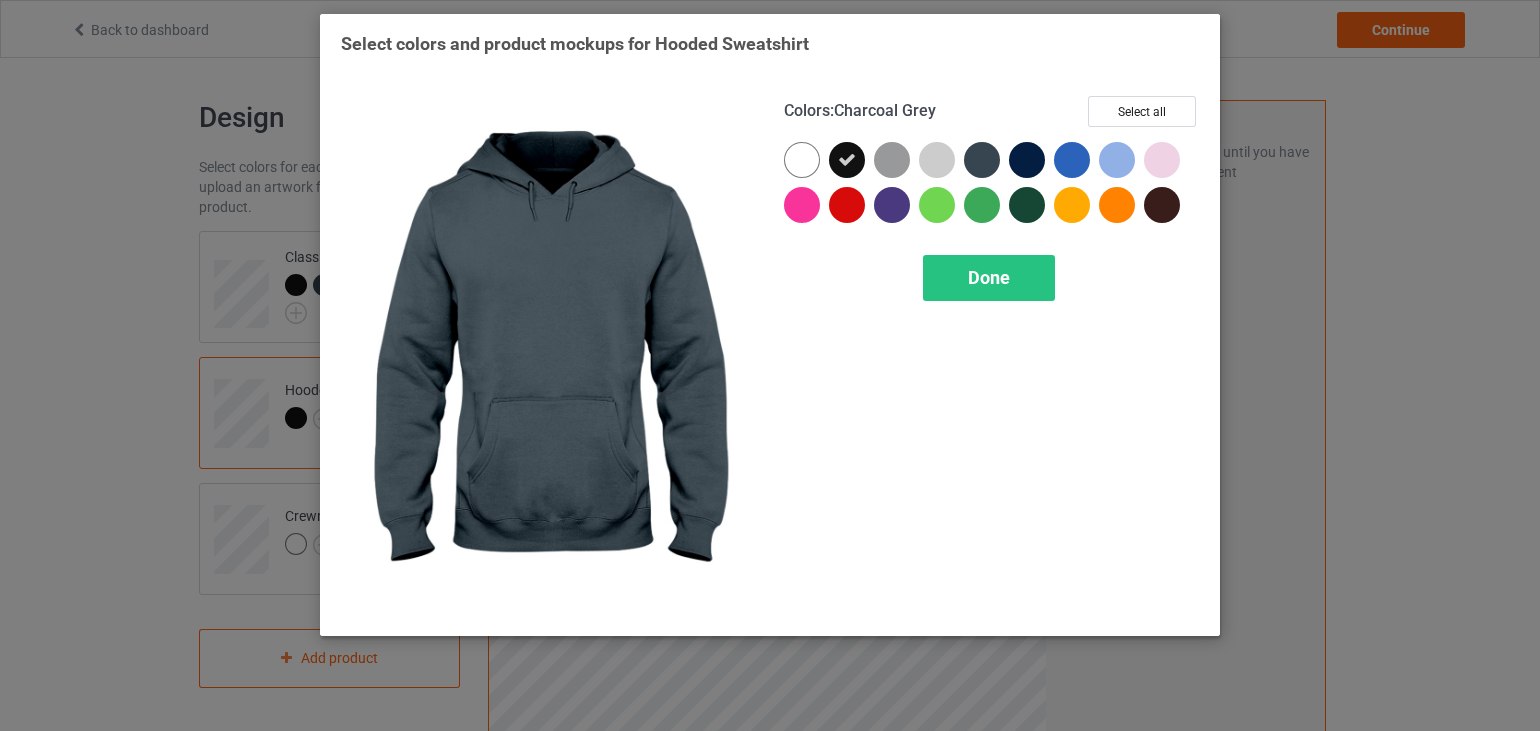 click at bounding box center (982, 160) 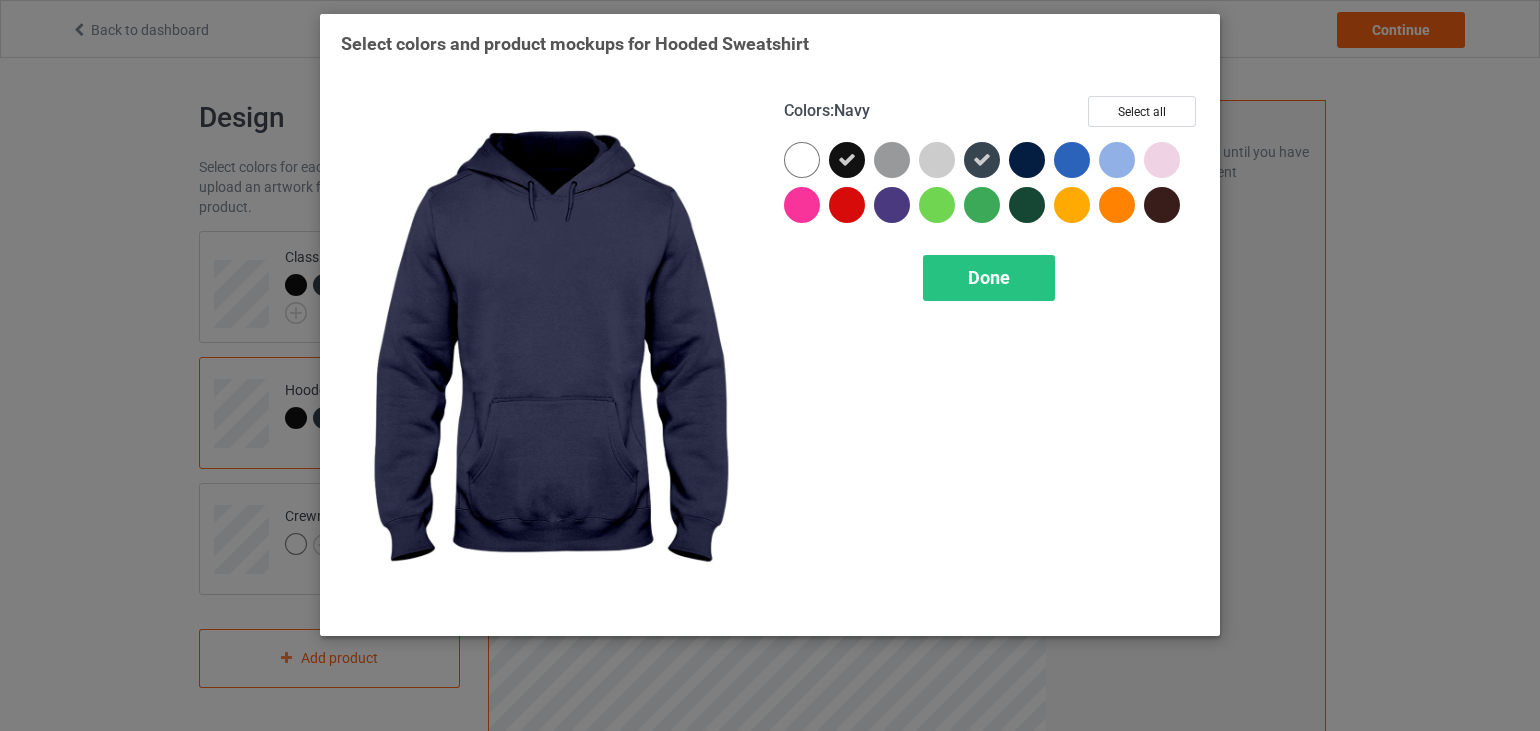 click at bounding box center (1027, 160) 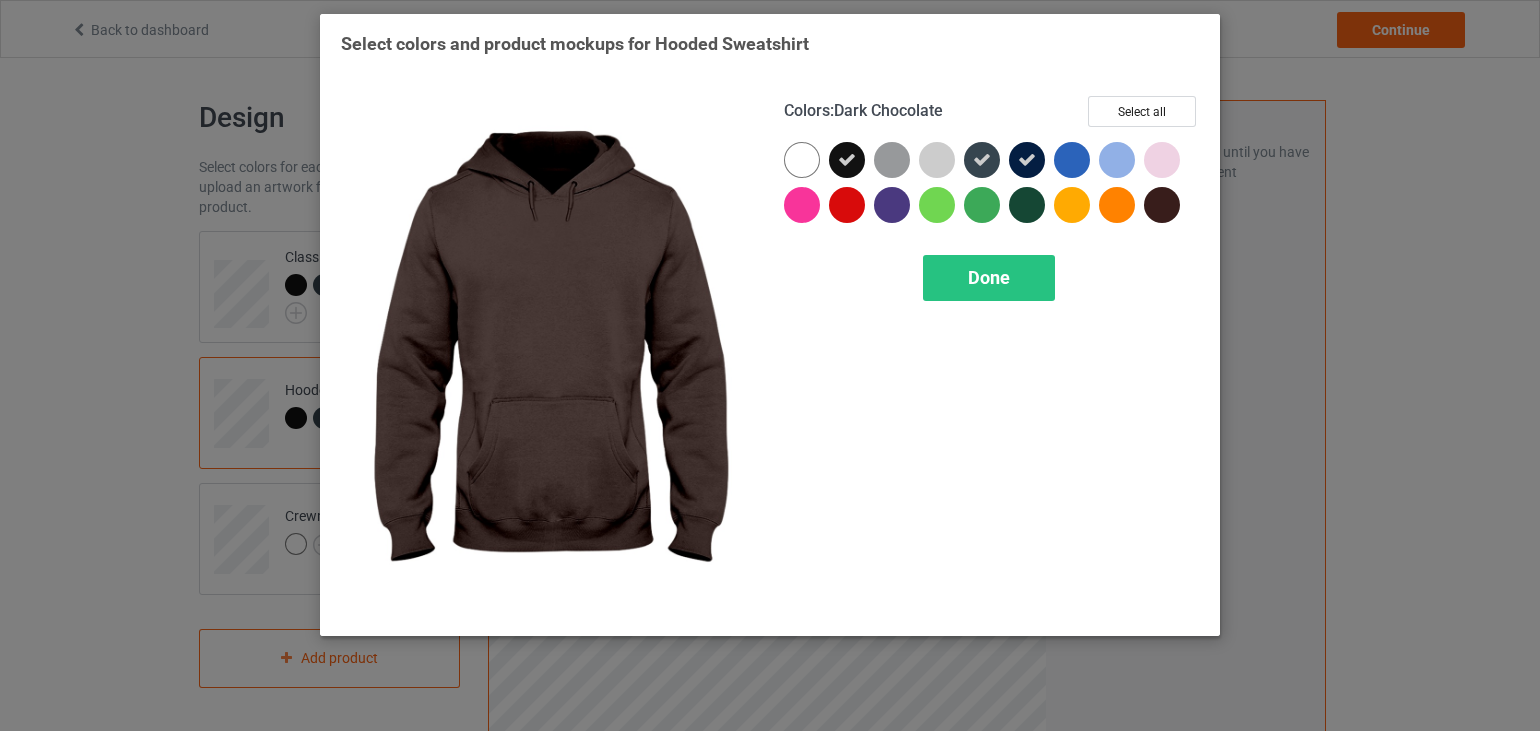 click at bounding box center [1162, 205] 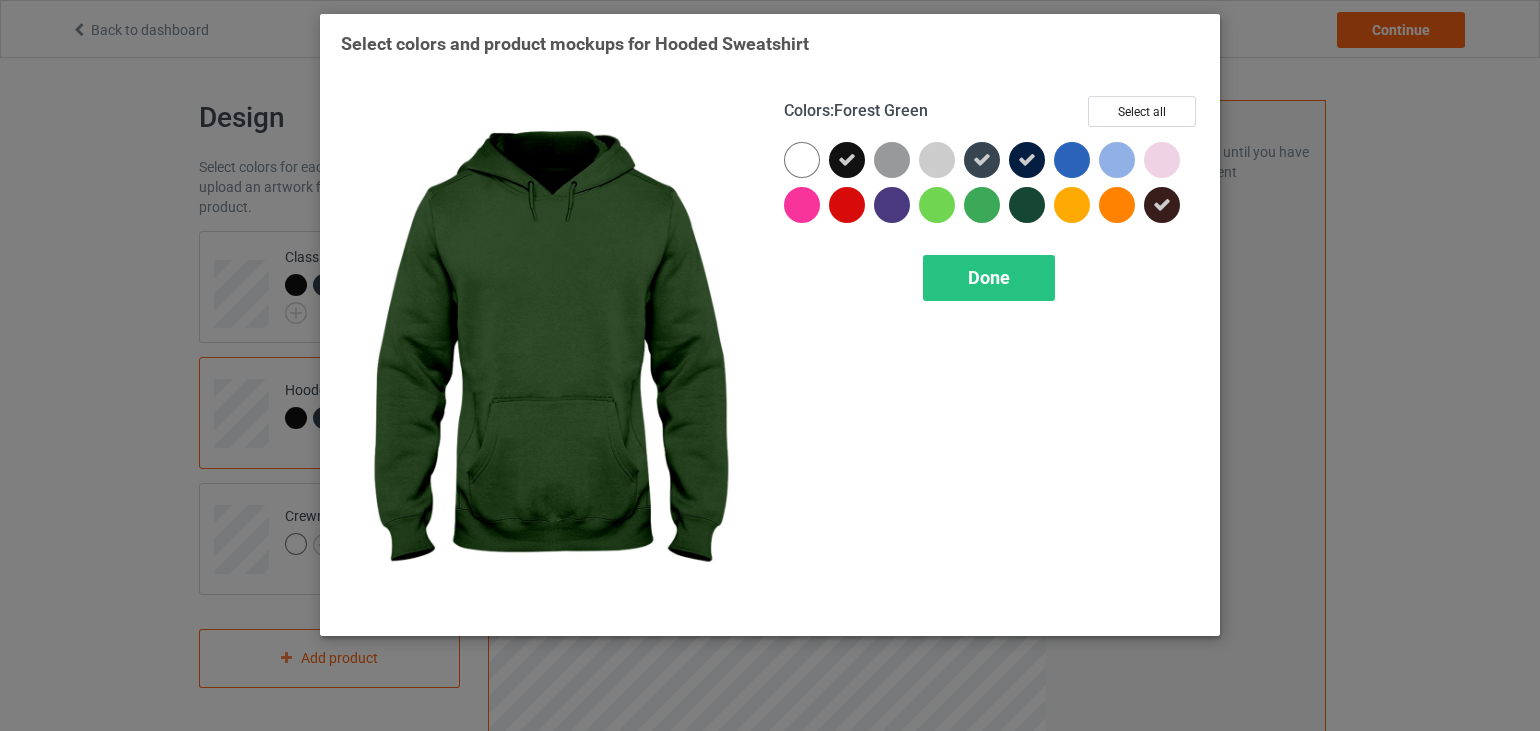 click at bounding box center [1027, 205] 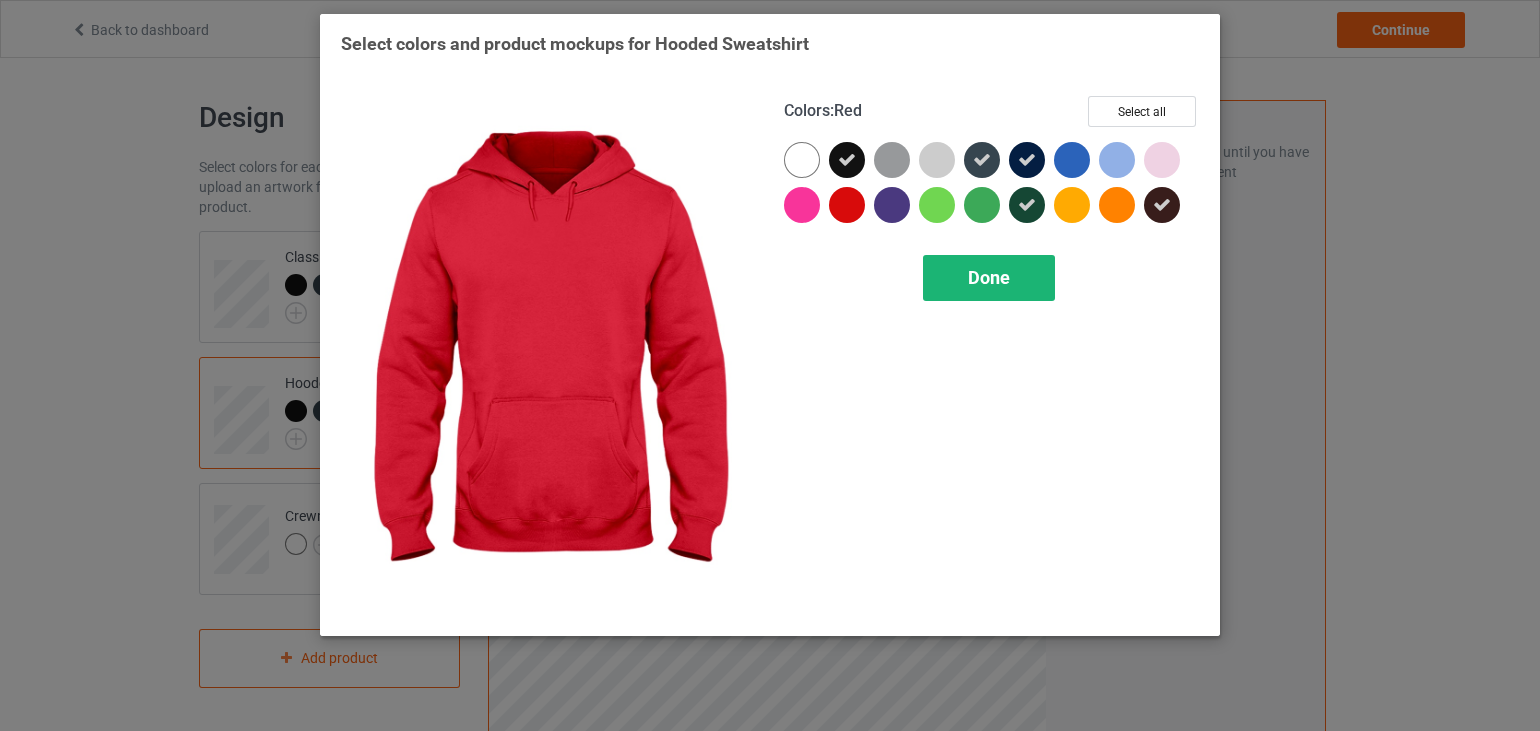 click on "Done" at bounding box center [989, 277] 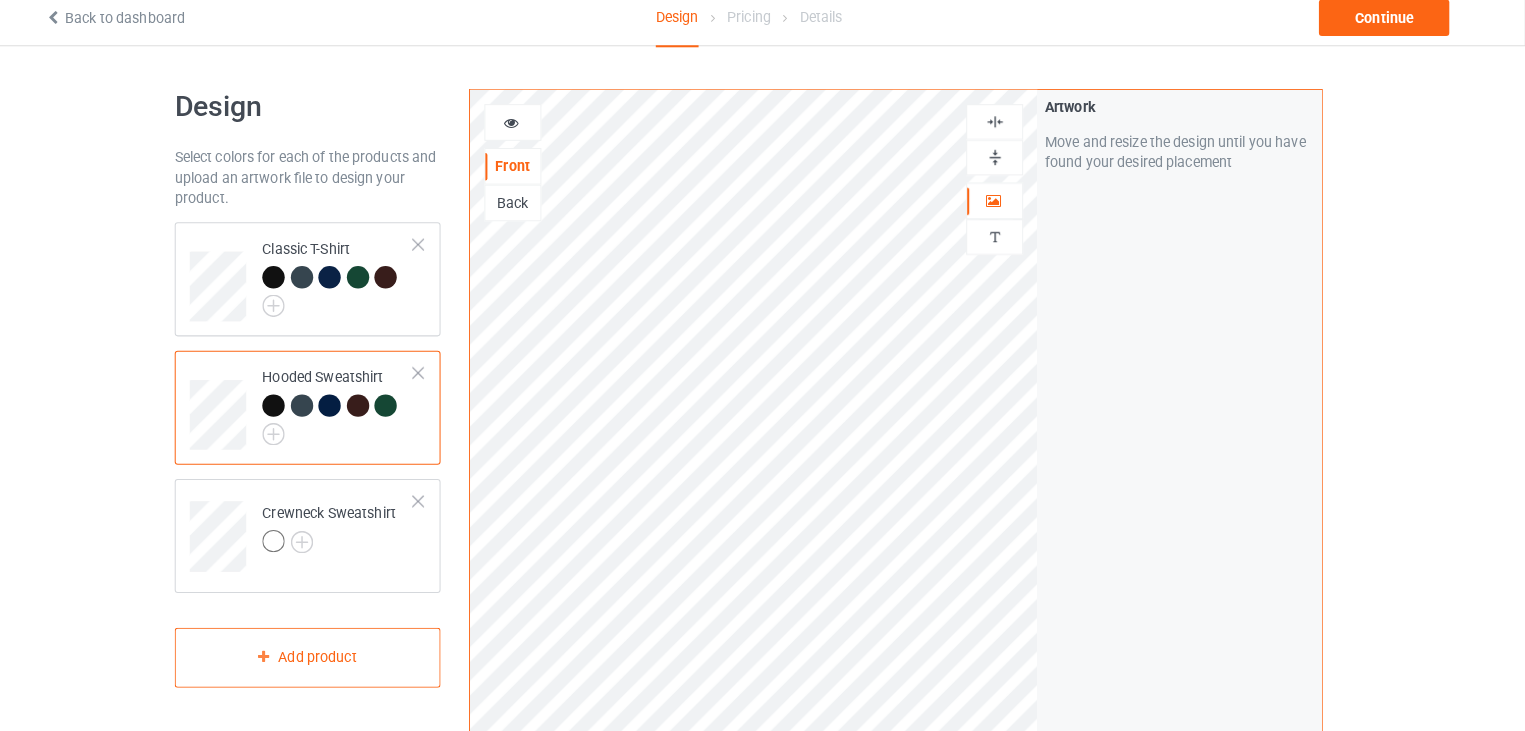 scroll, scrollTop: 0, scrollLeft: 0, axis: both 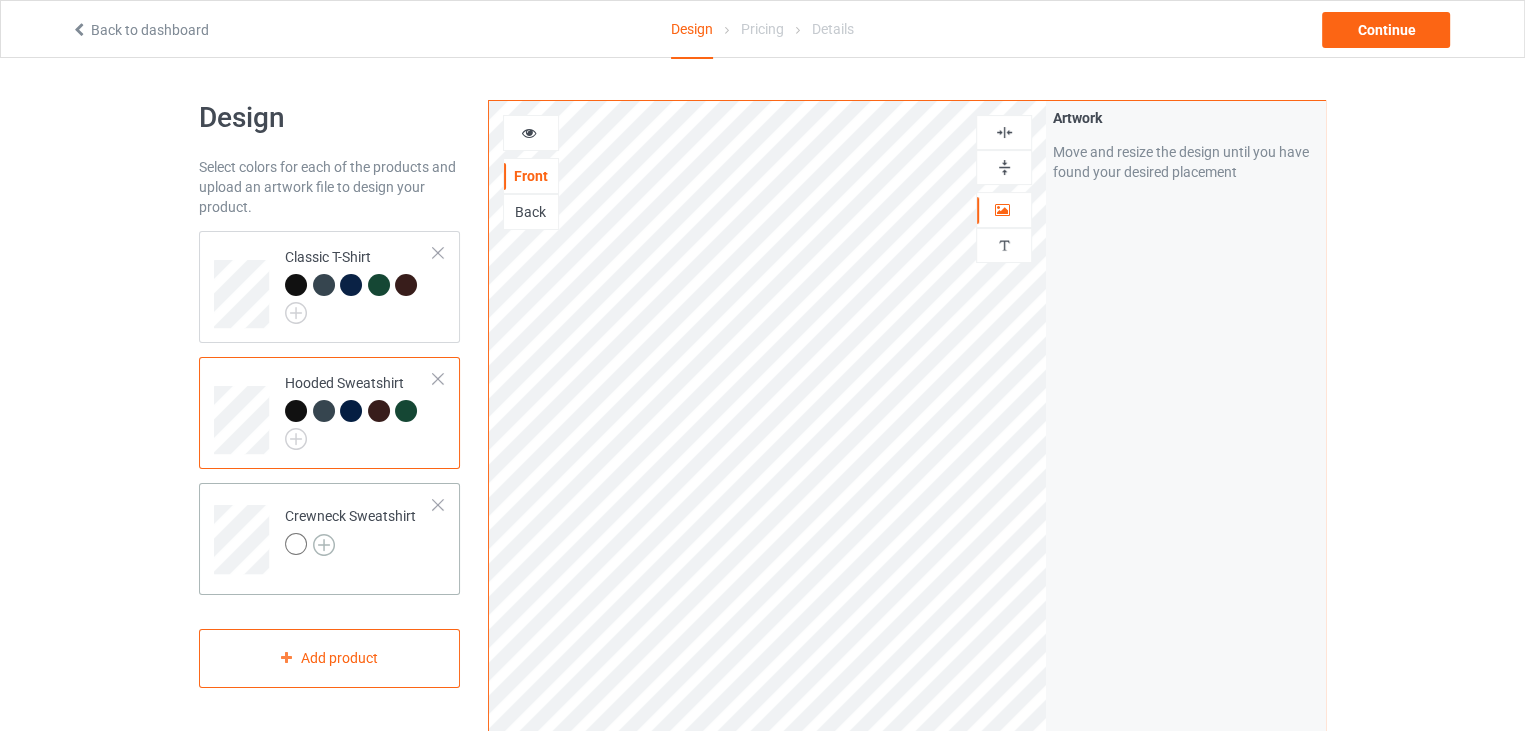click at bounding box center (324, 545) 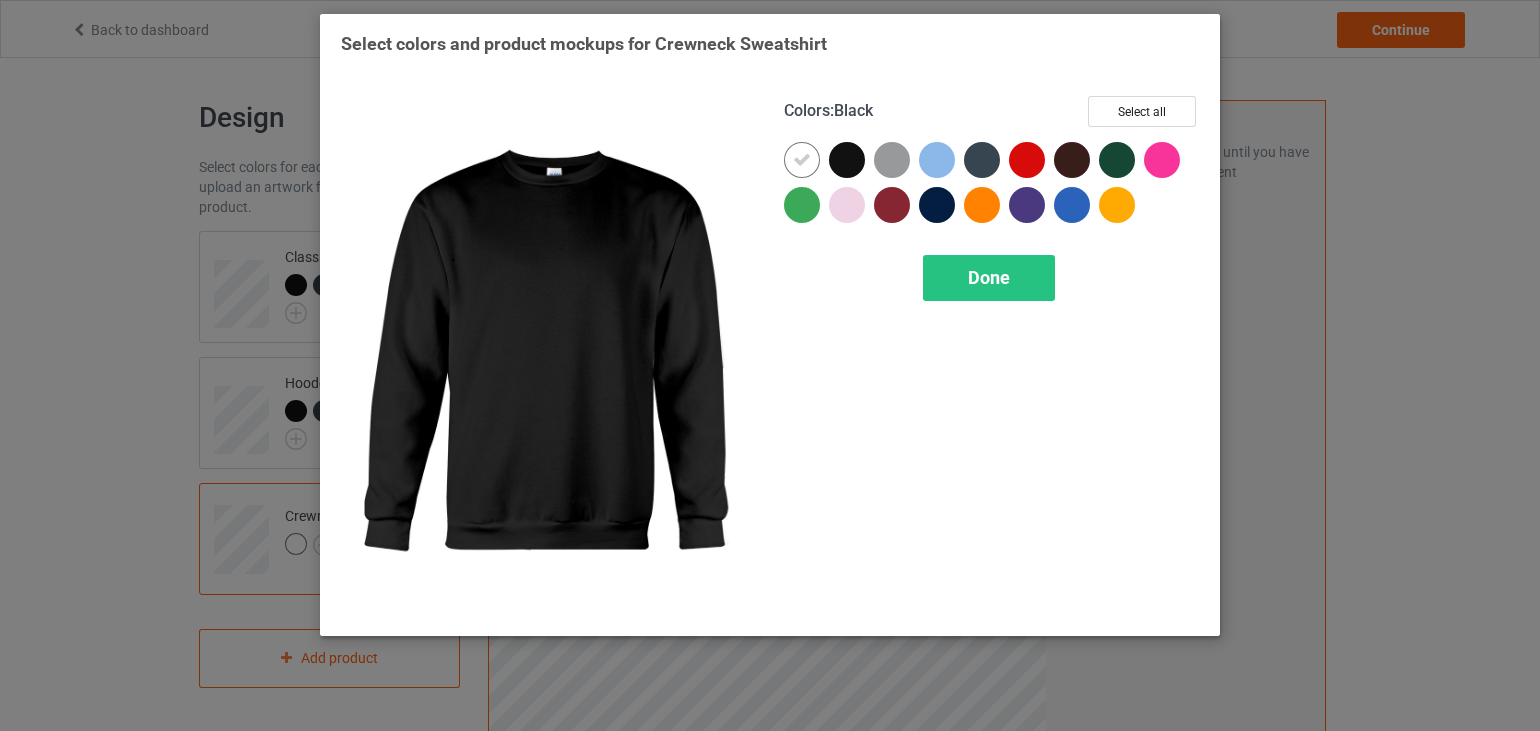 click at bounding box center (847, 160) 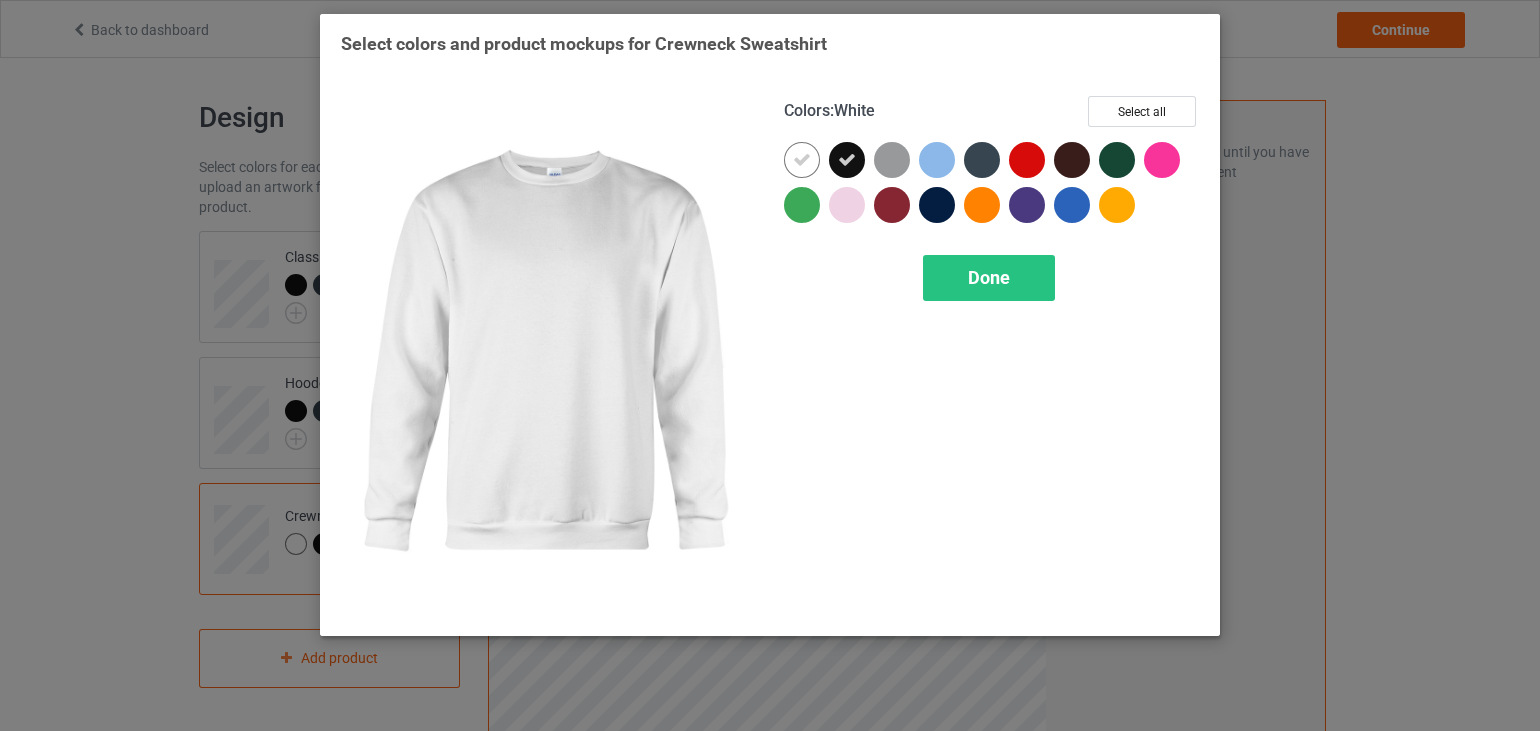 click at bounding box center [802, 160] 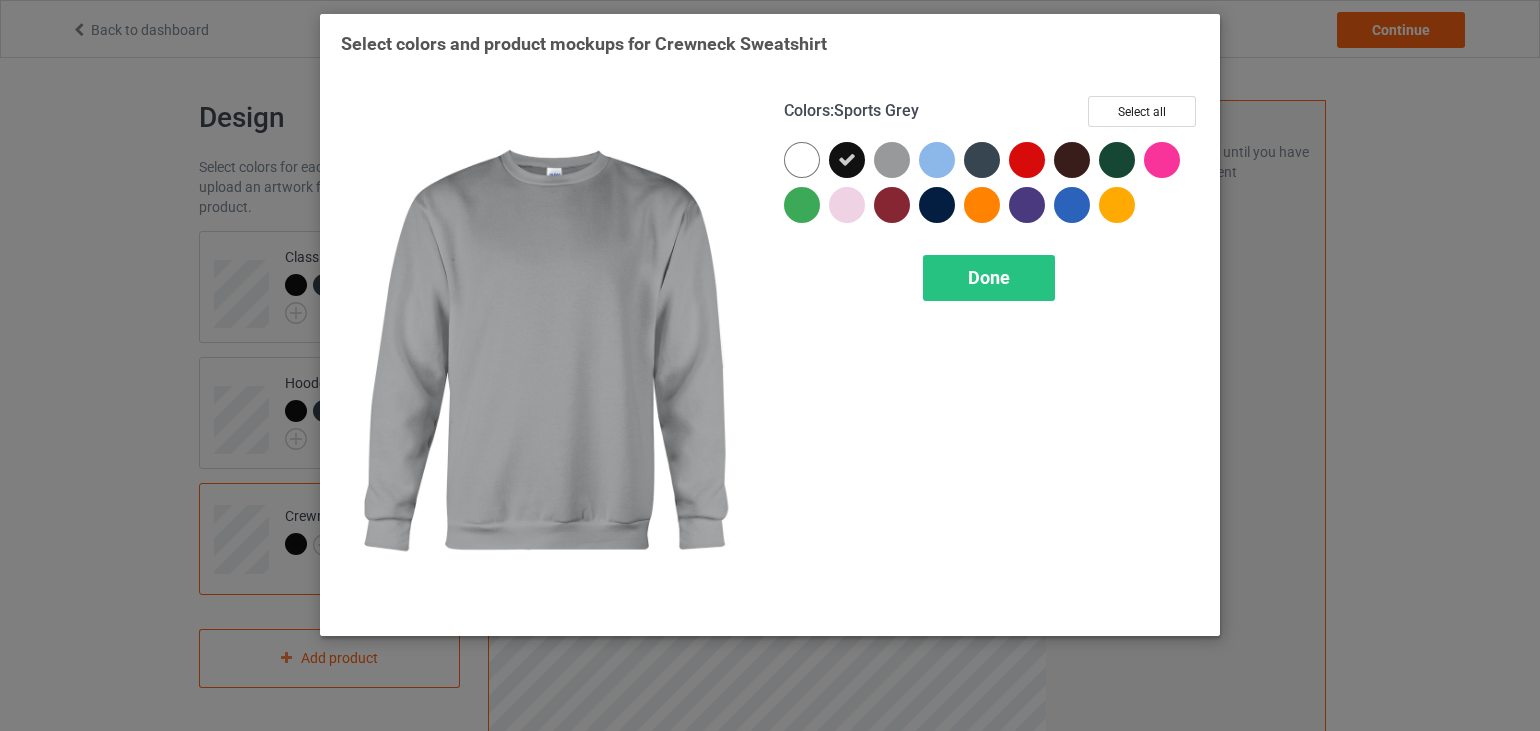 click at bounding box center [892, 160] 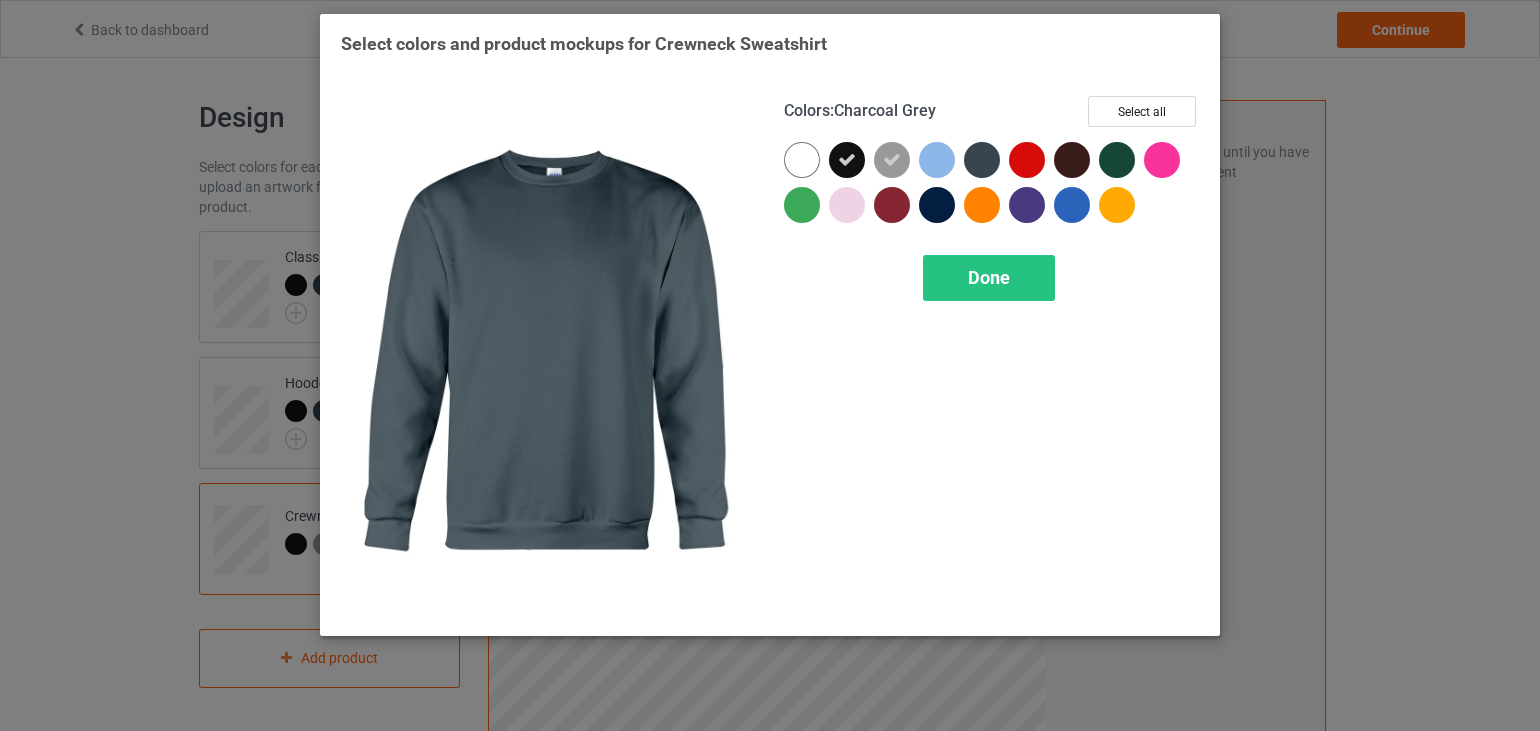 click at bounding box center [982, 160] 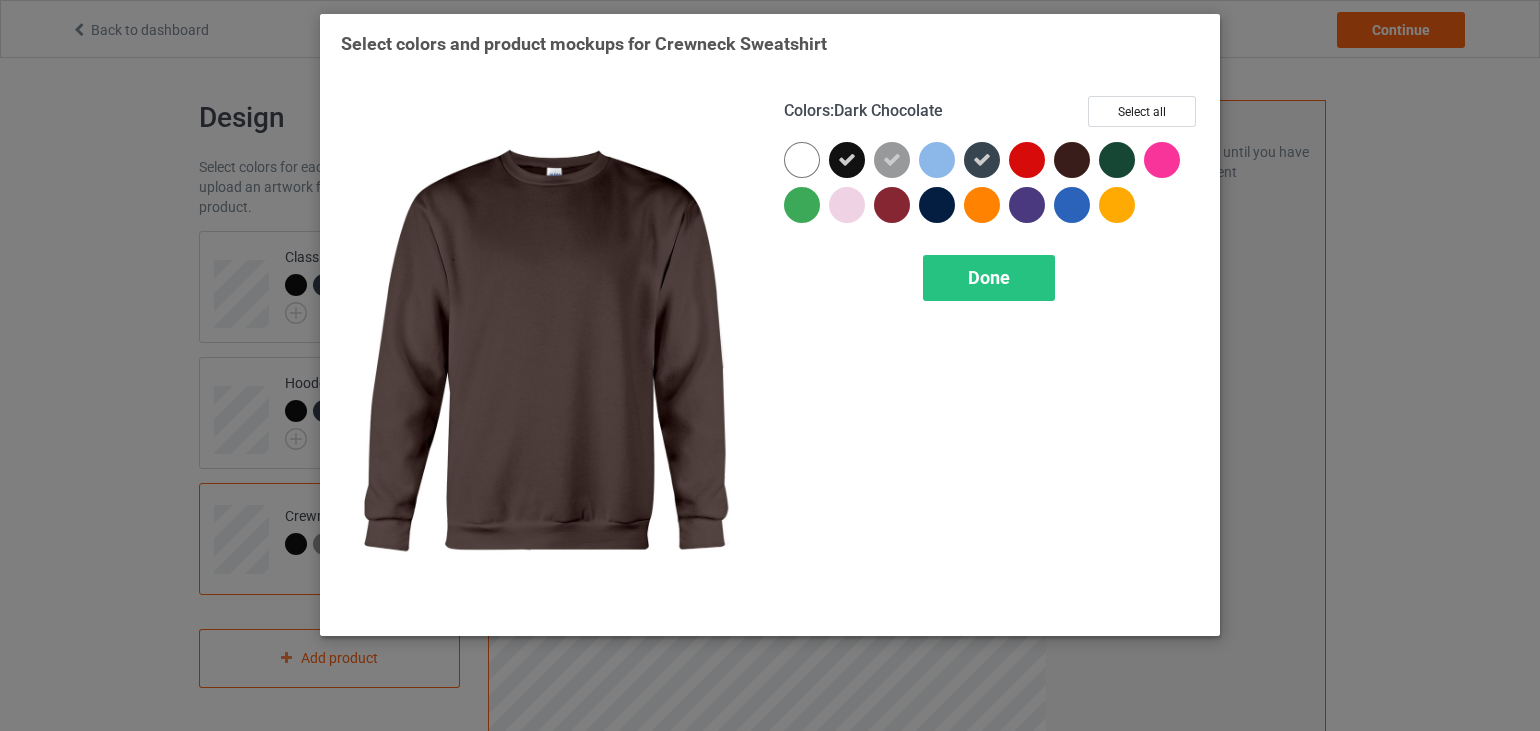 click at bounding box center (1072, 160) 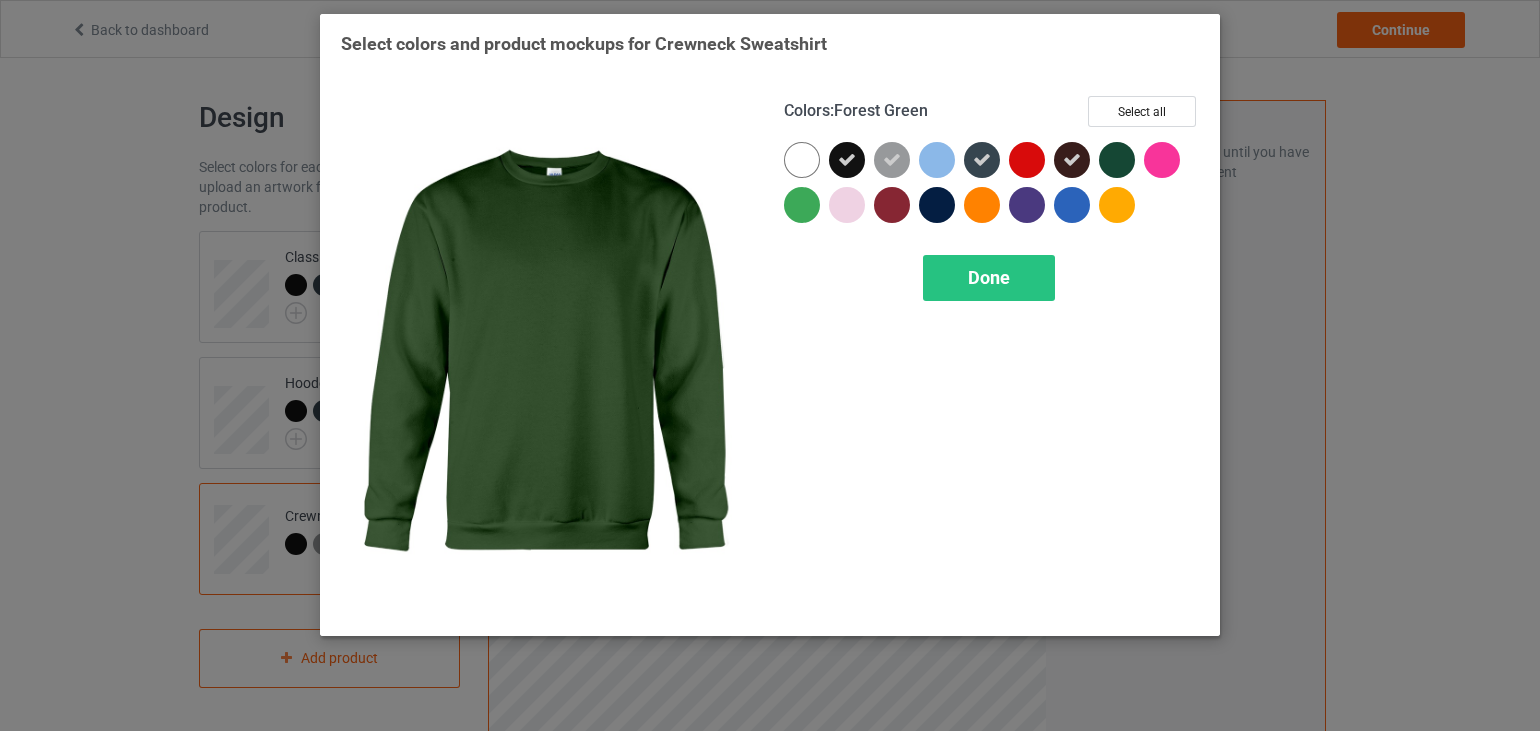 click at bounding box center [1117, 160] 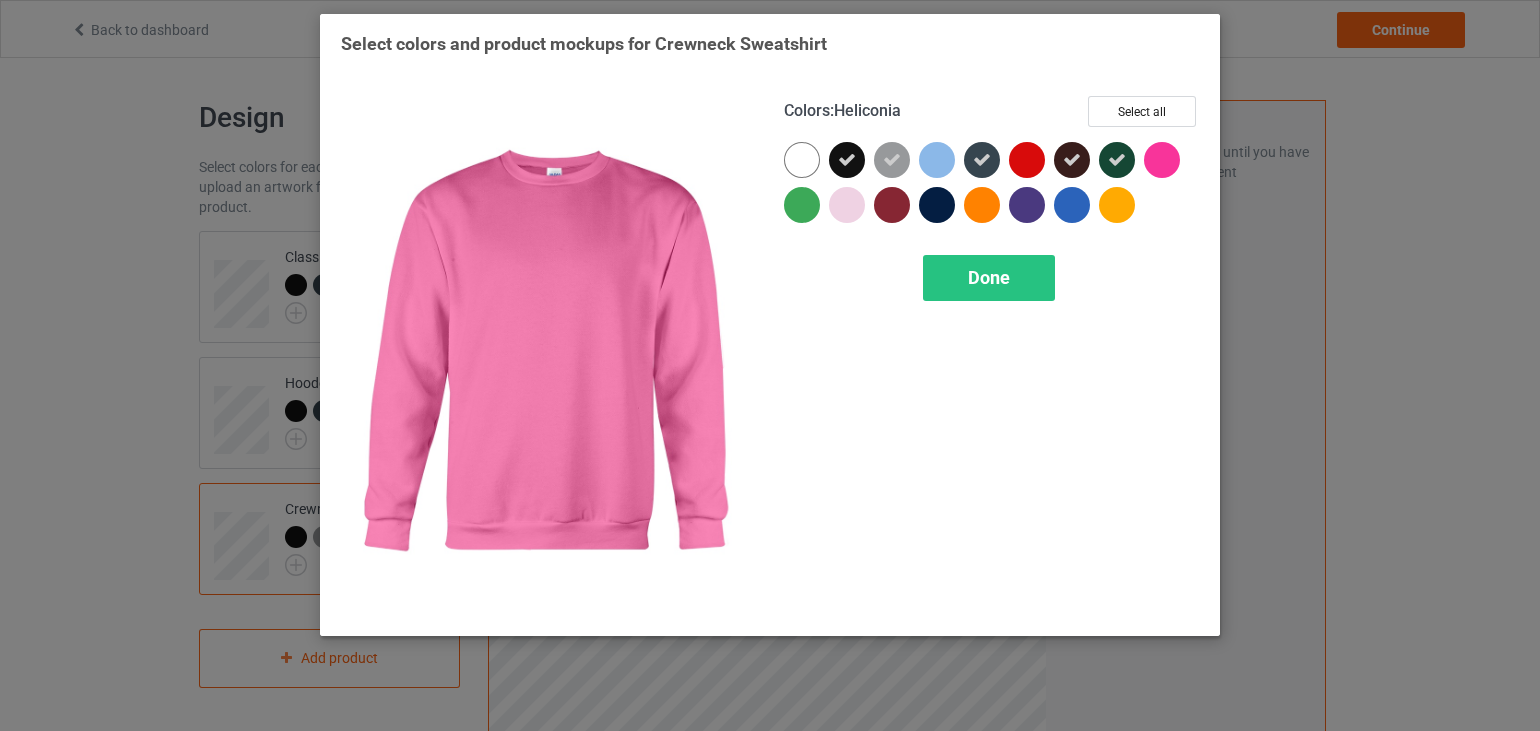 click at bounding box center [1162, 160] 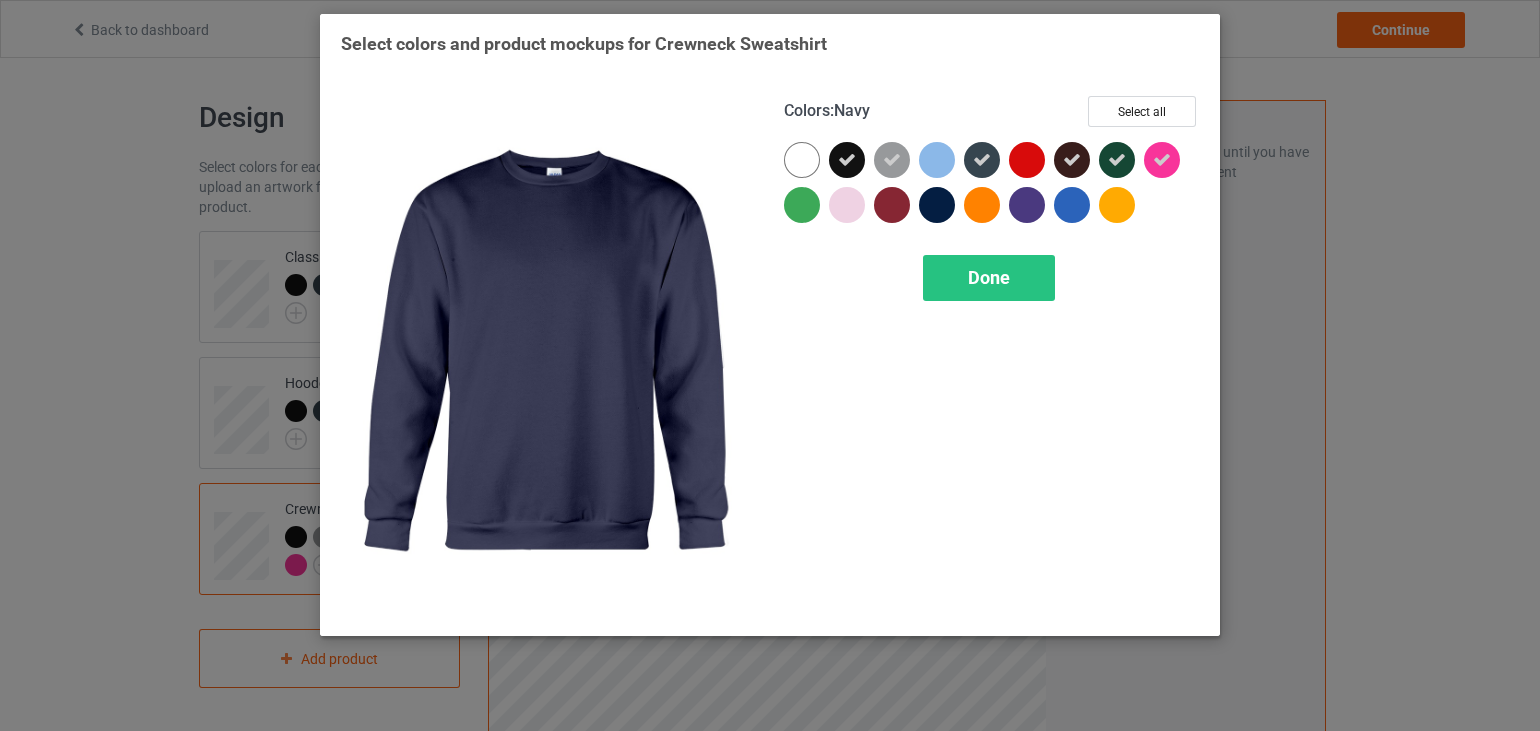 click at bounding box center [937, 205] 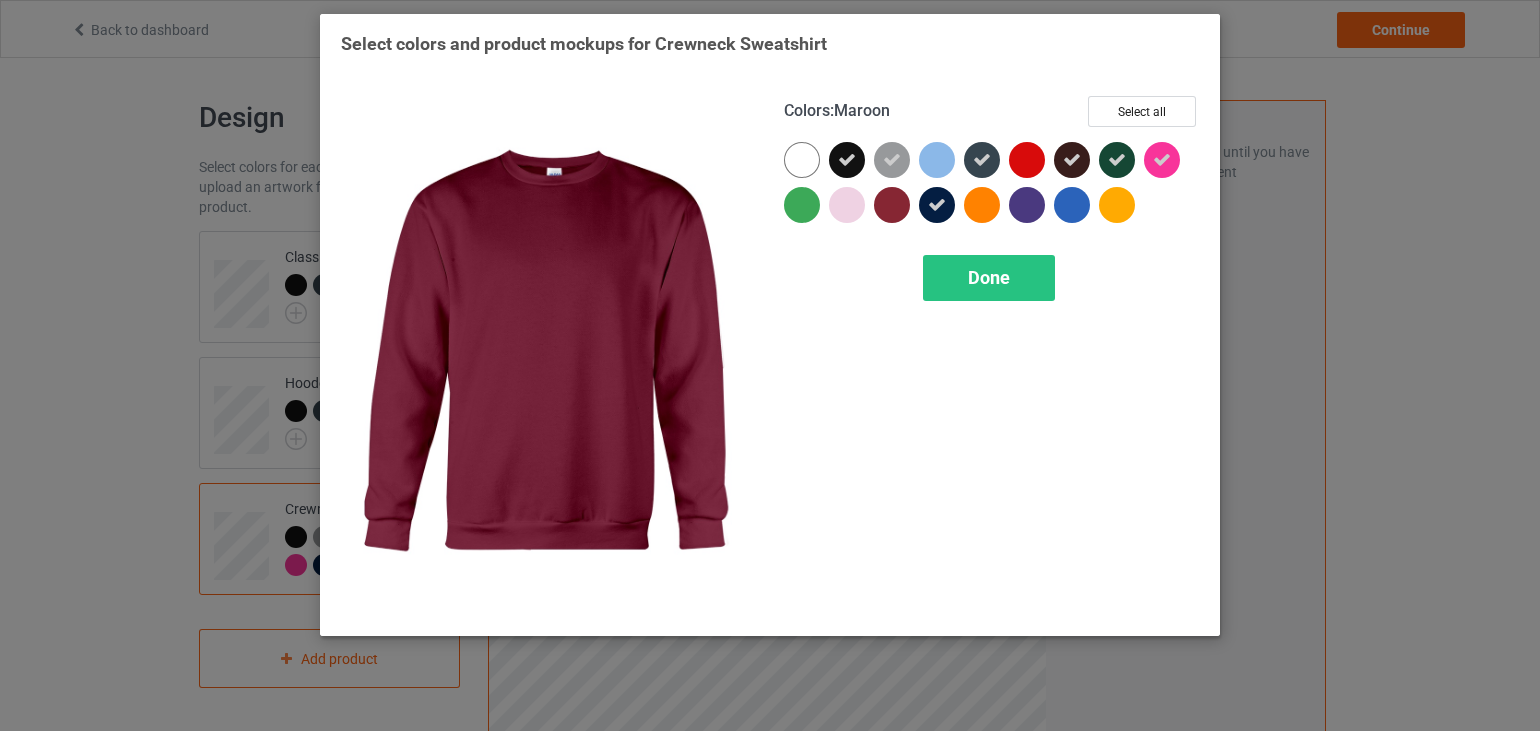 click at bounding box center (892, 205) 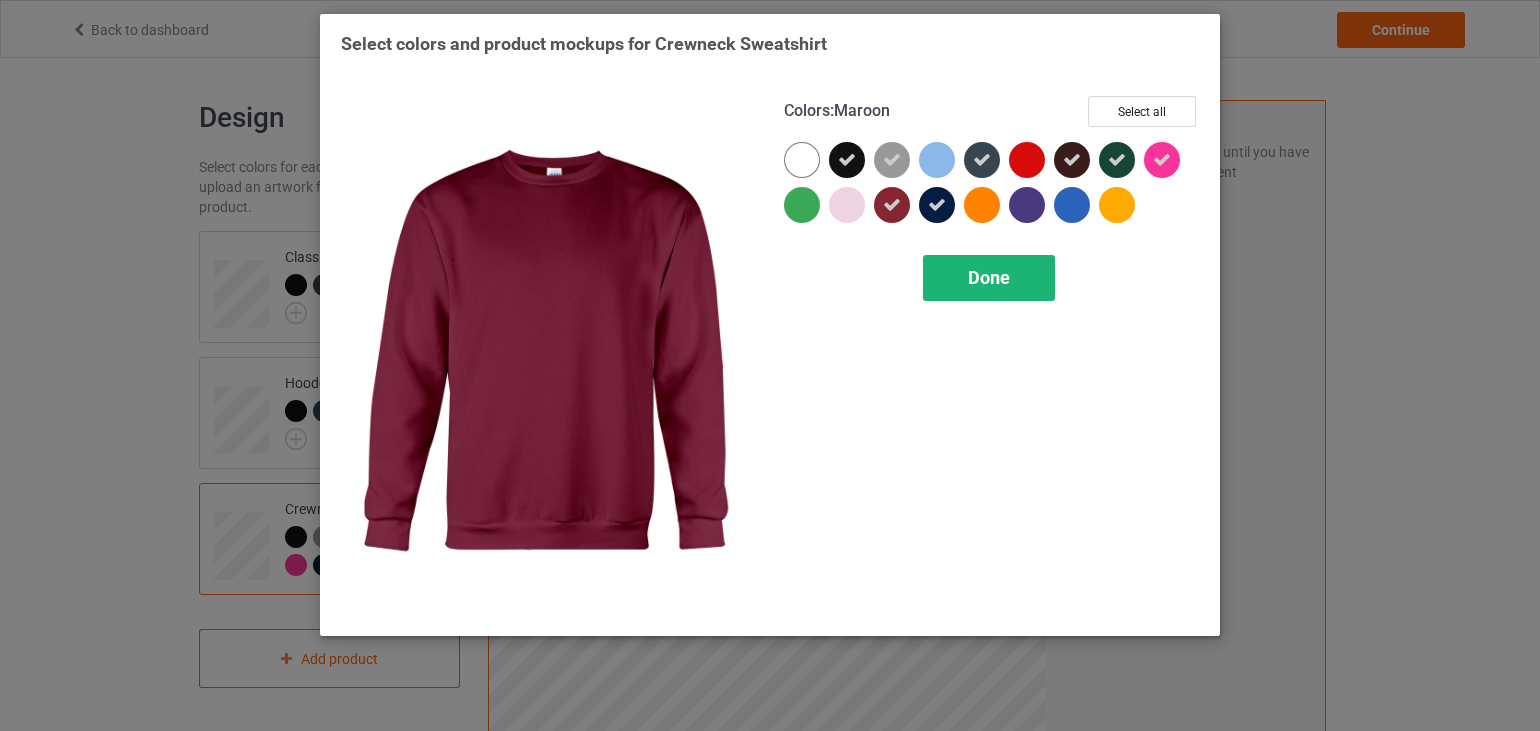click on "Done" at bounding box center [989, 278] 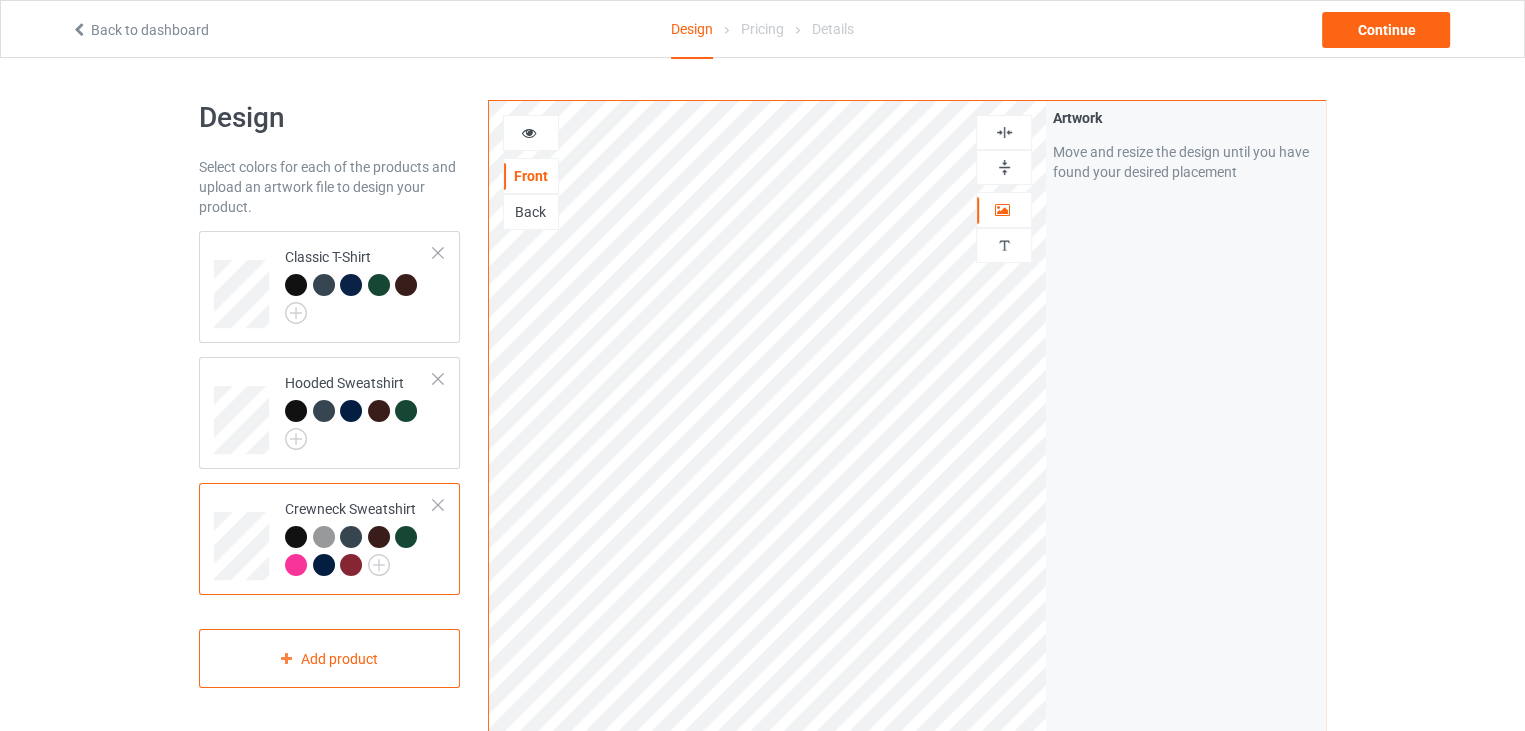 click at bounding box center [296, 537] 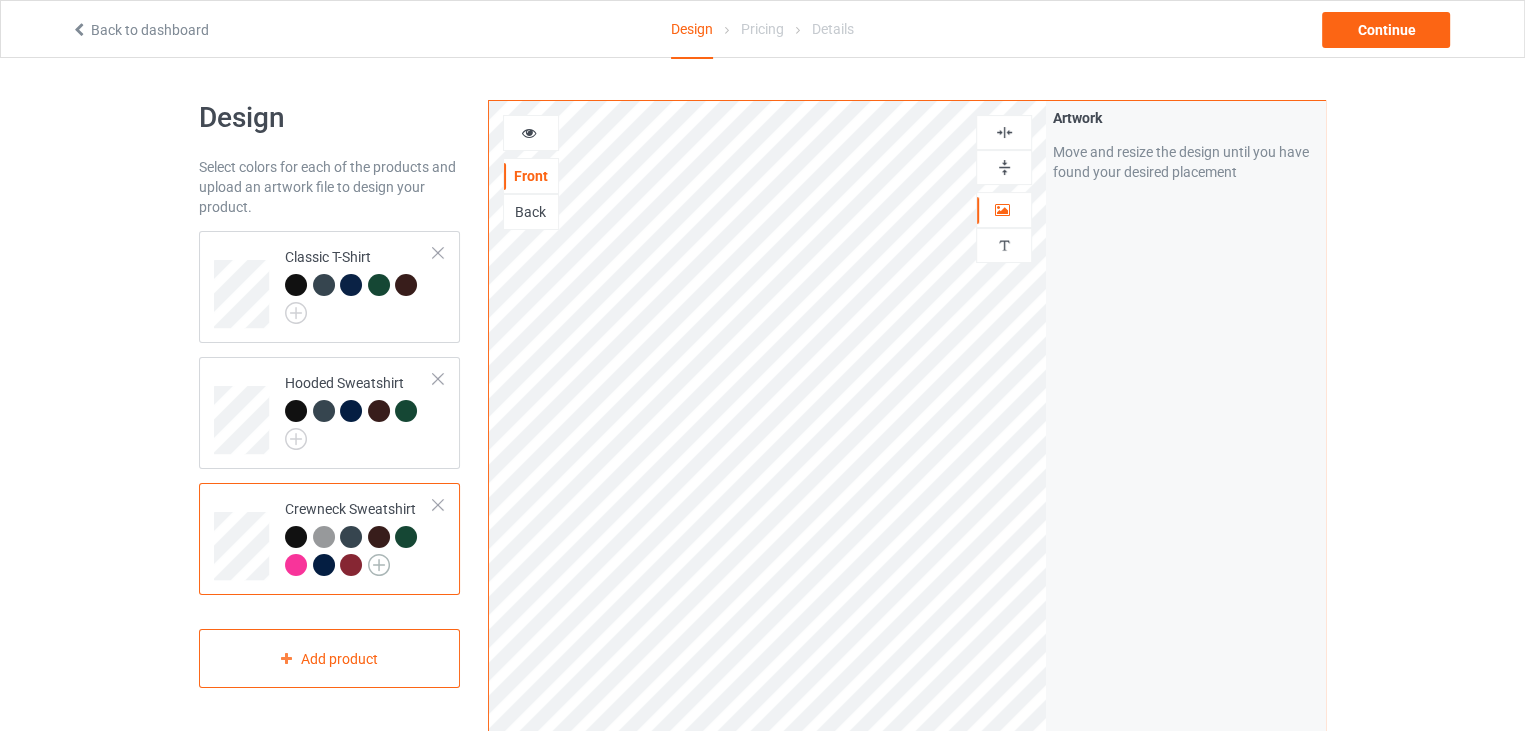 click at bounding box center [379, 565] 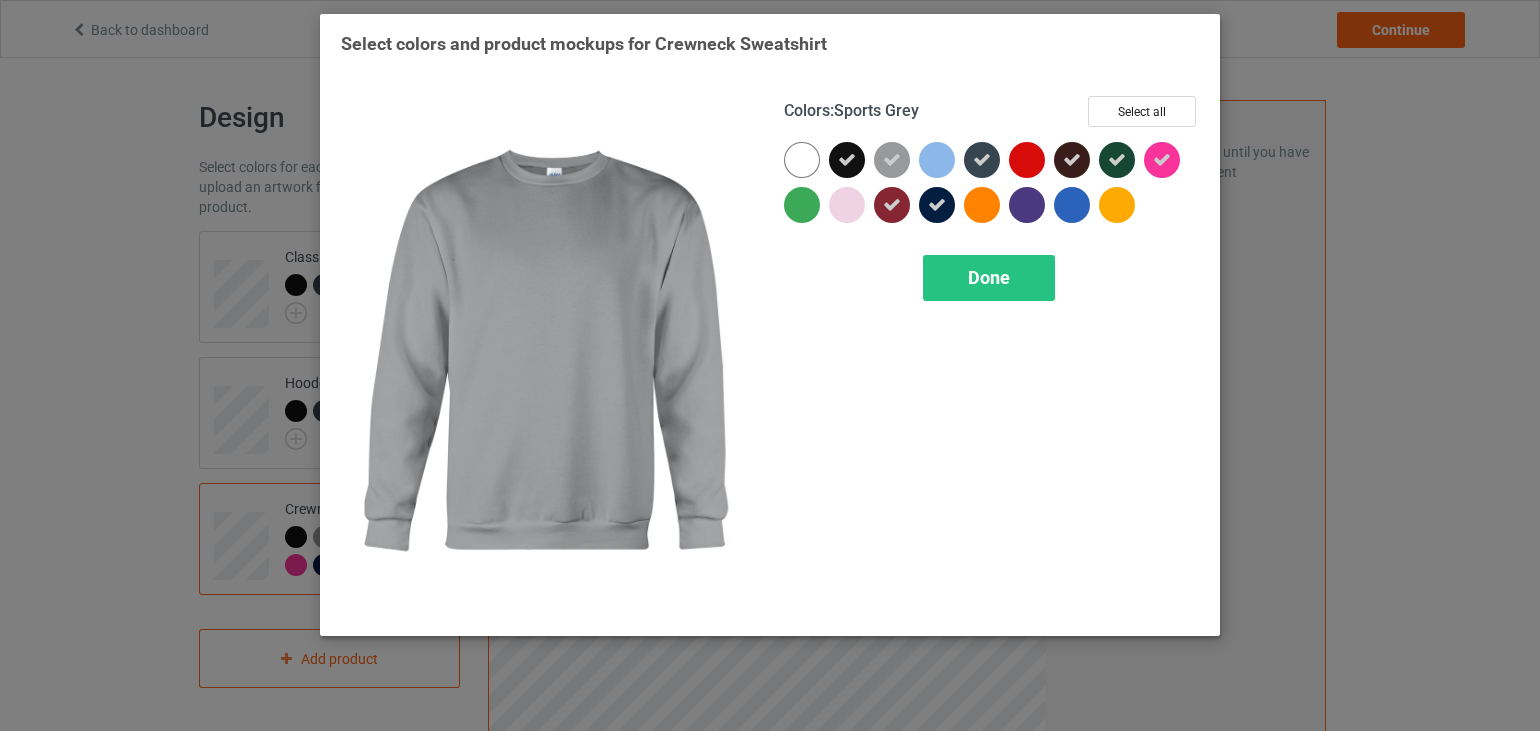 click at bounding box center [892, 160] 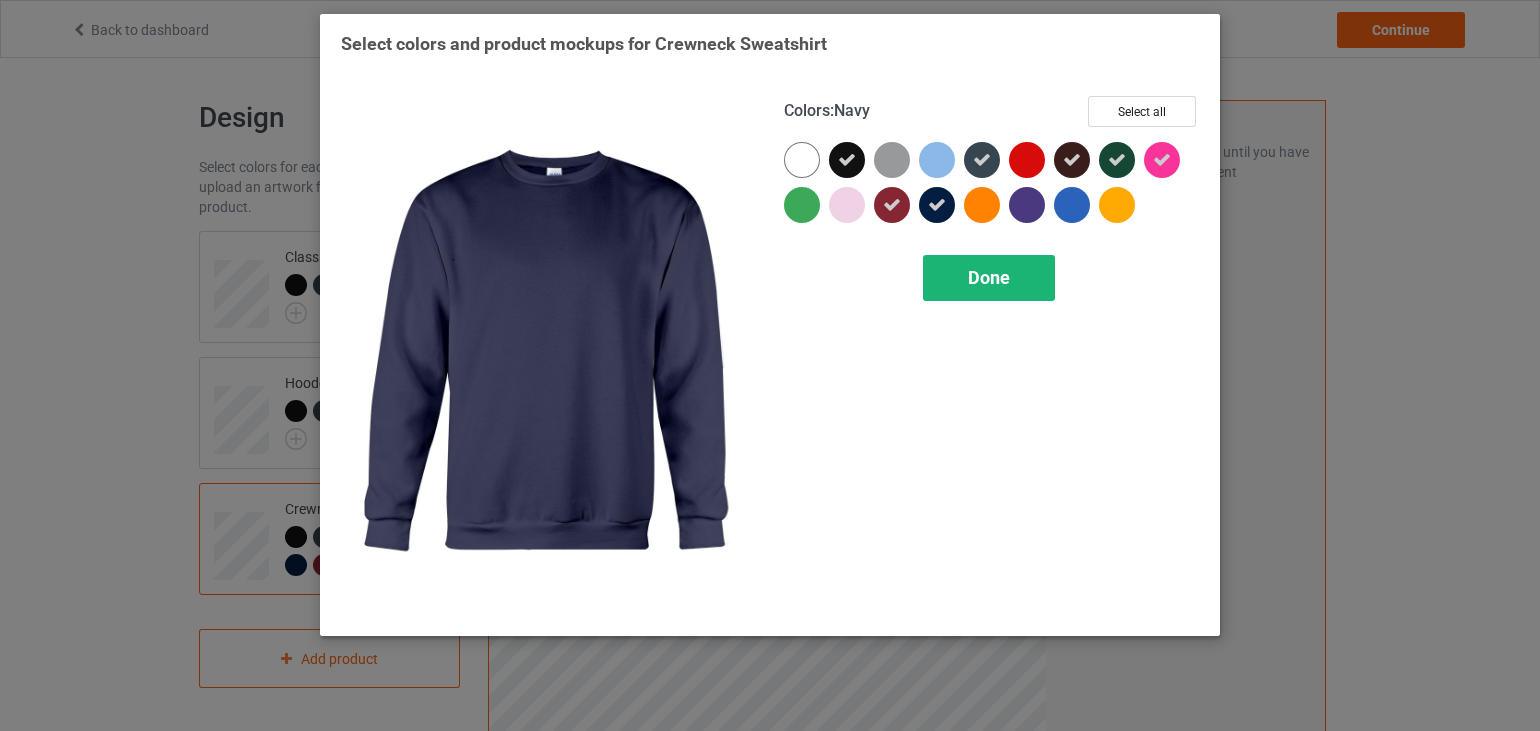 click on "Done" at bounding box center (989, 277) 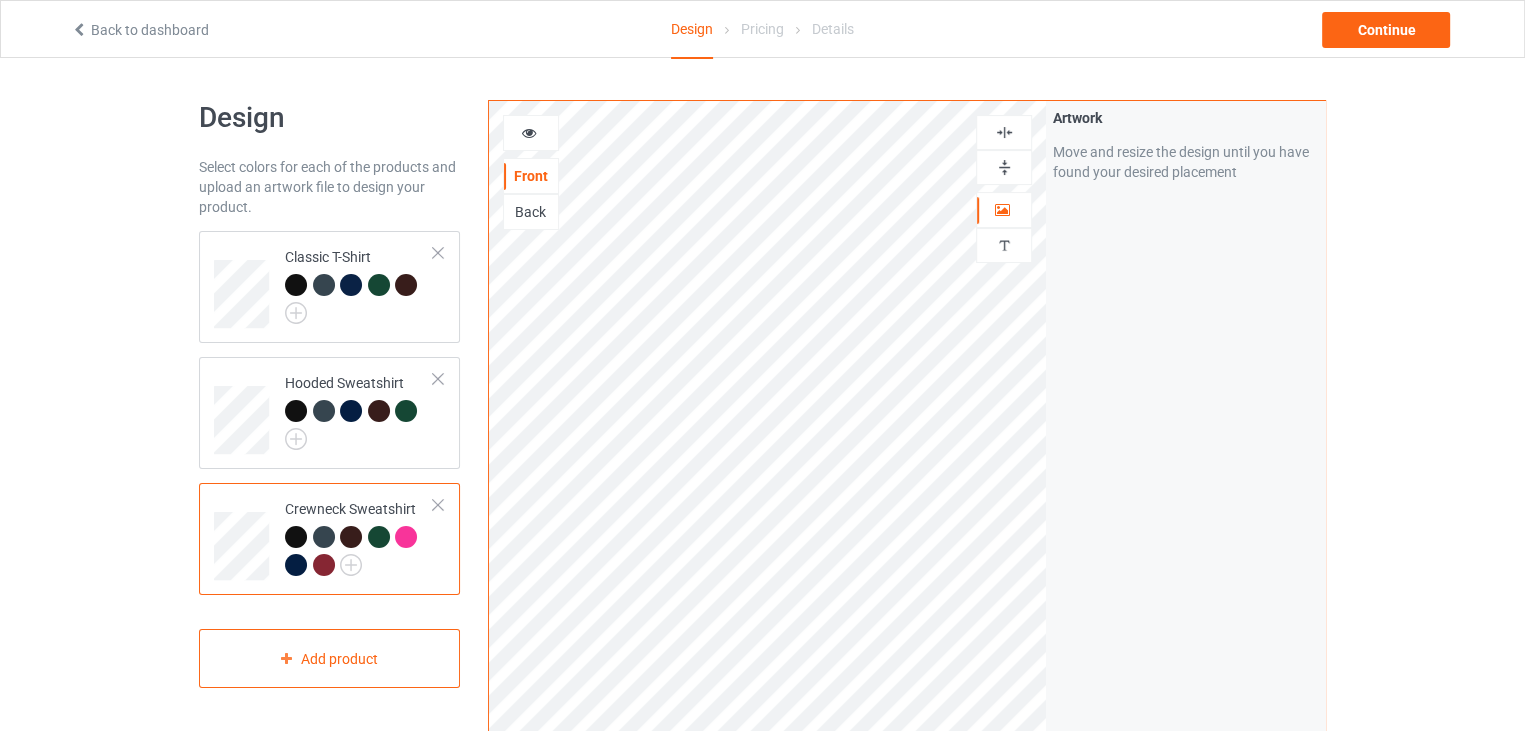 click at bounding box center [406, 537] 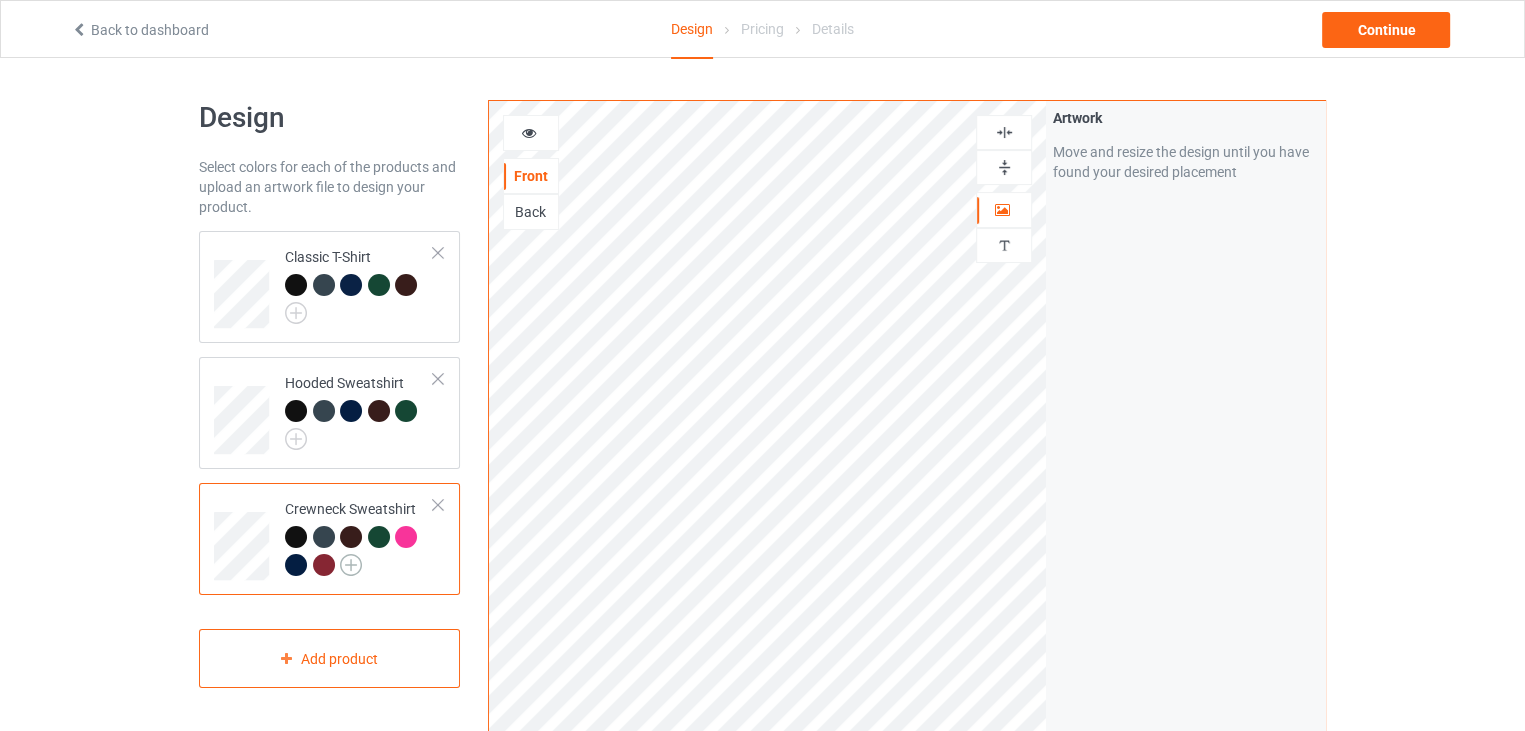 click at bounding box center [351, 565] 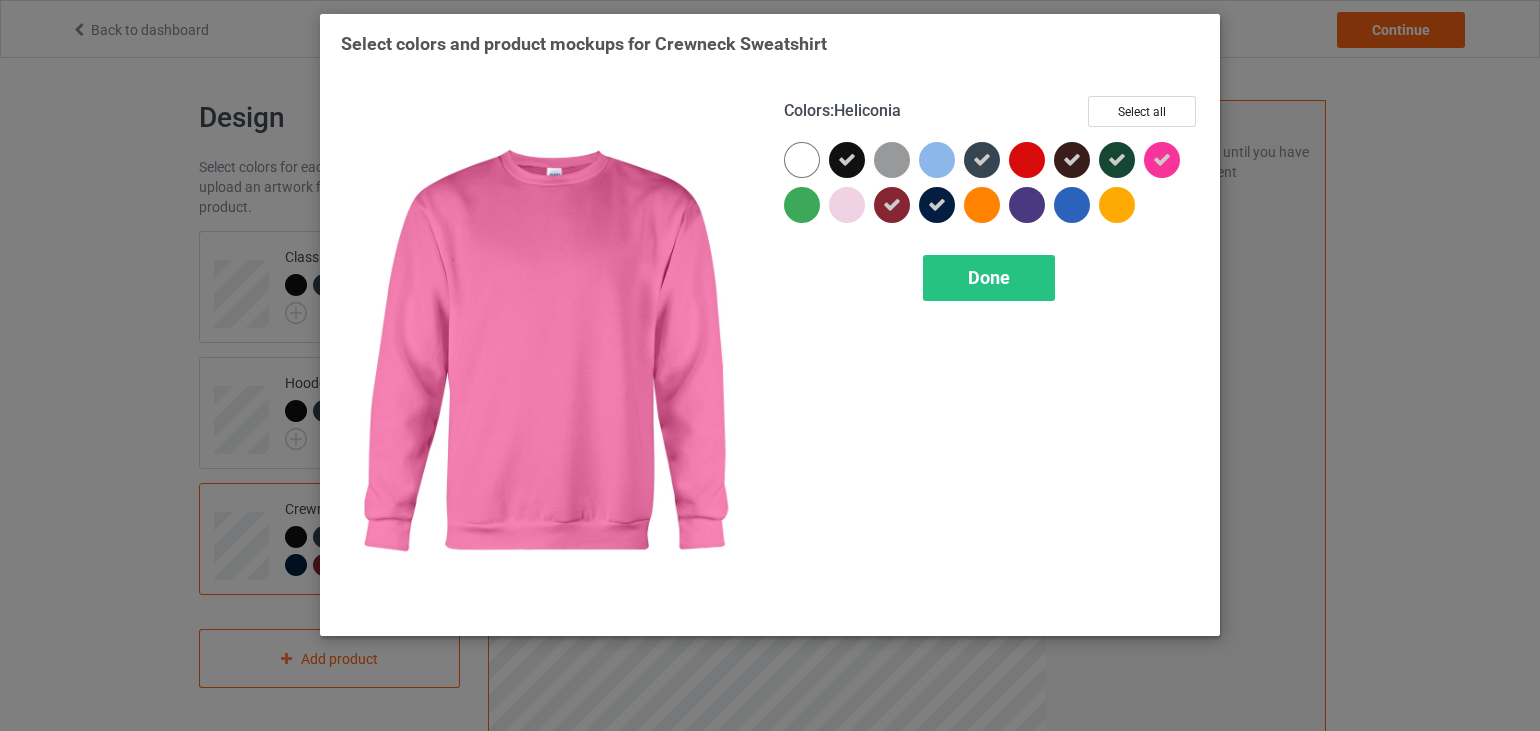 click at bounding box center (1162, 160) 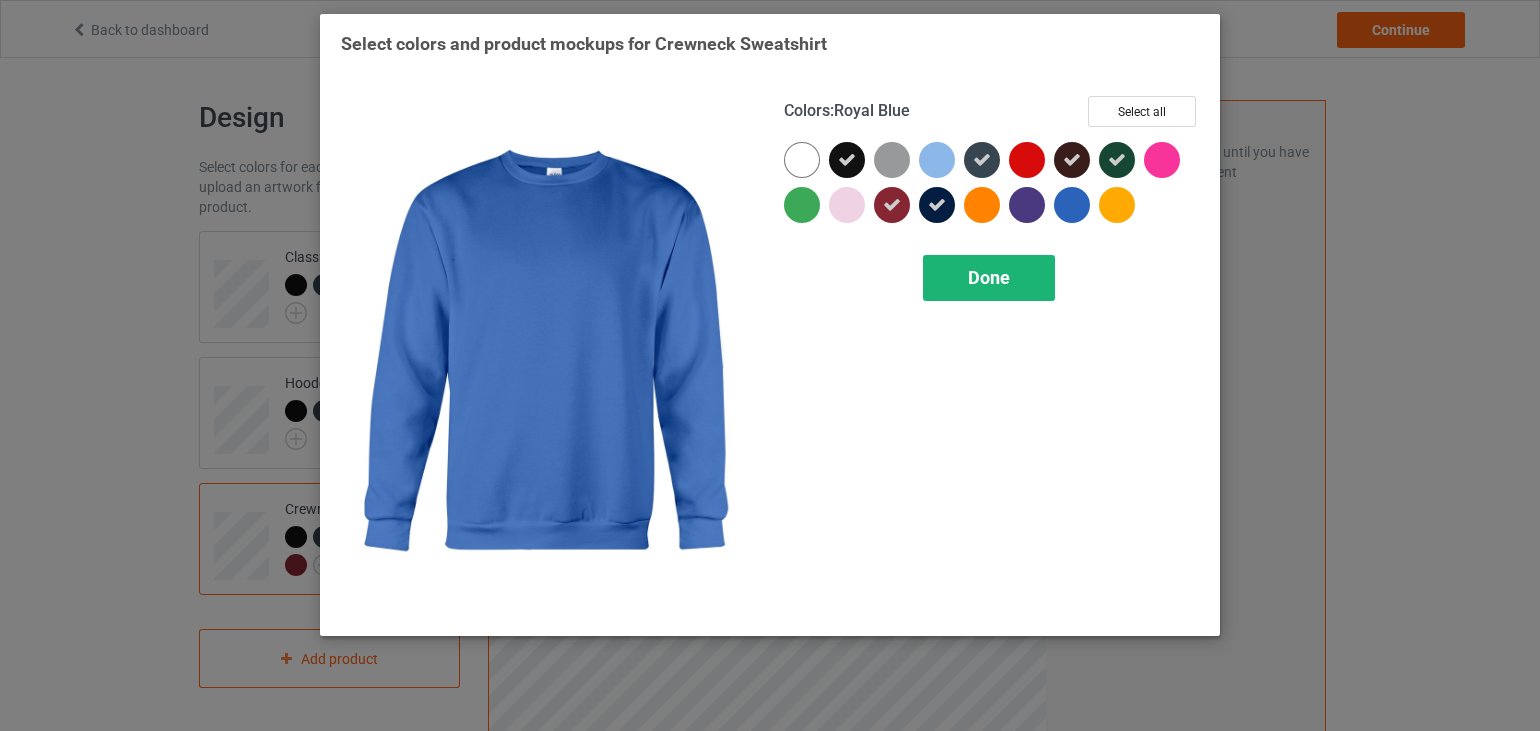 click on "Done" at bounding box center [989, 277] 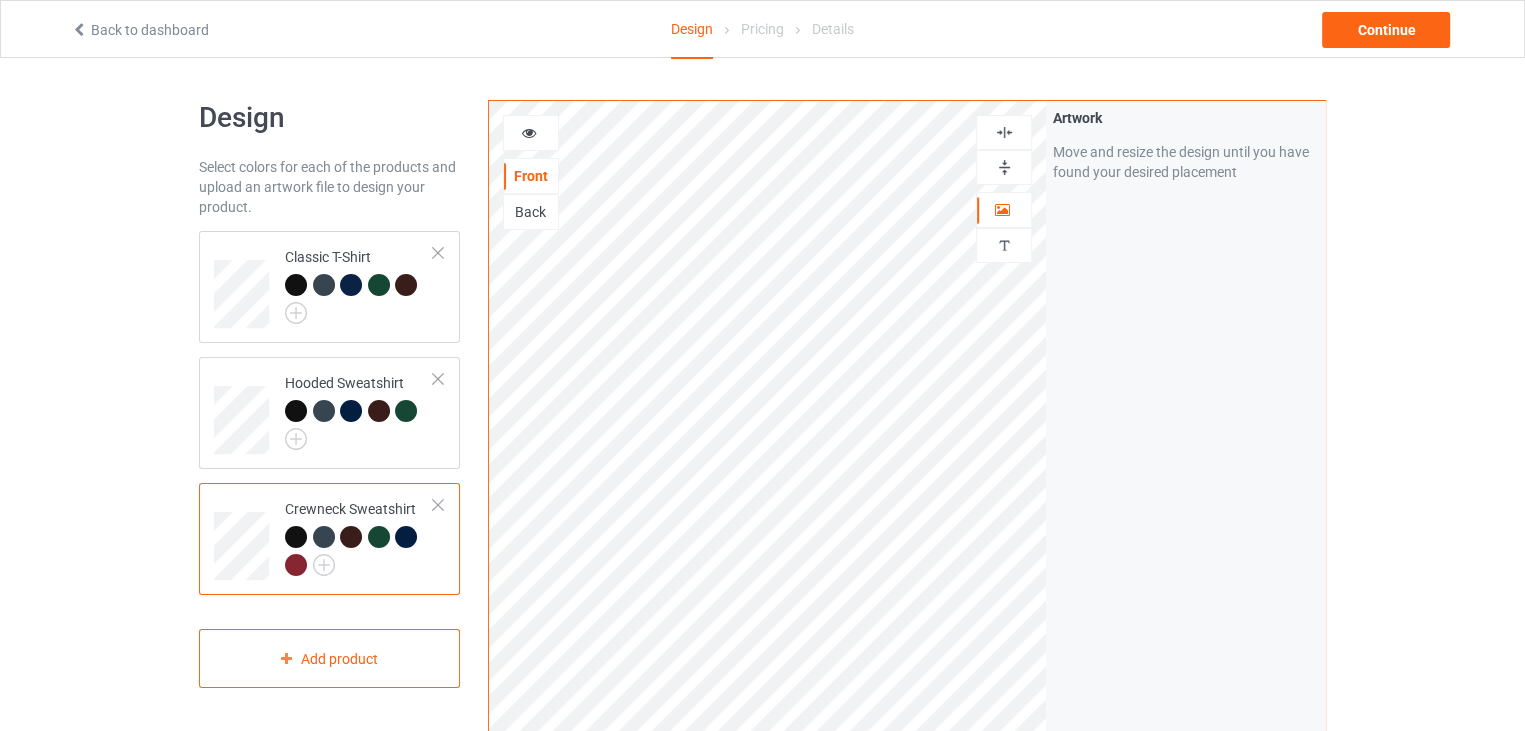 click at bounding box center (296, 537) 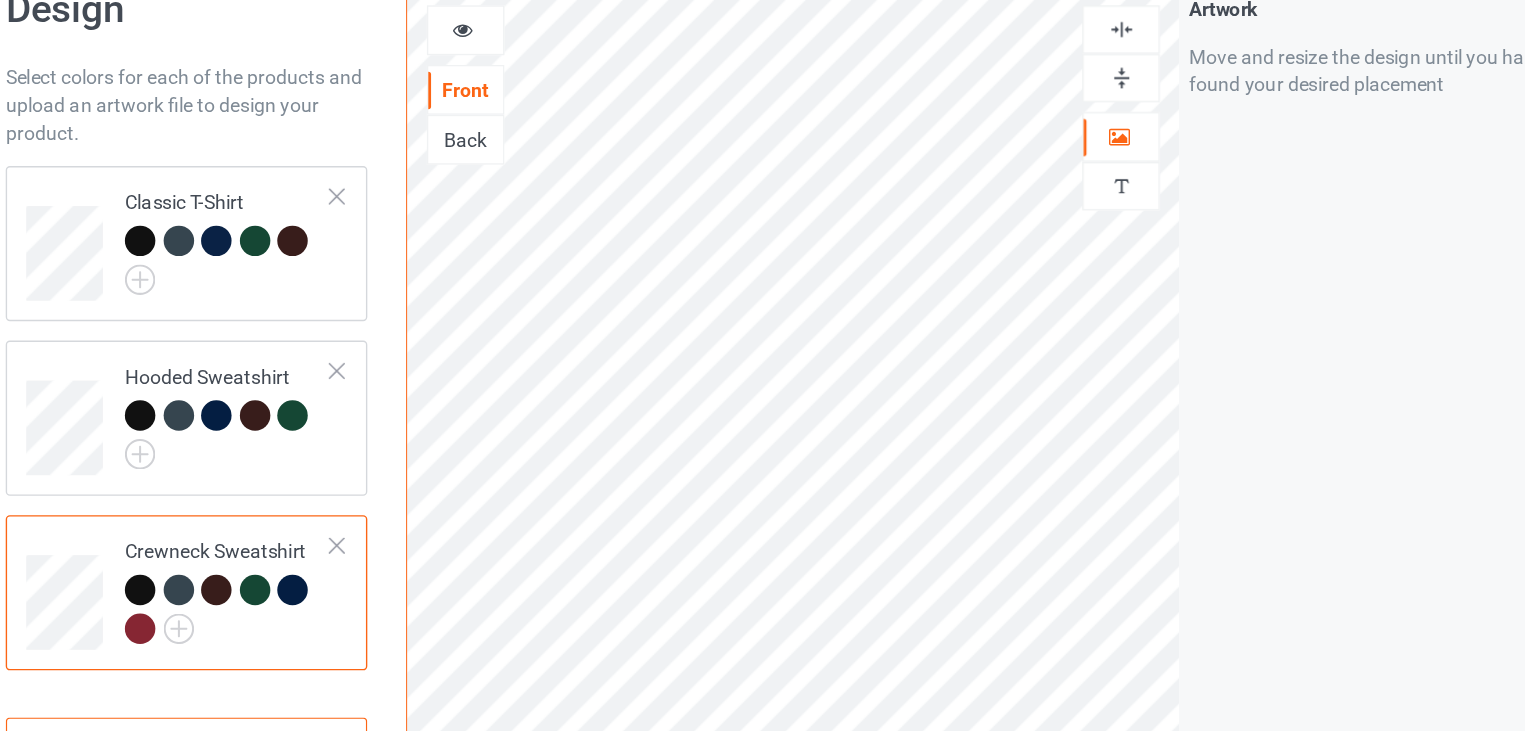 click at bounding box center (1004, 167) 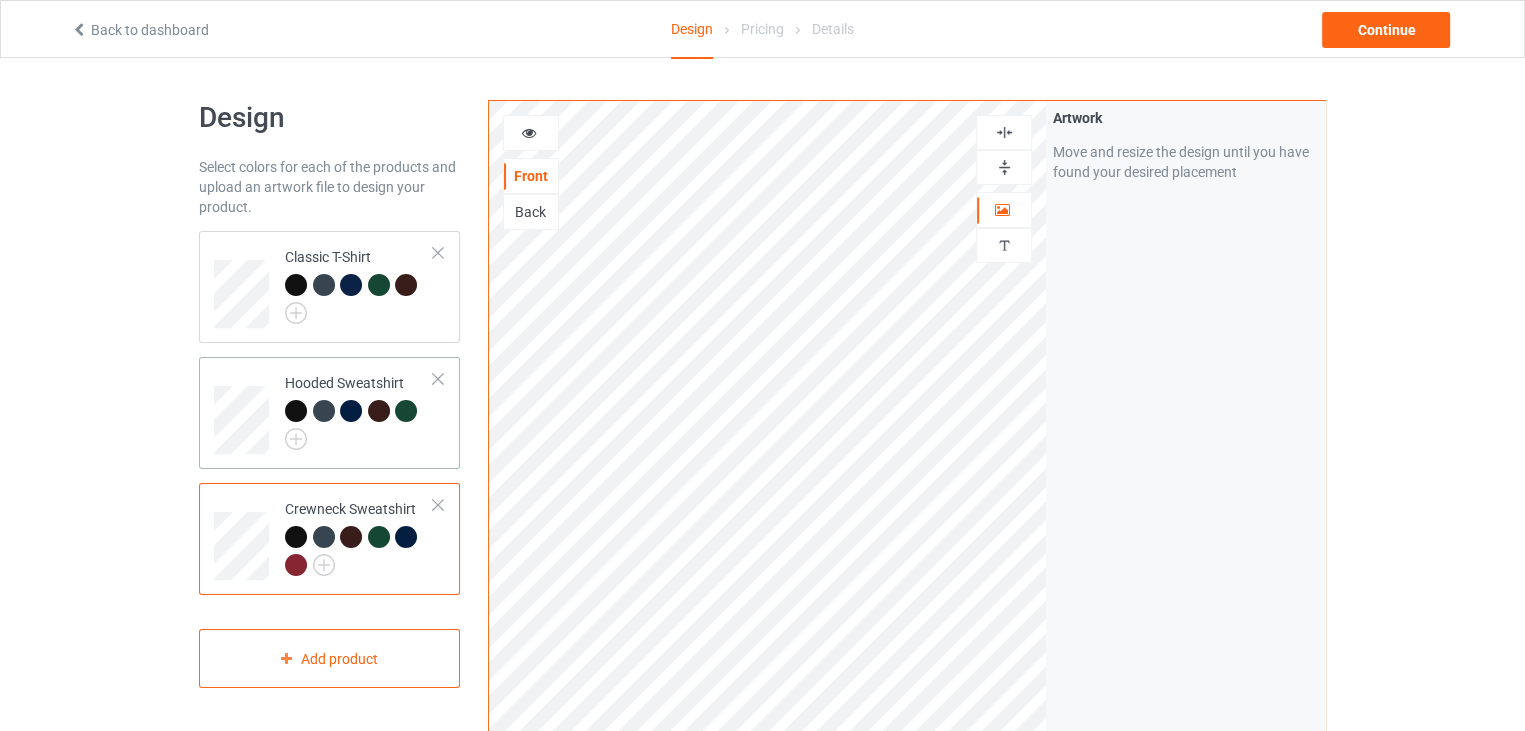 click at bounding box center (359, 425) 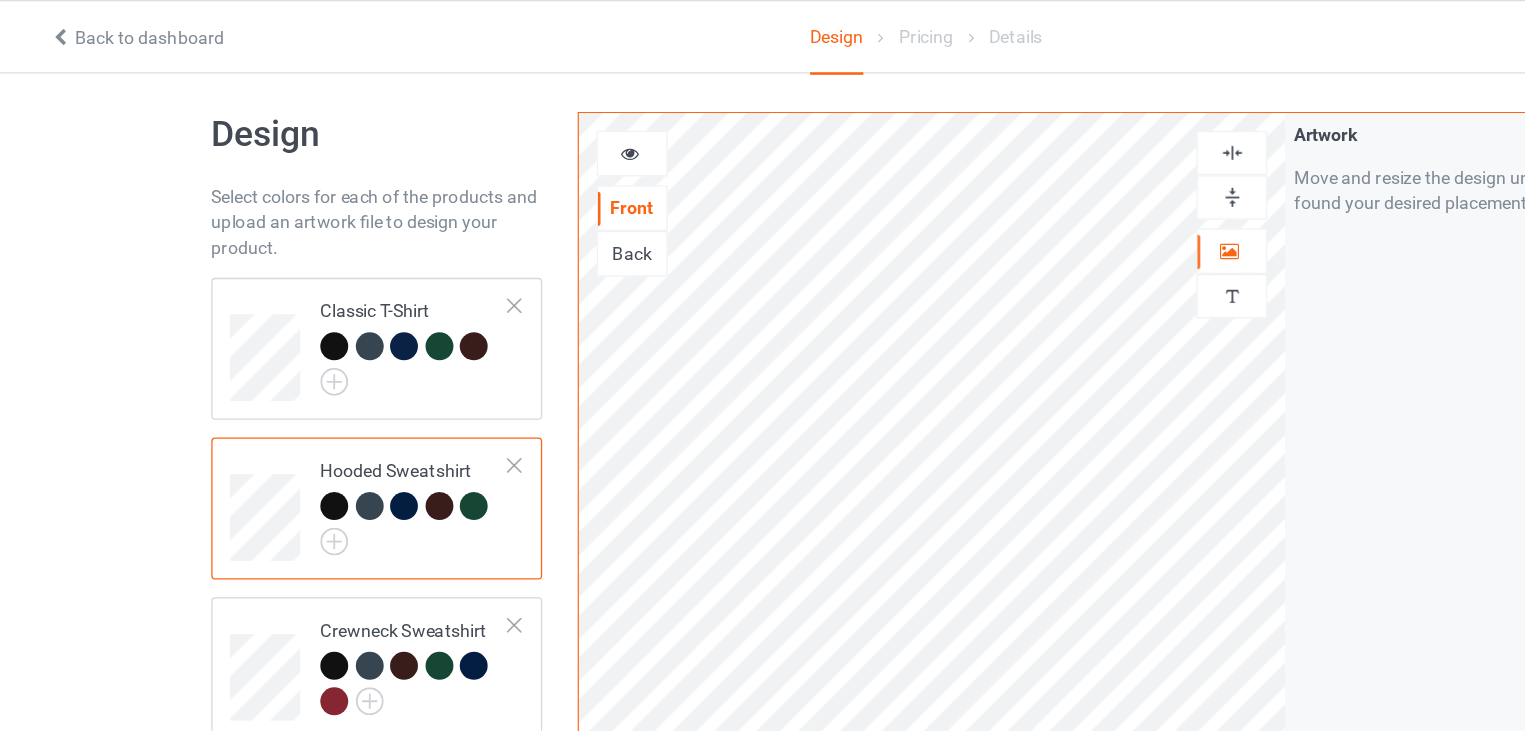 scroll, scrollTop: 0, scrollLeft: 0, axis: both 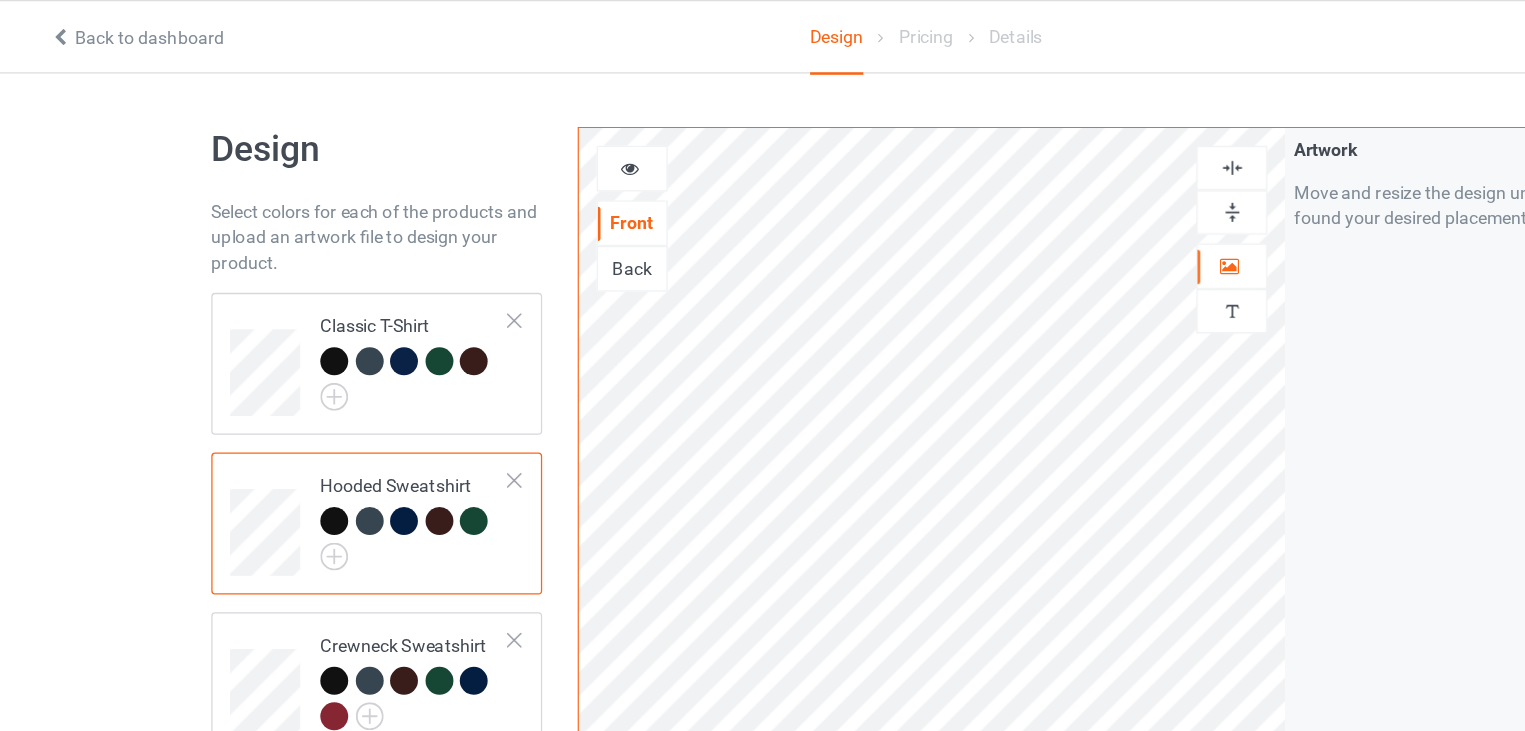 click at bounding box center (1004, 167) 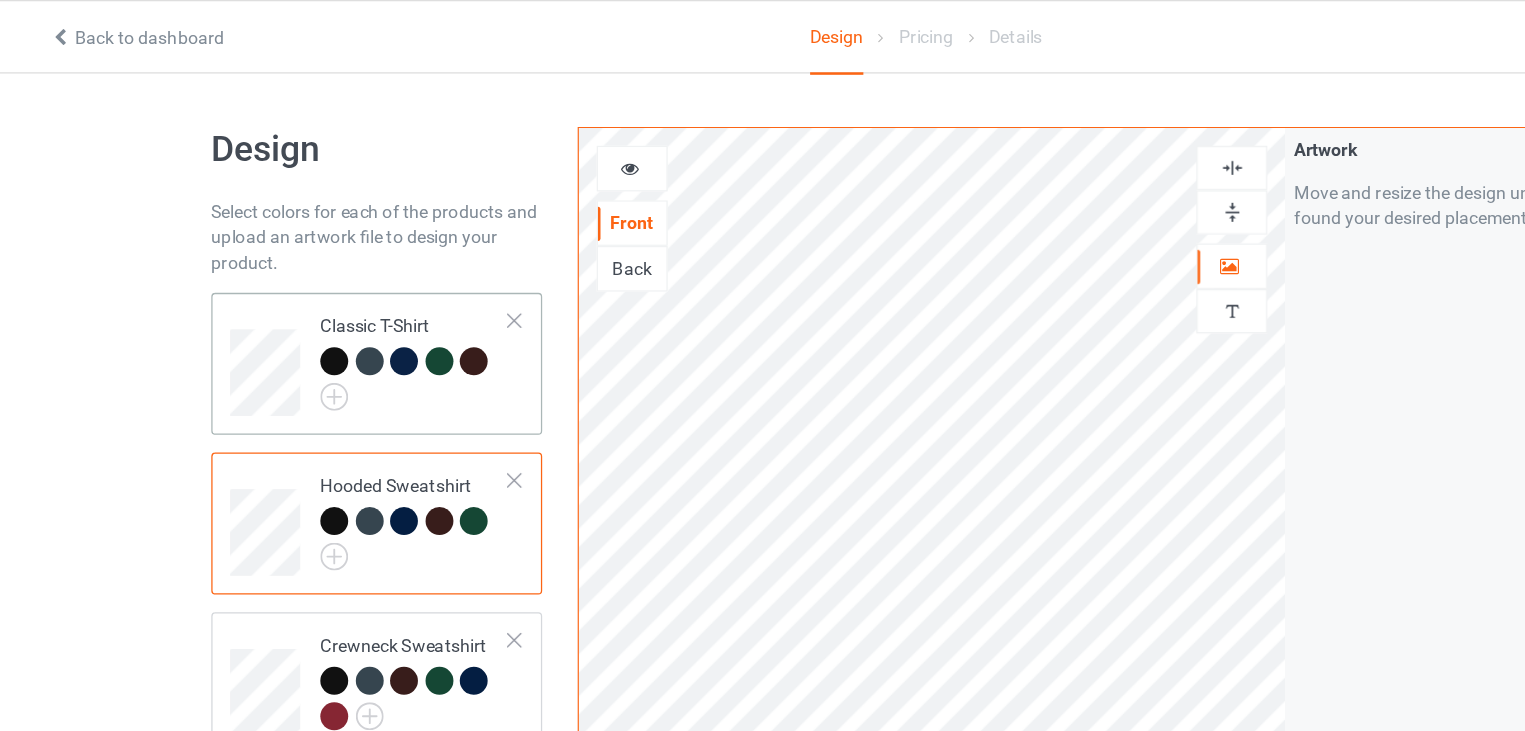 click at bounding box center [359, 299] 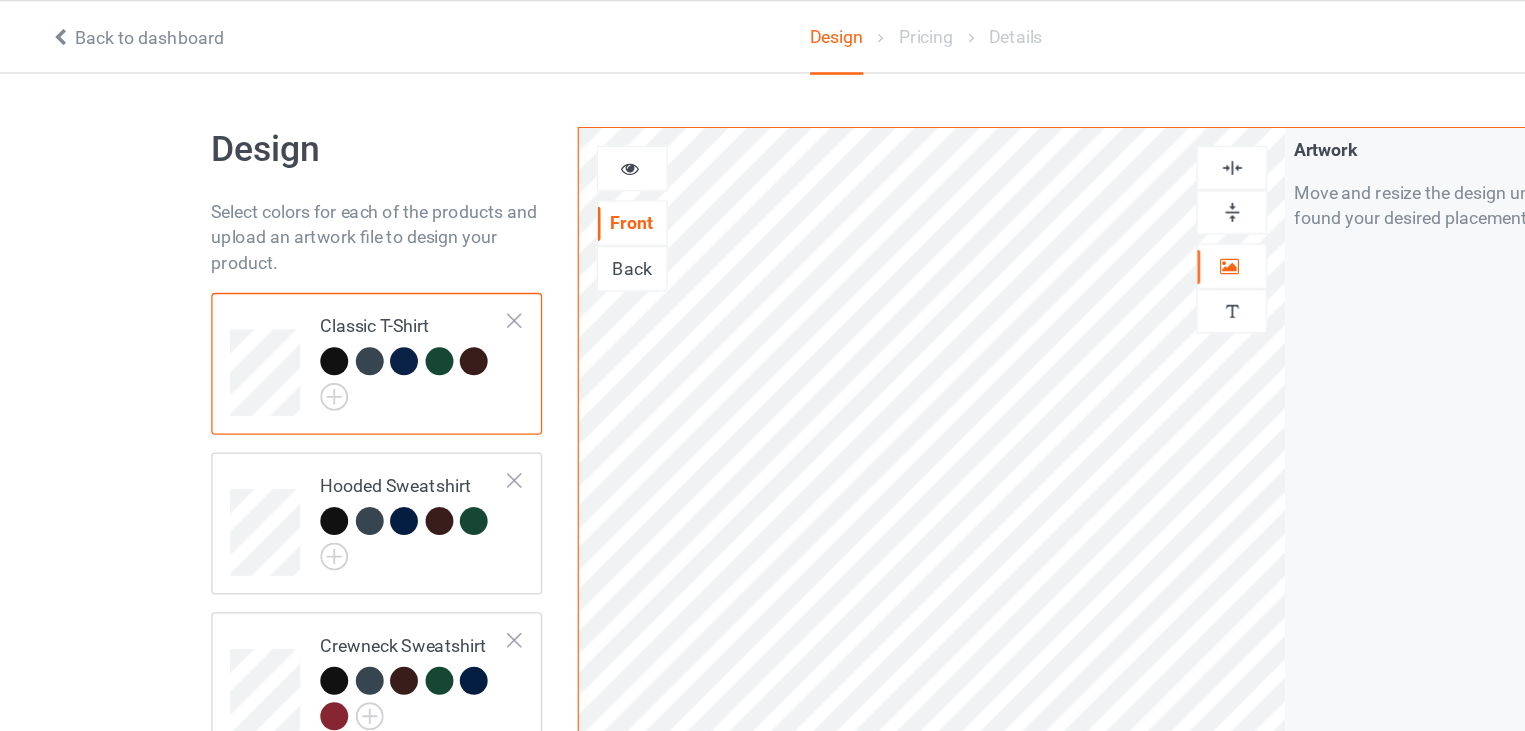 click at bounding box center (1004, 132) 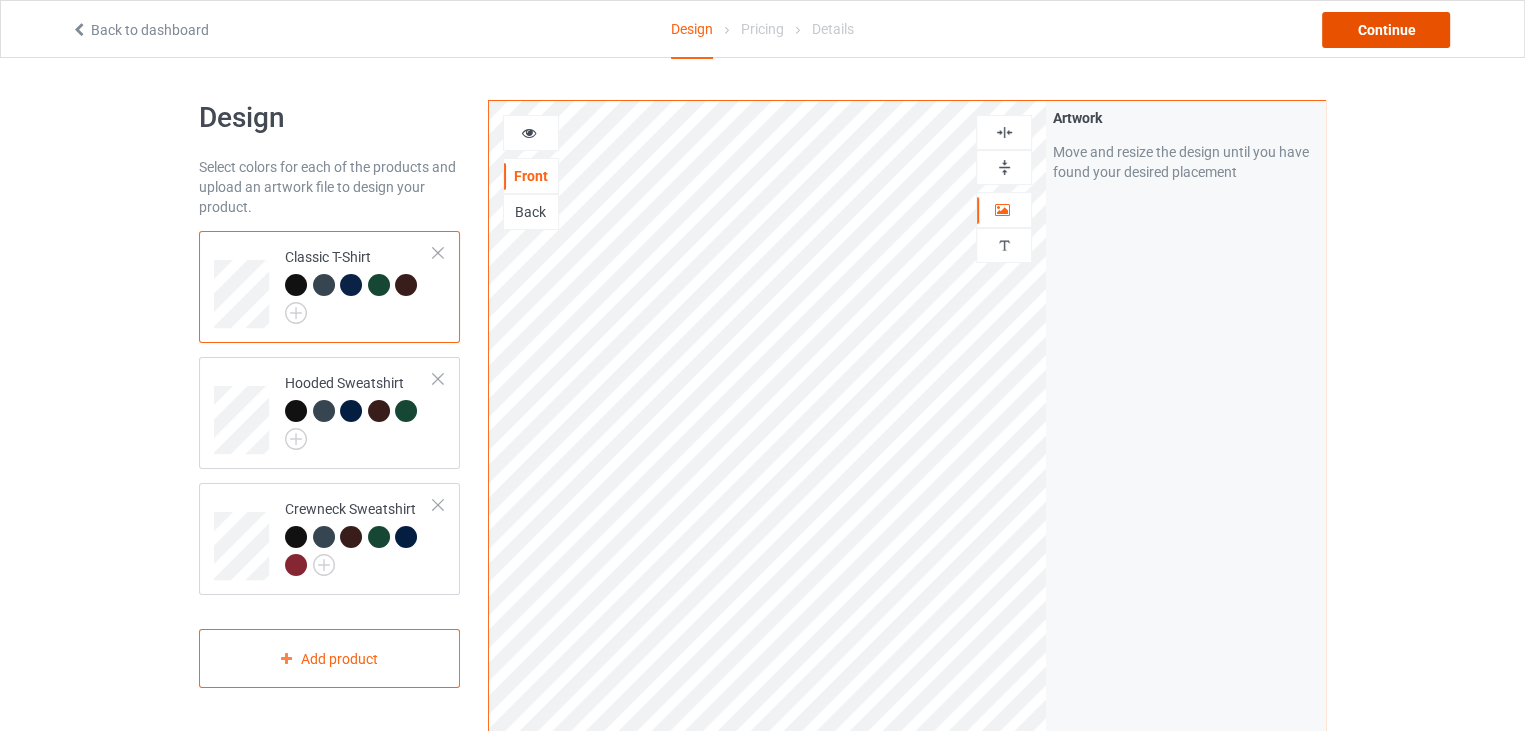 click on "Continue" at bounding box center [1386, 30] 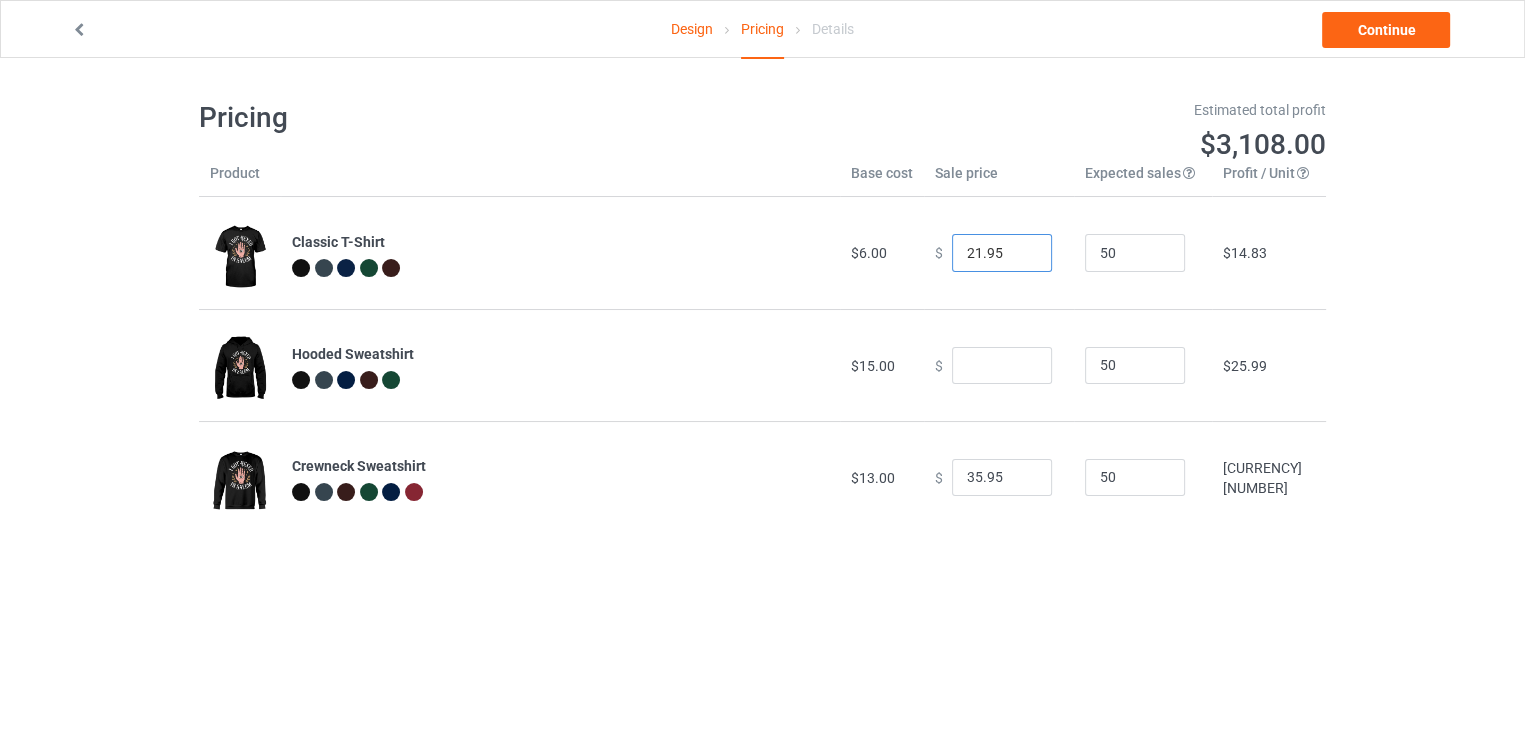 click on "21.95" at bounding box center [1002, 253] 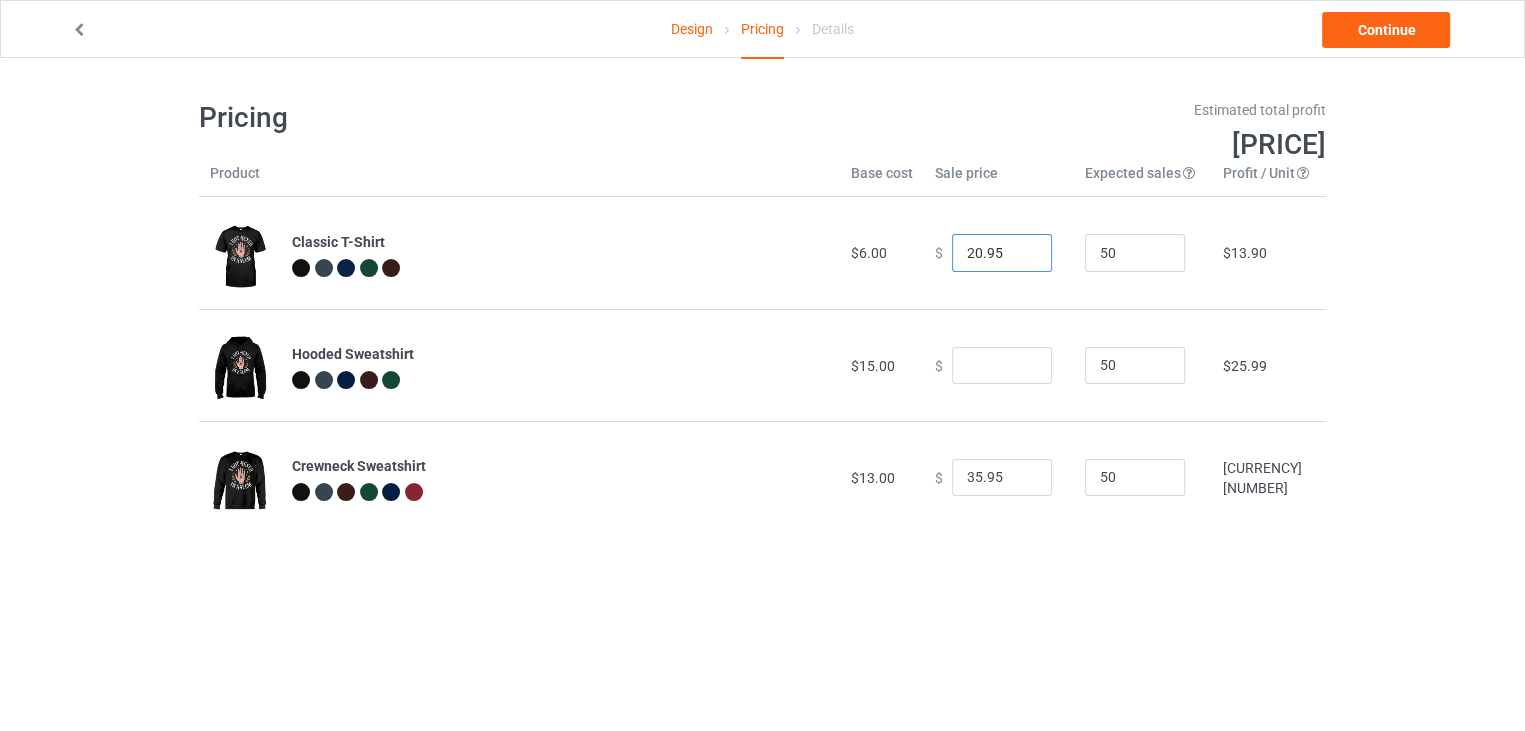 click on "20.95" at bounding box center (1002, 253) 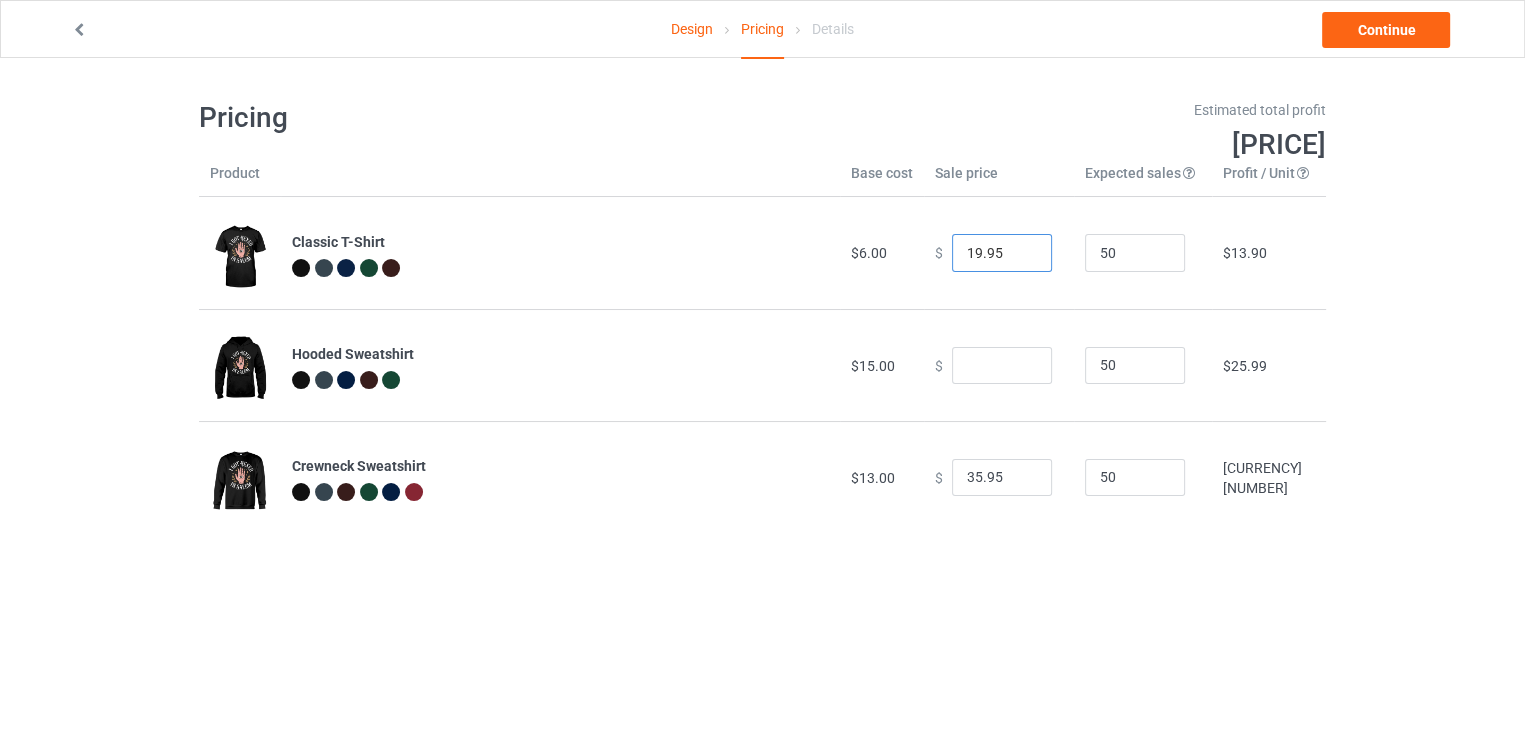 click on "19.95" at bounding box center (1002, 253) 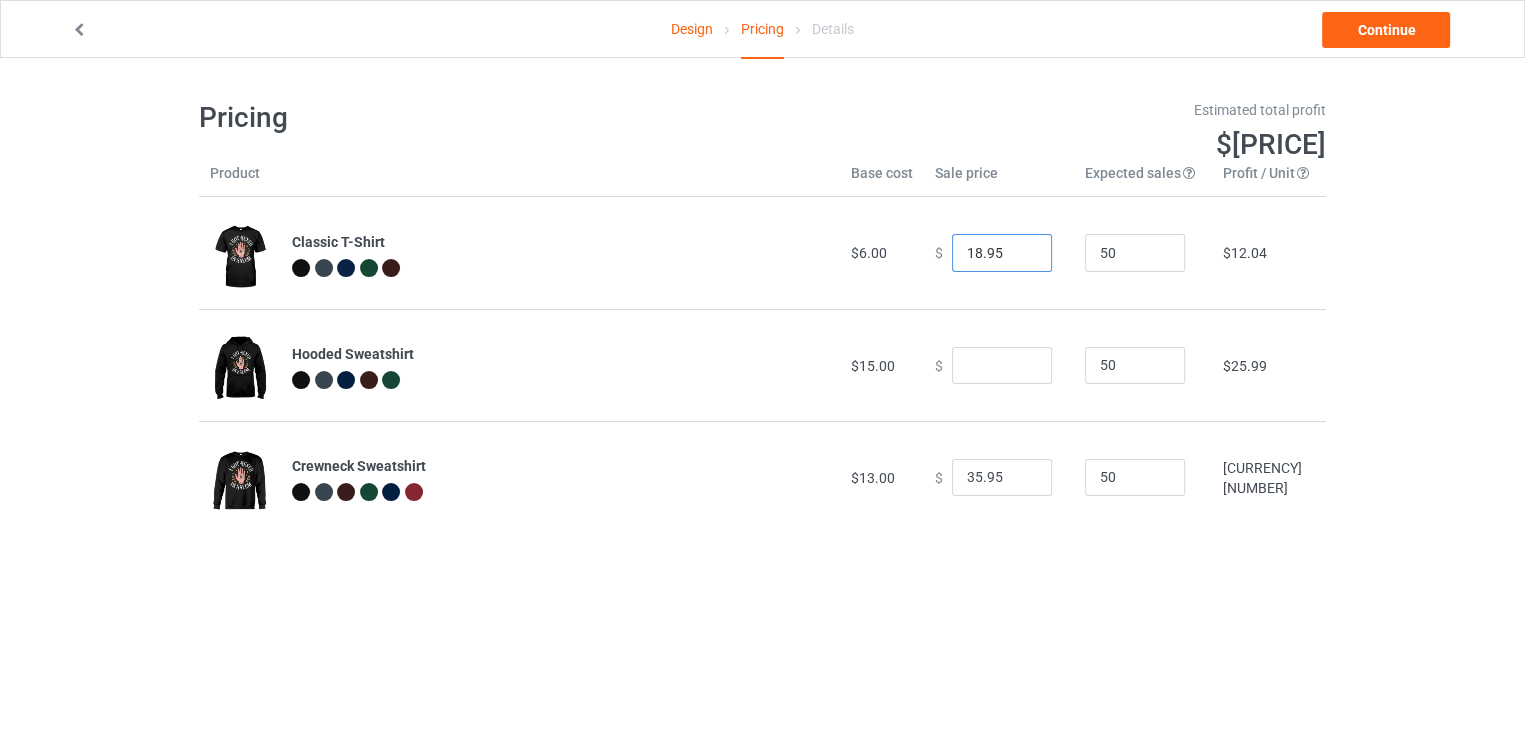 click on "18.95" at bounding box center [1002, 253] 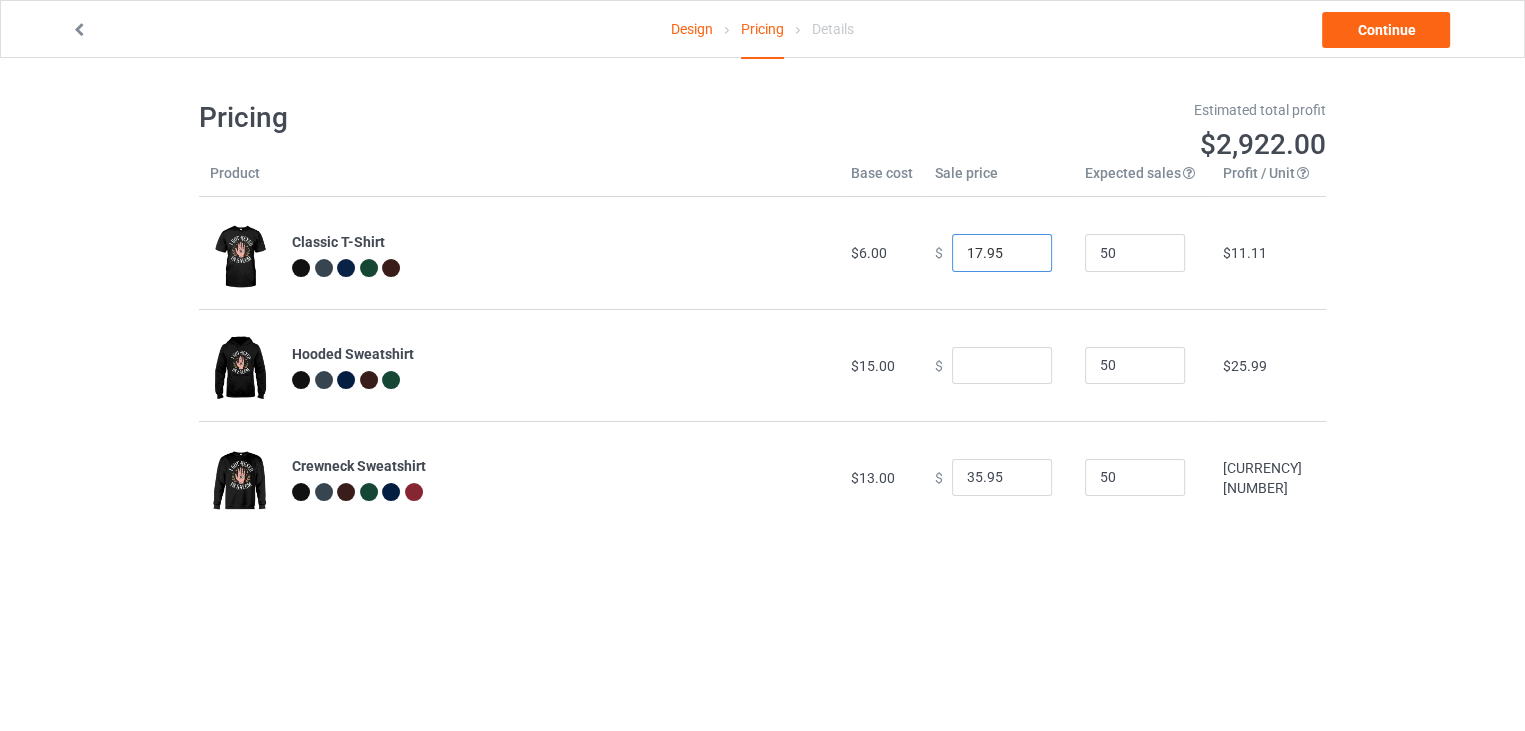 click on "17.95" at bounding box center [1002, 253] 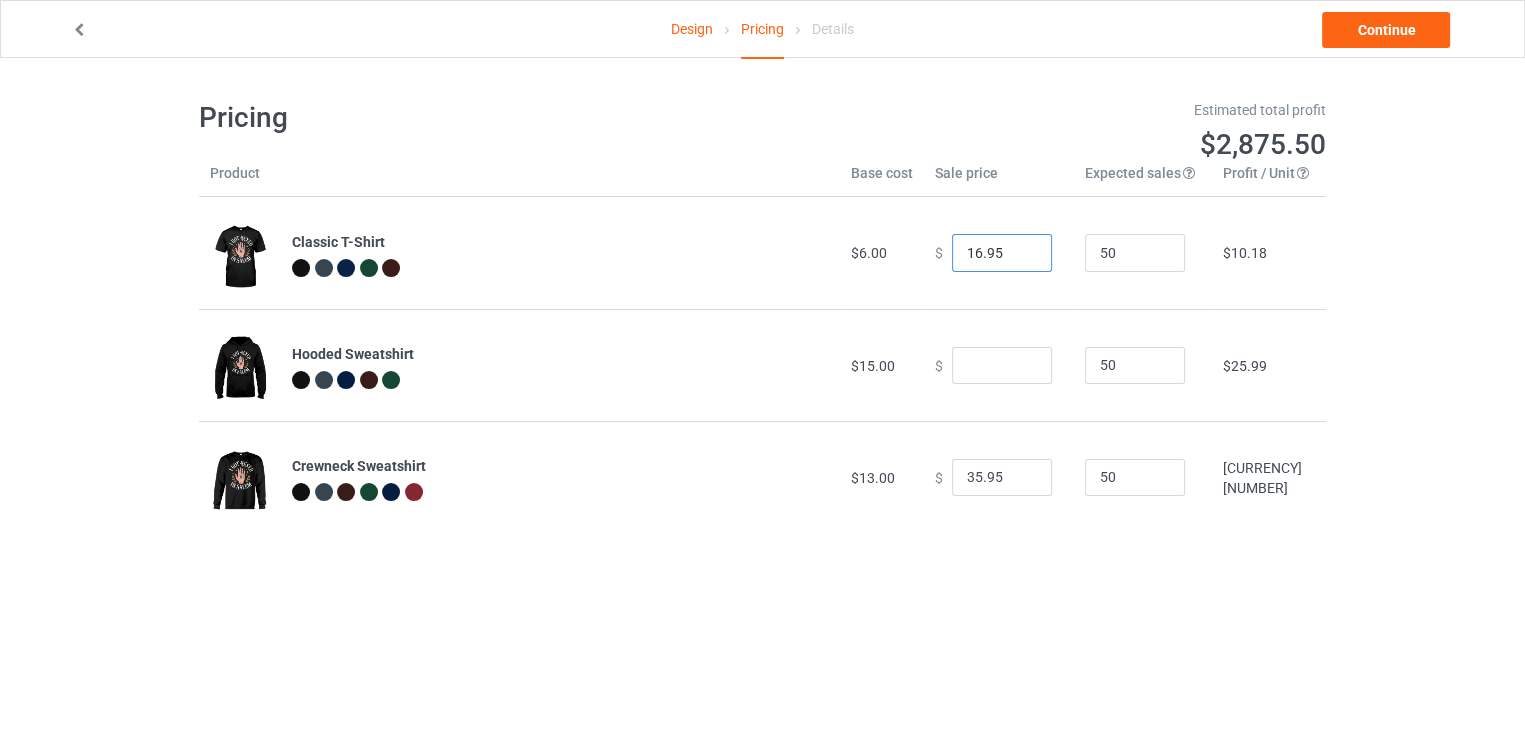 click on "16.95" at bounding box center (1002, 253) 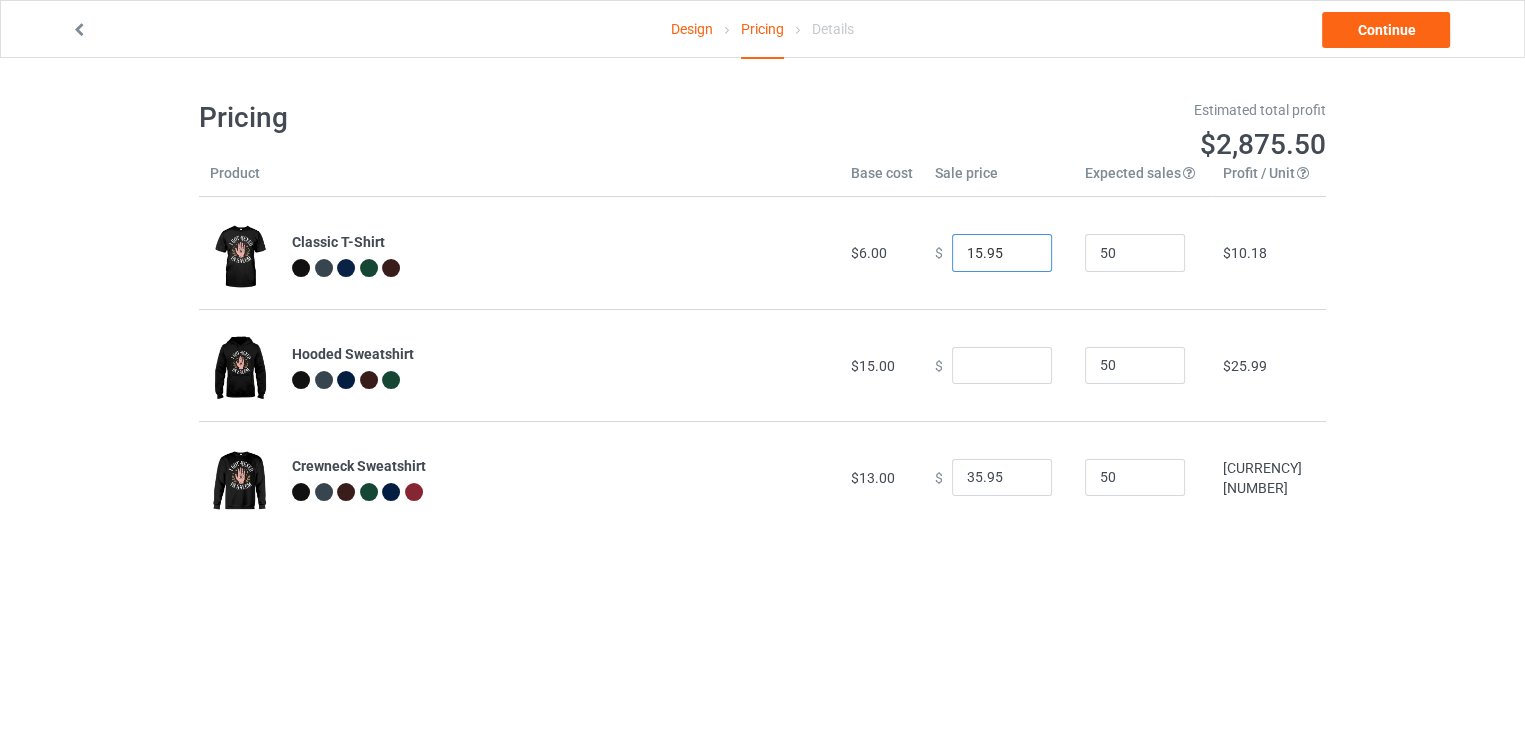click on "15.95" at bounding box center [1002, 253] 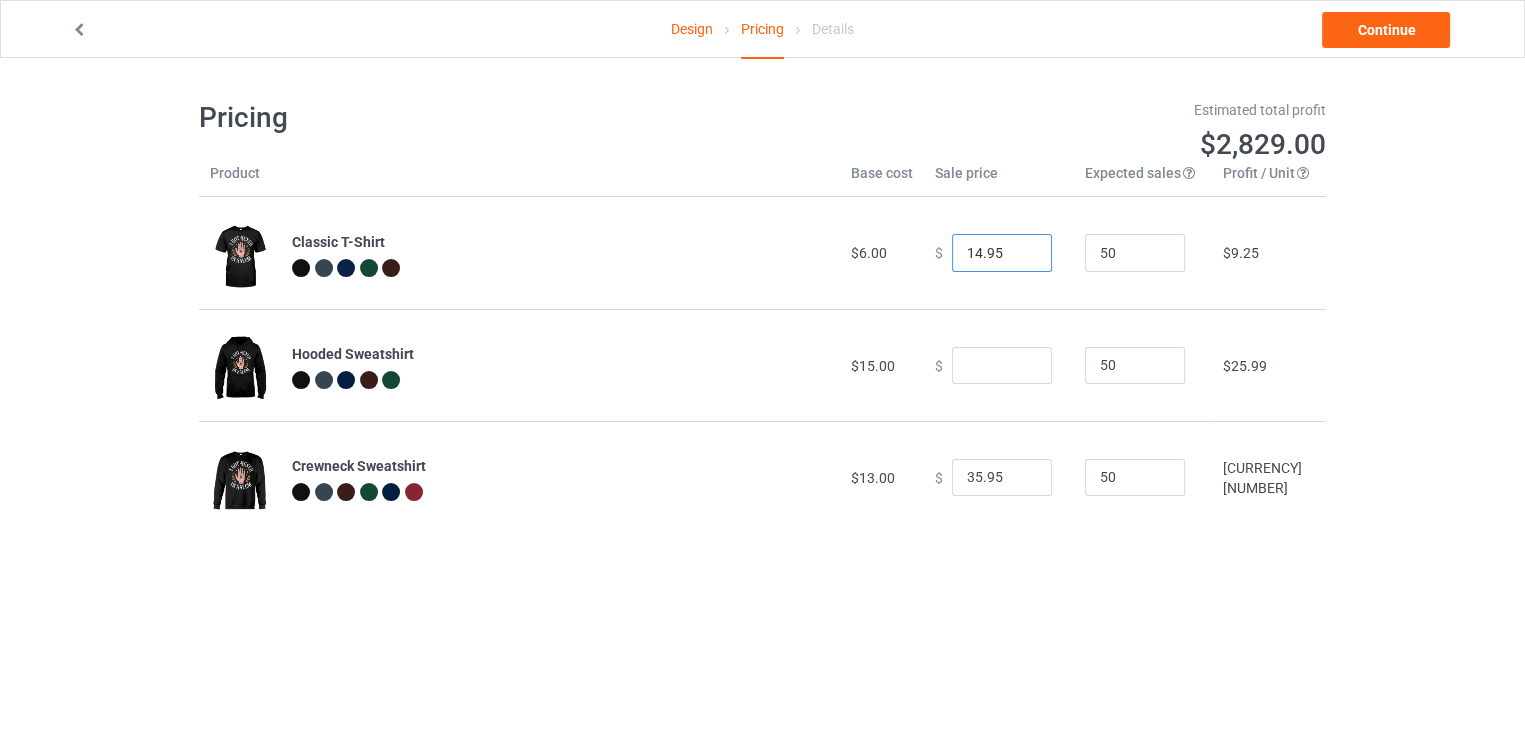 click on "14.95" at bounding box center (1002, 253) 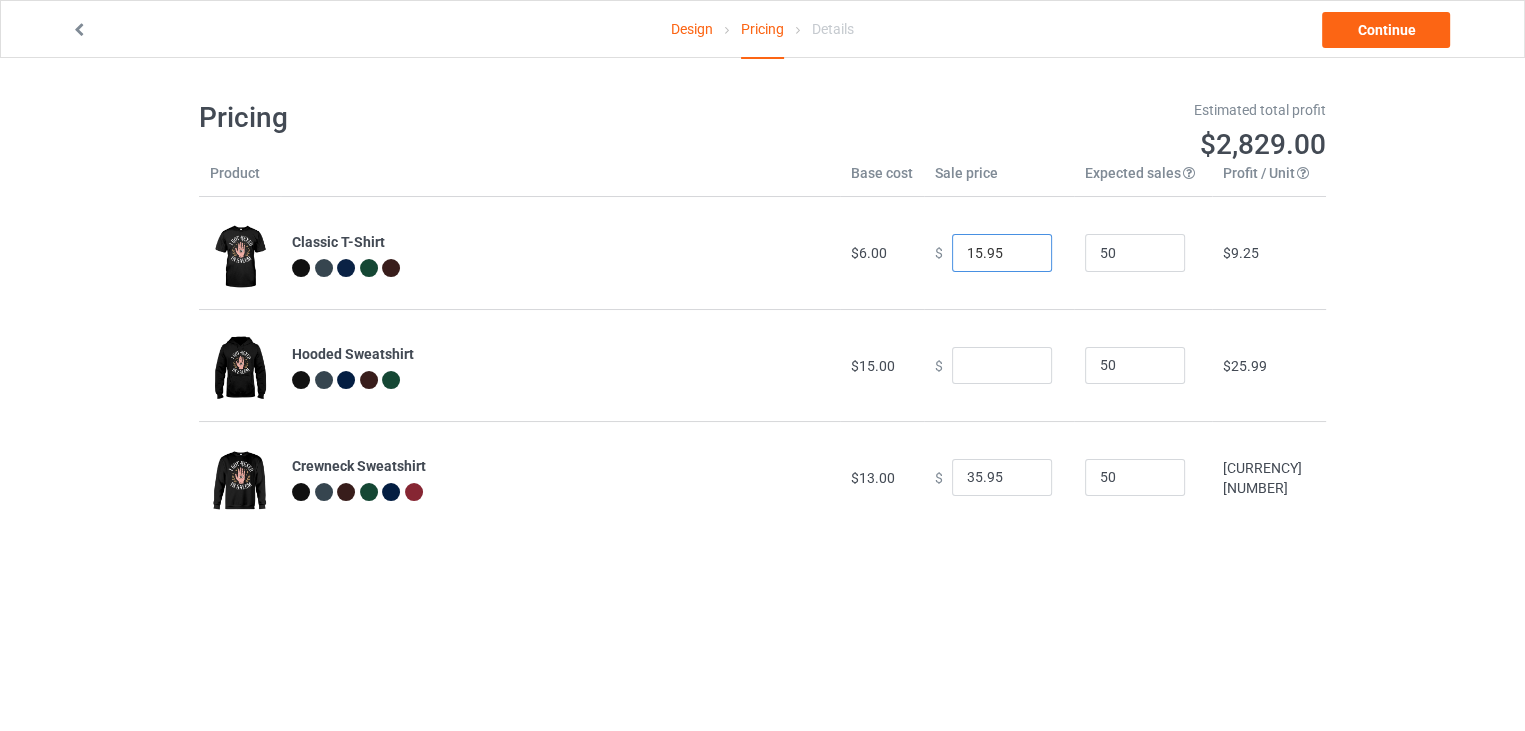 click on "15.95" at bounding box center (1002, 253) 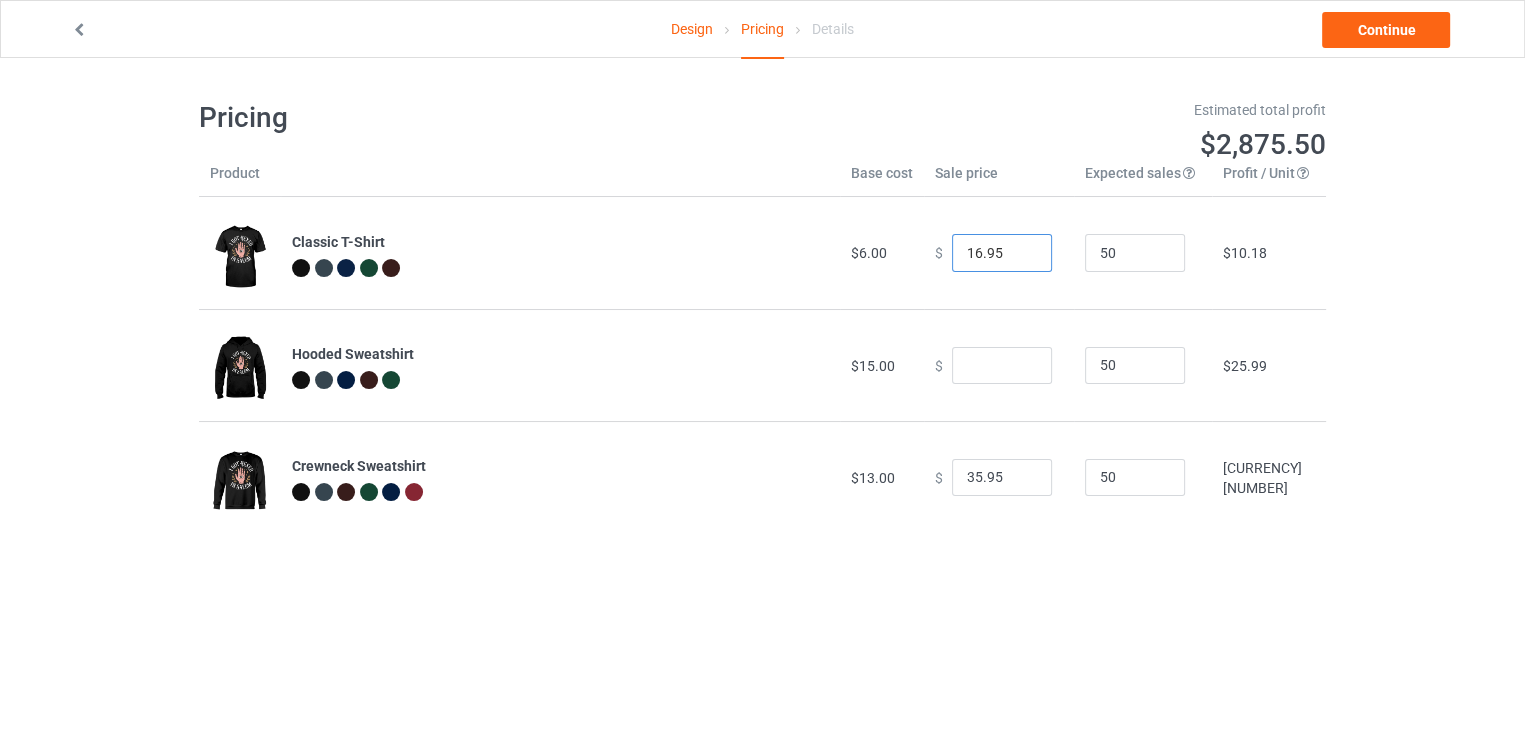 click on "16.95" at bounding box center (1002, 253) 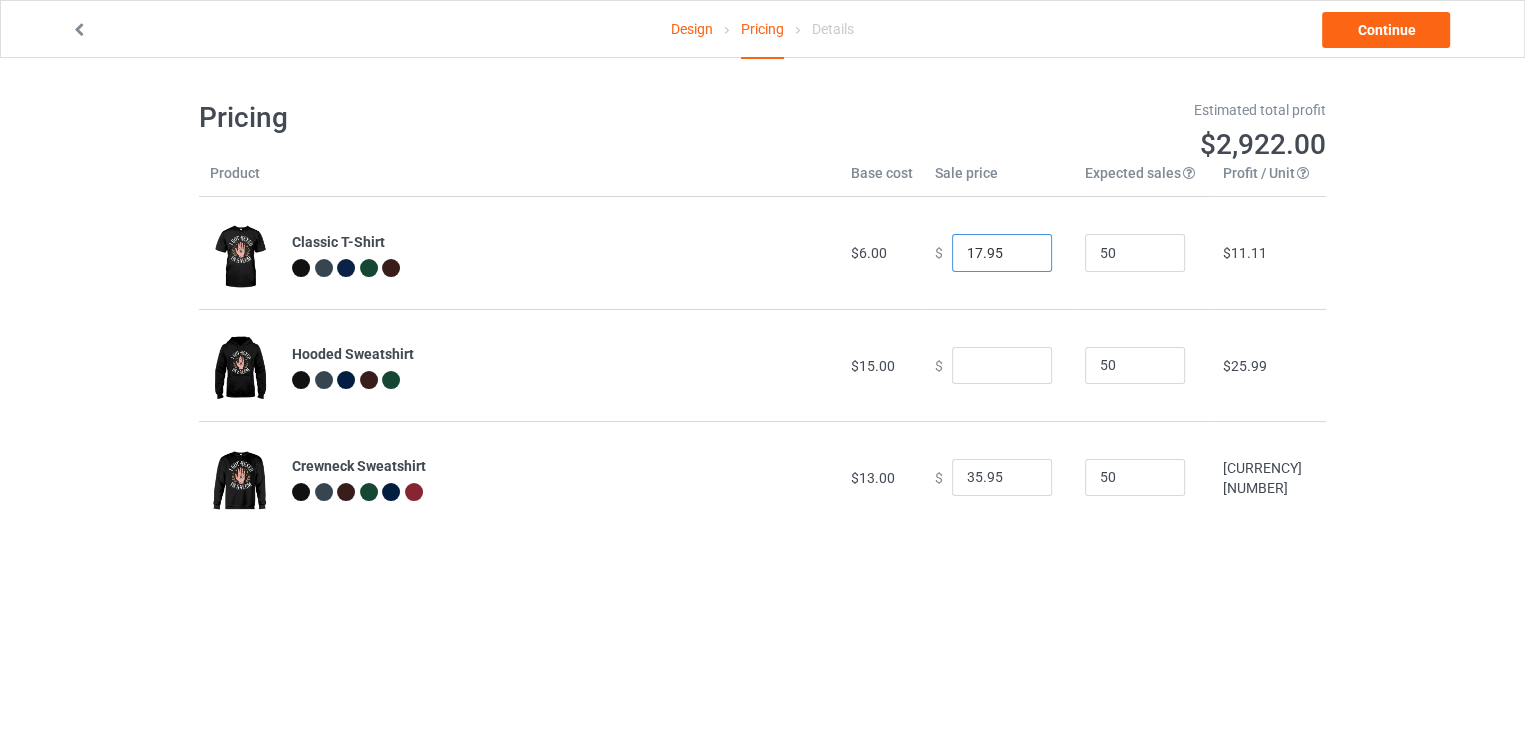 click on "17.95" at bounding box center [1002, 253] 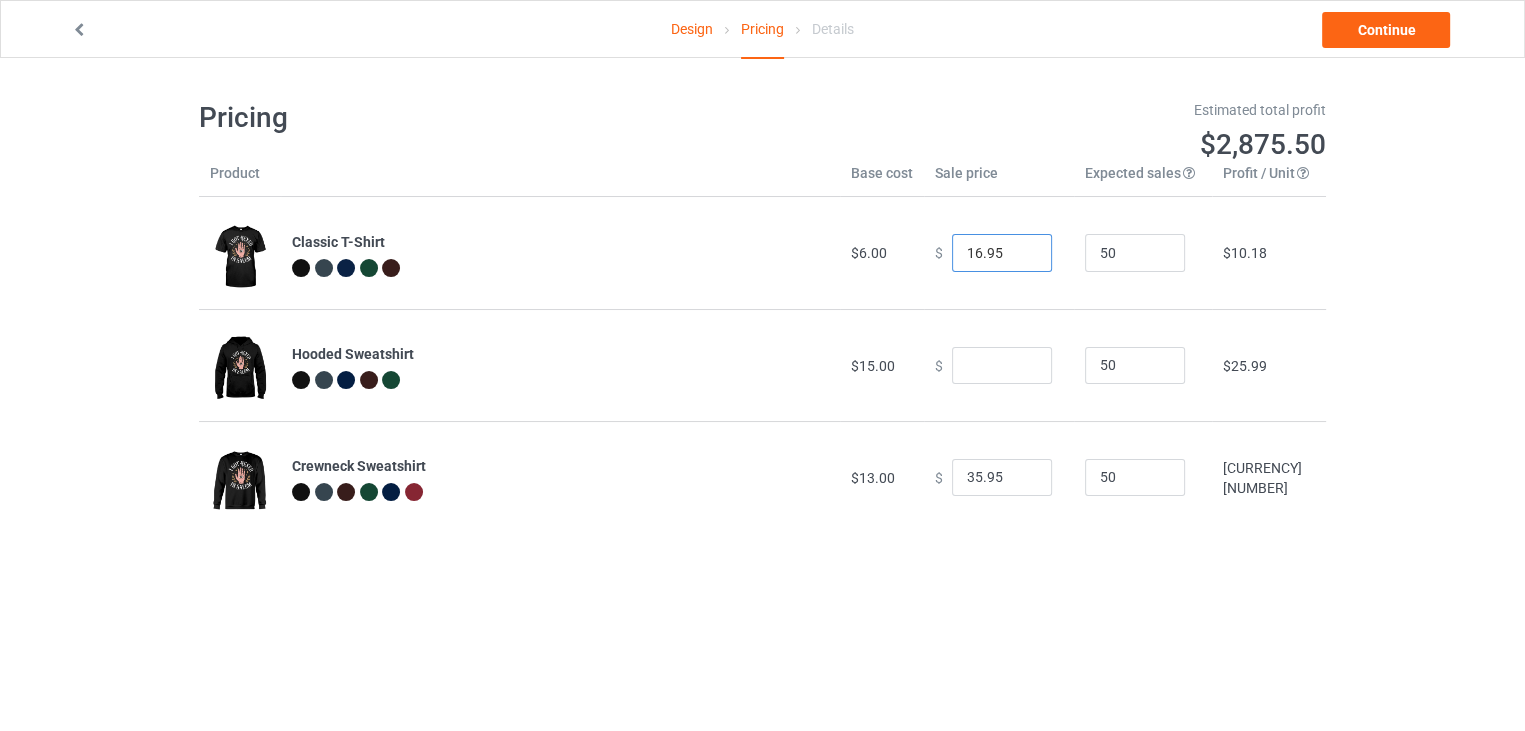 type on "16.95" 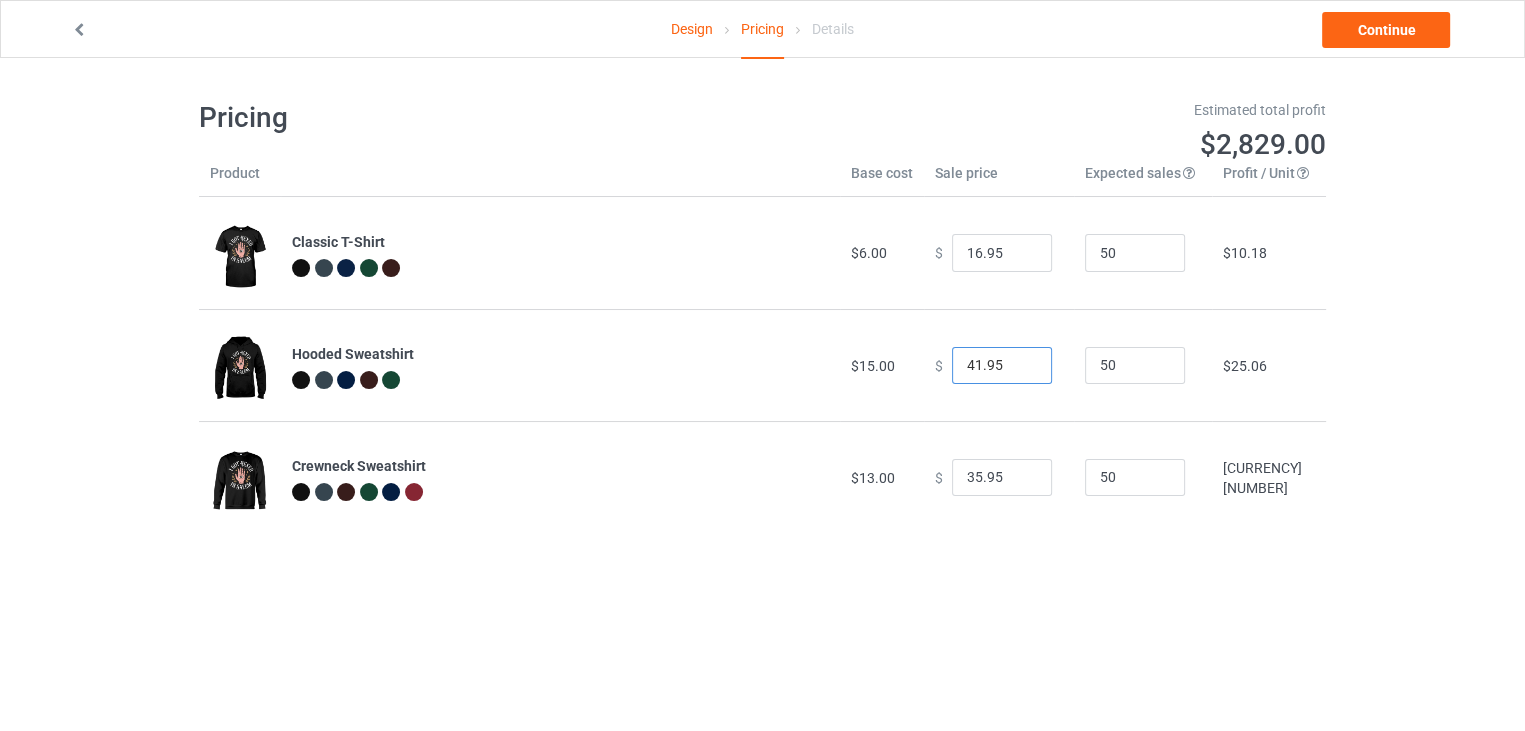 click on "41.95" at bounding box center [1002, 366] 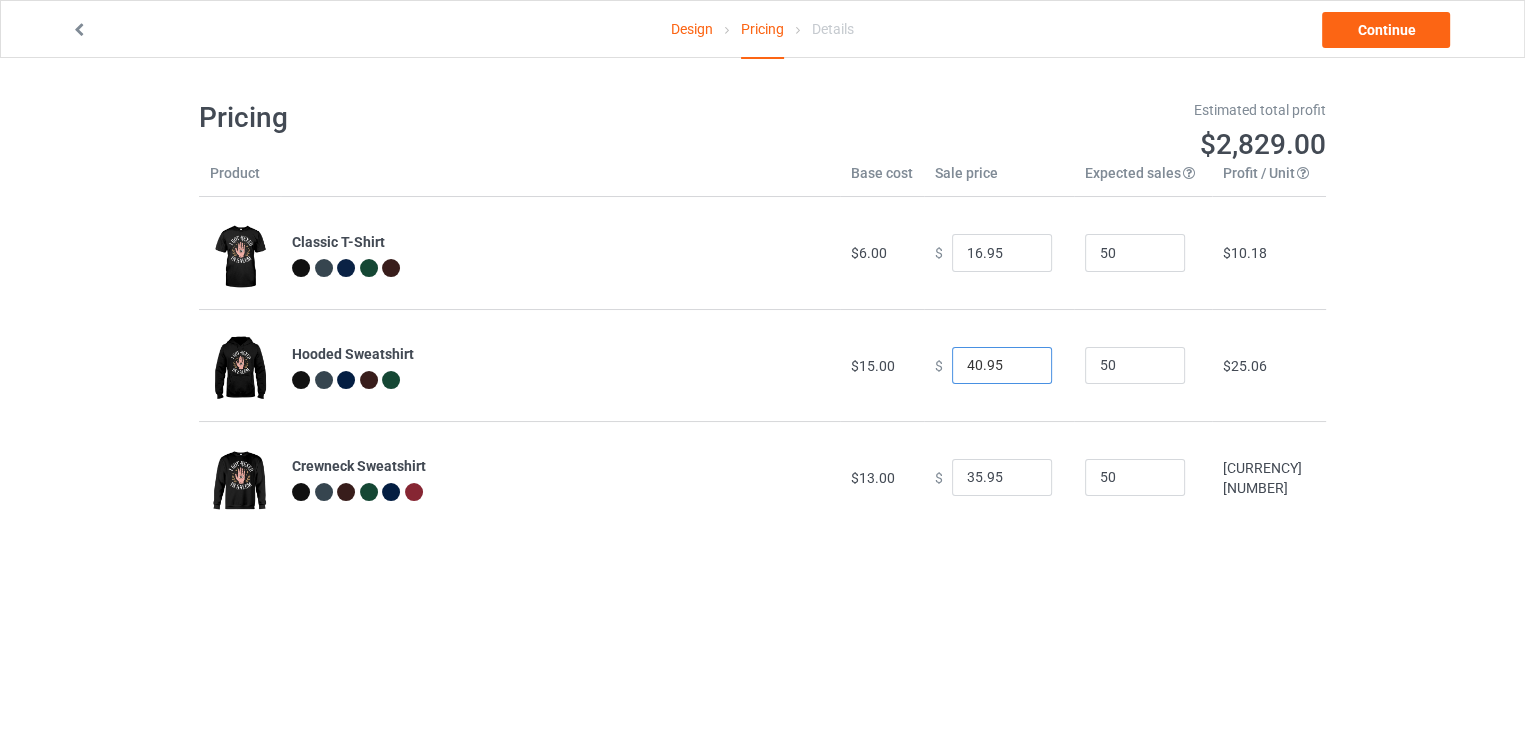 click on "40.95" at bounding box center [1002, 366] 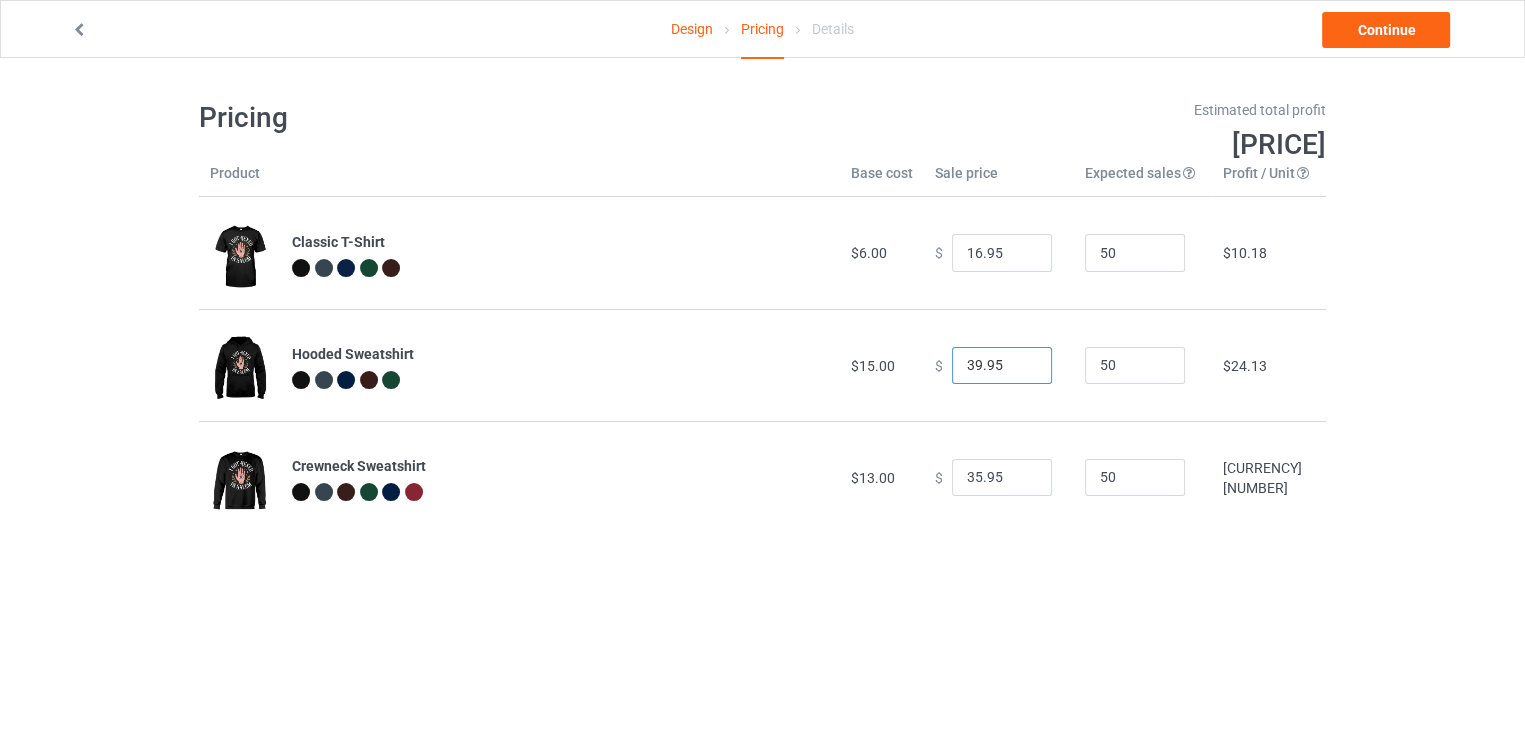 click on "39.95" at bounding box center (1002, 366) 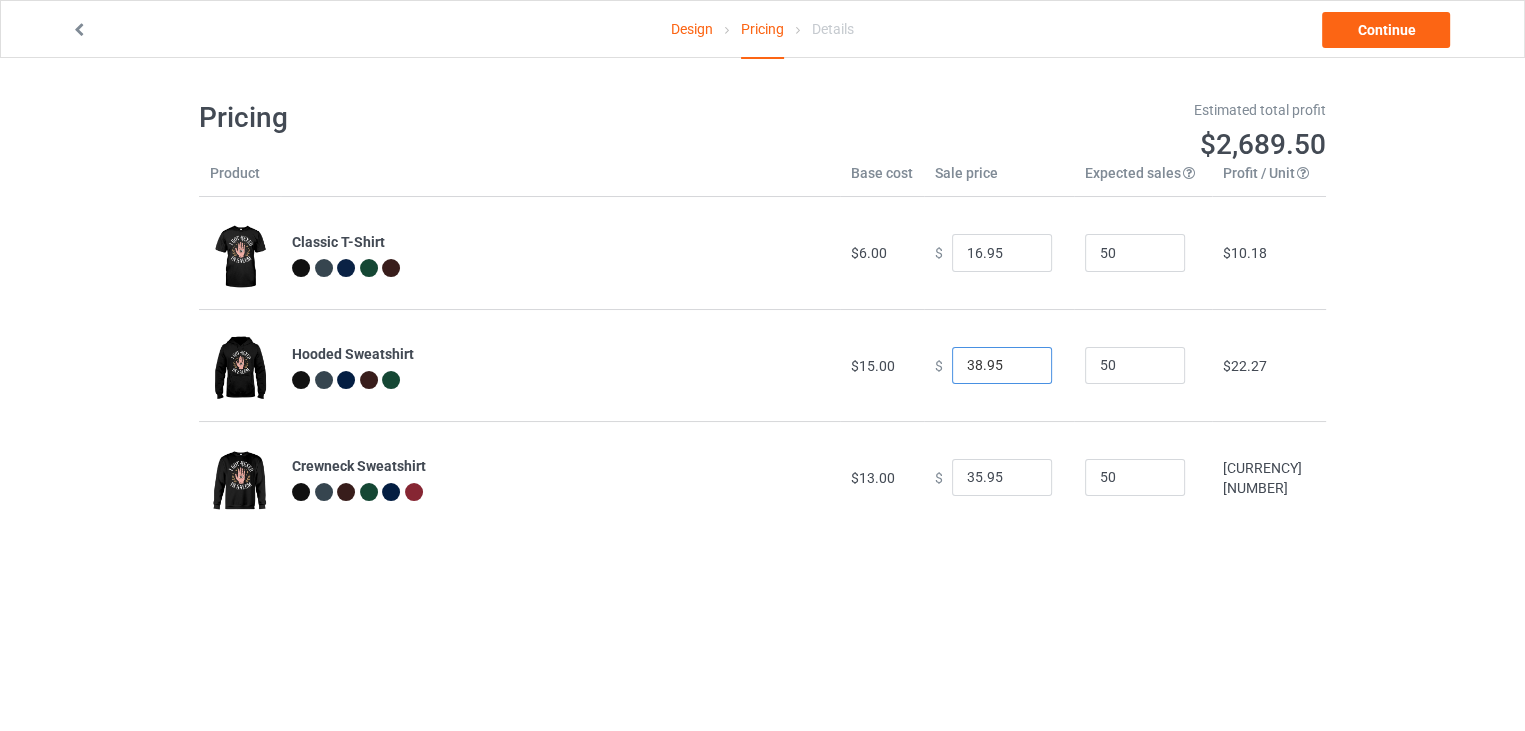 click on "38.95" at bounding box center (1002, 366) 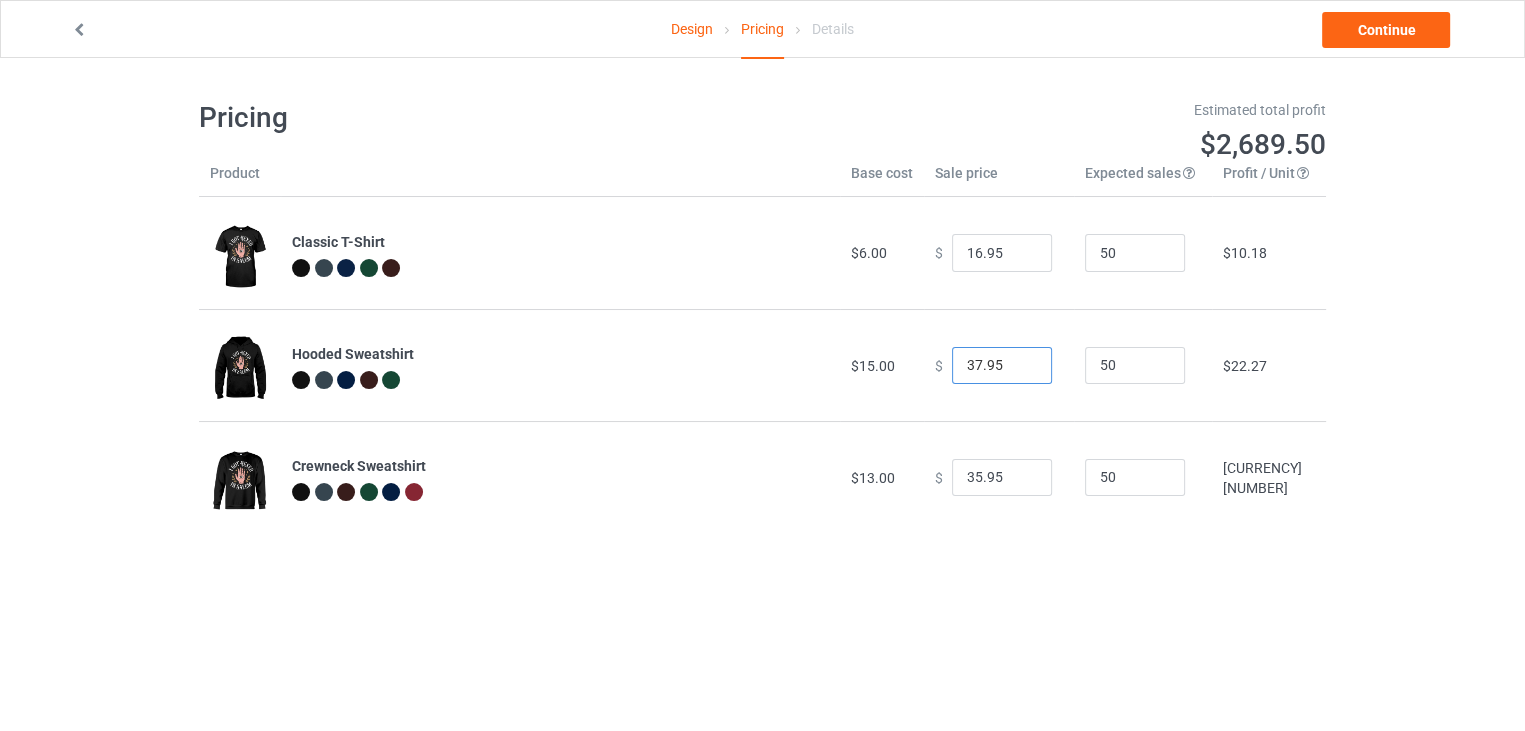 click on "37.95" at bounding box center (1002, 366) 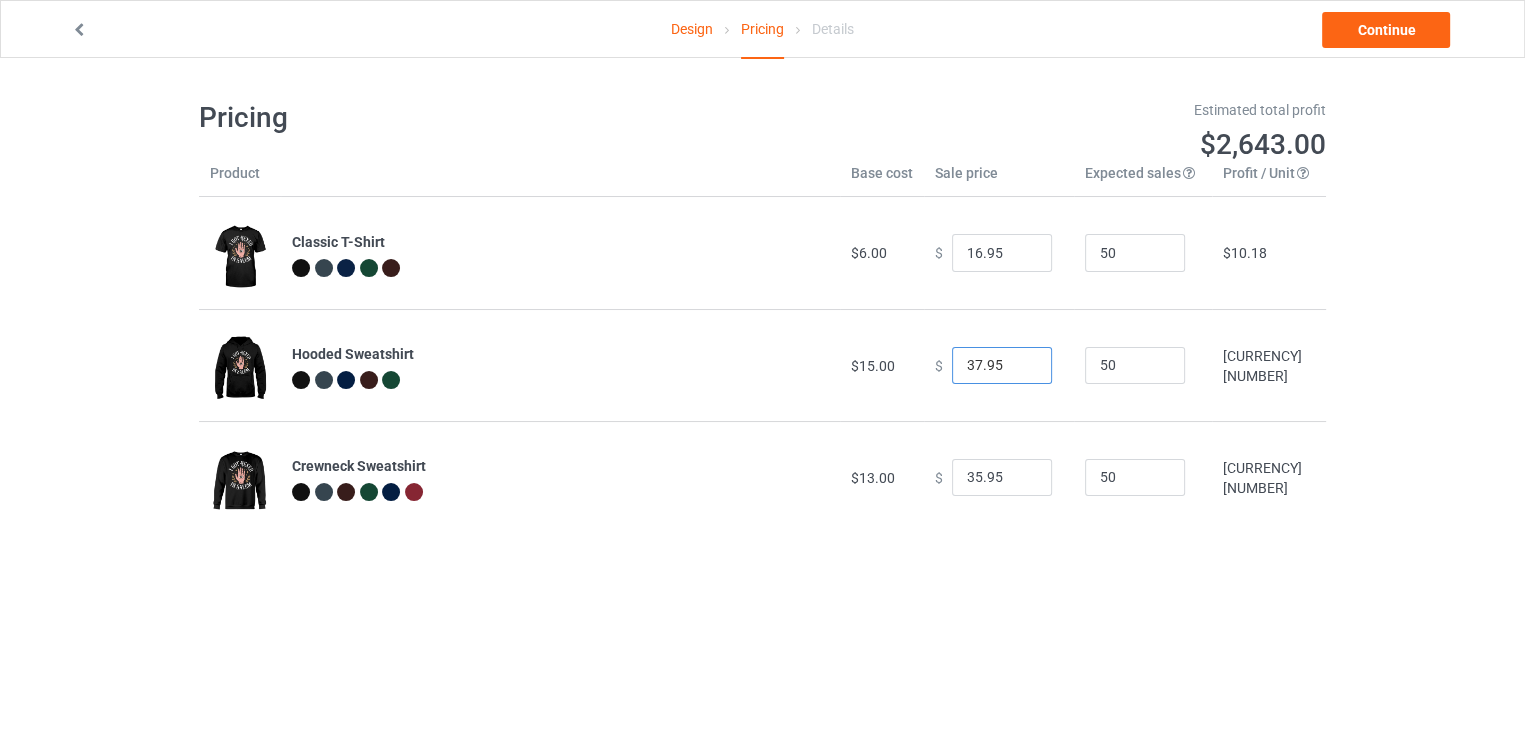 click on "[PRICE]" at bounding box center (1002, 366) 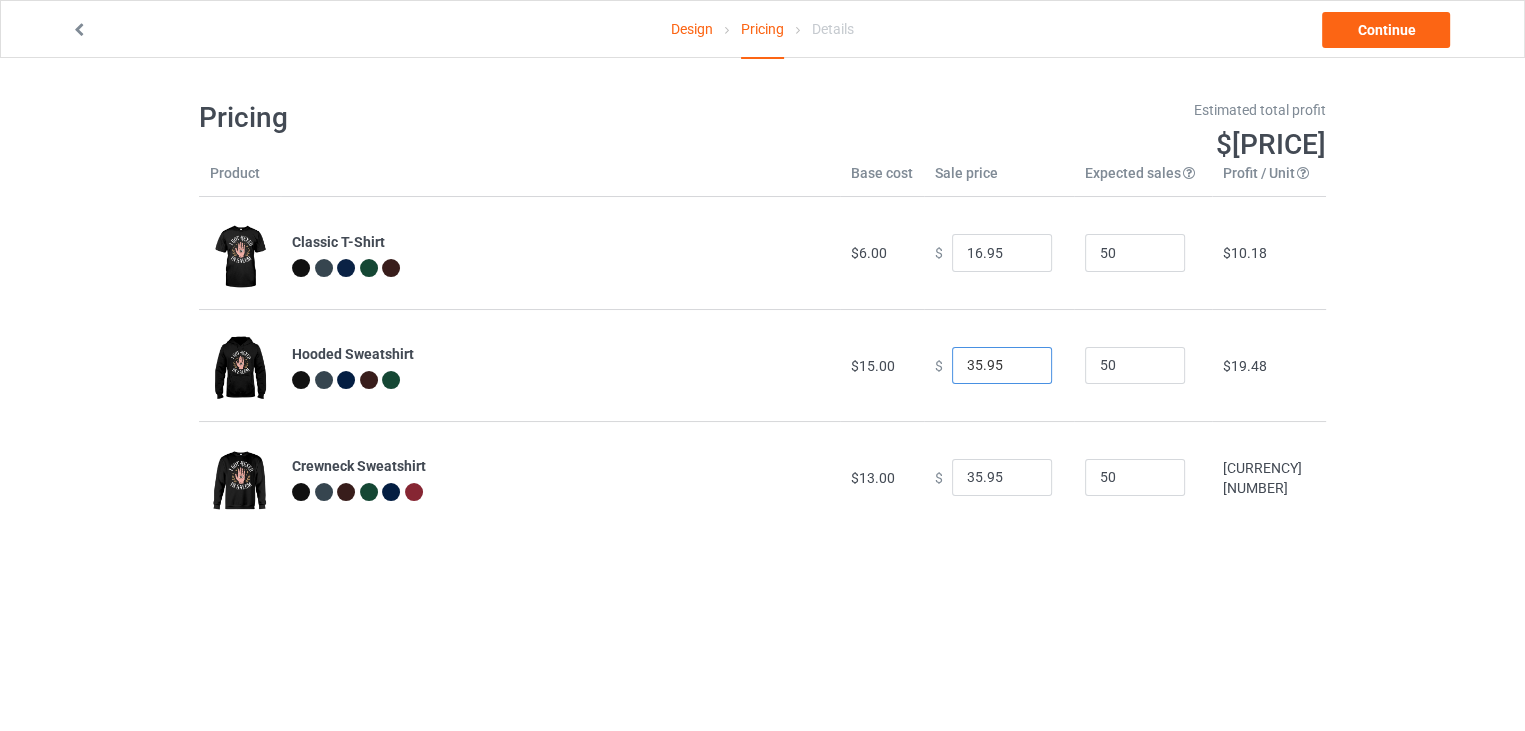 click on "35.95" at bounding box center (1002, 366) 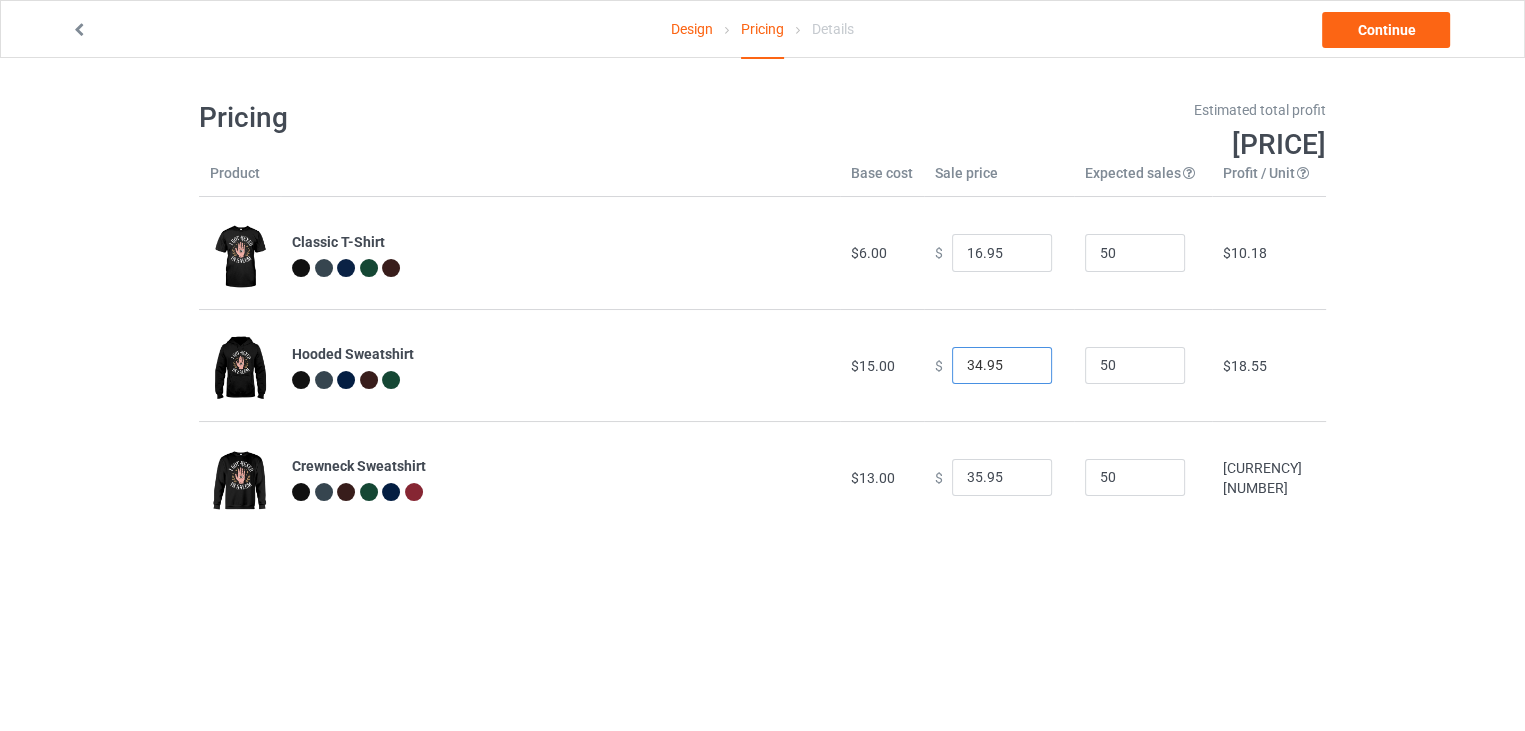 click on "34.95" at bounding box center [1002, 366] 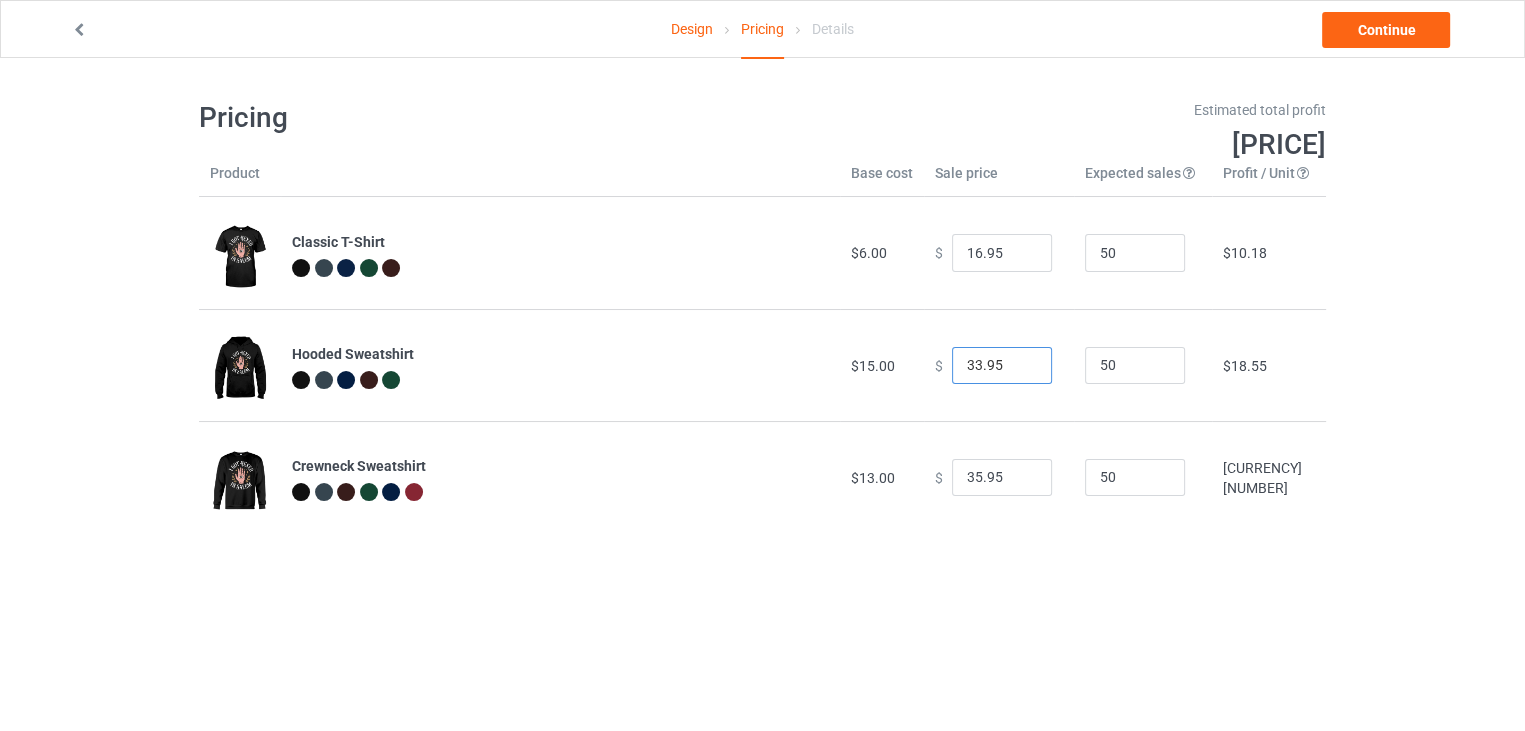 click on "33.95" at bounding box center [1002, 366] 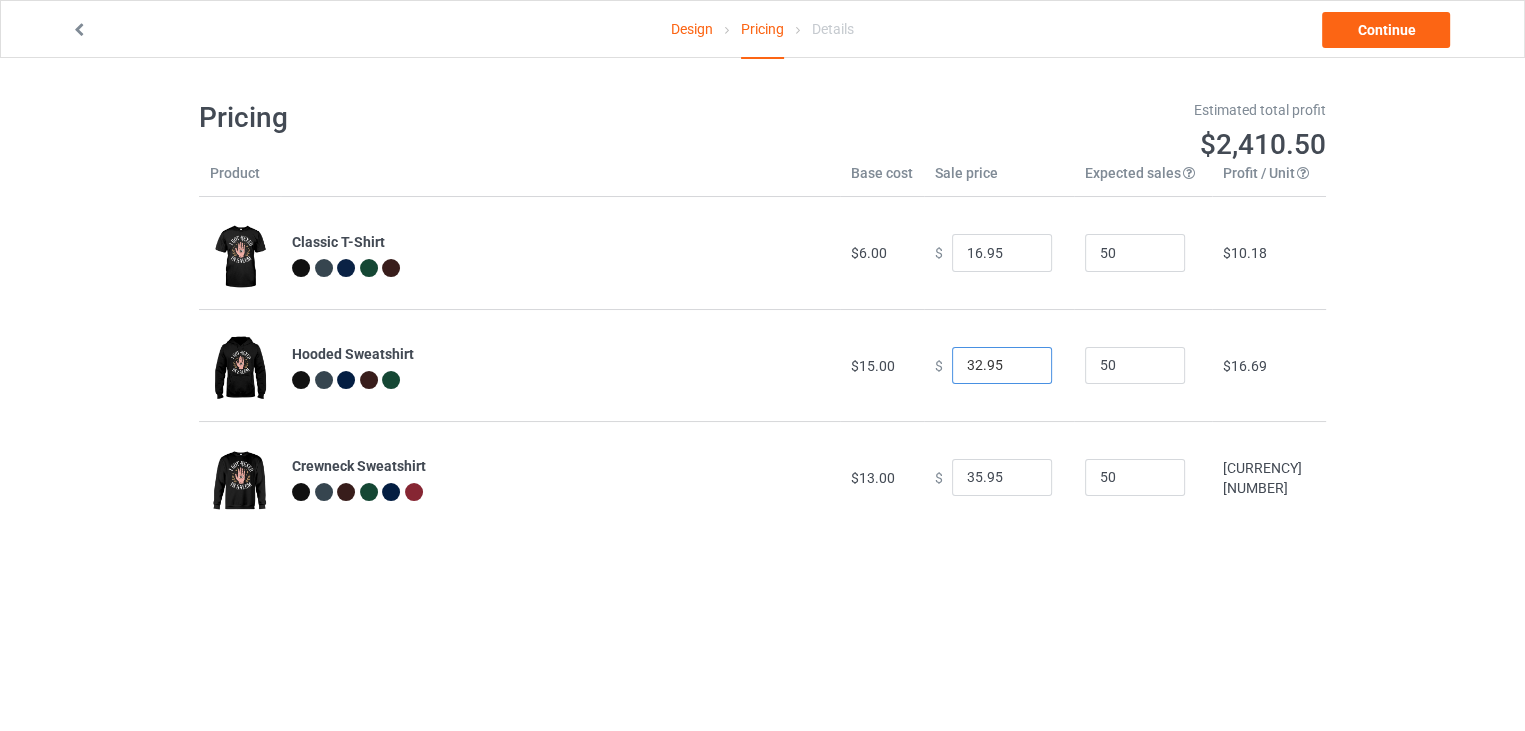 click on "32.95" at bounding box center [1002, 366] 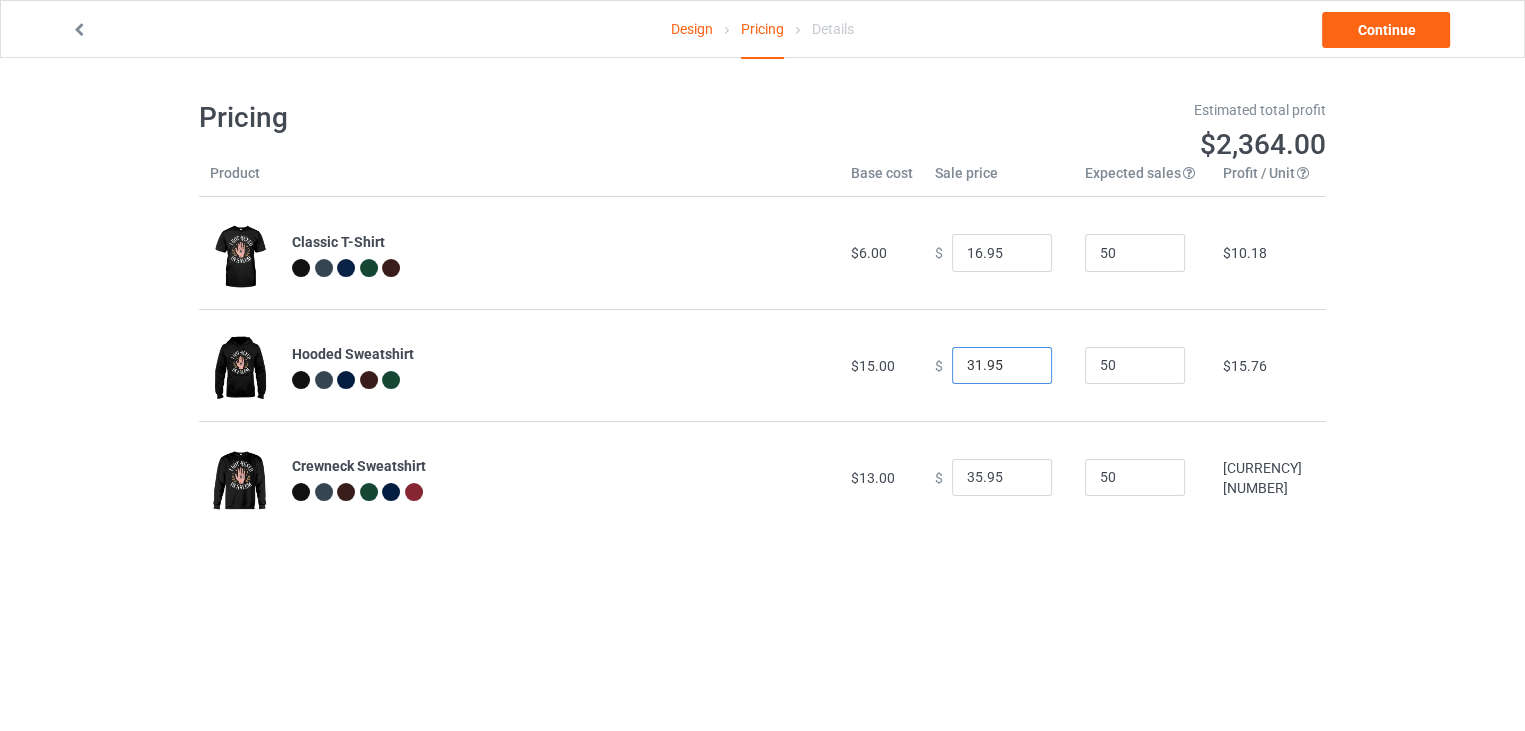 click on "31.95" at bounding box center (1002, 366) 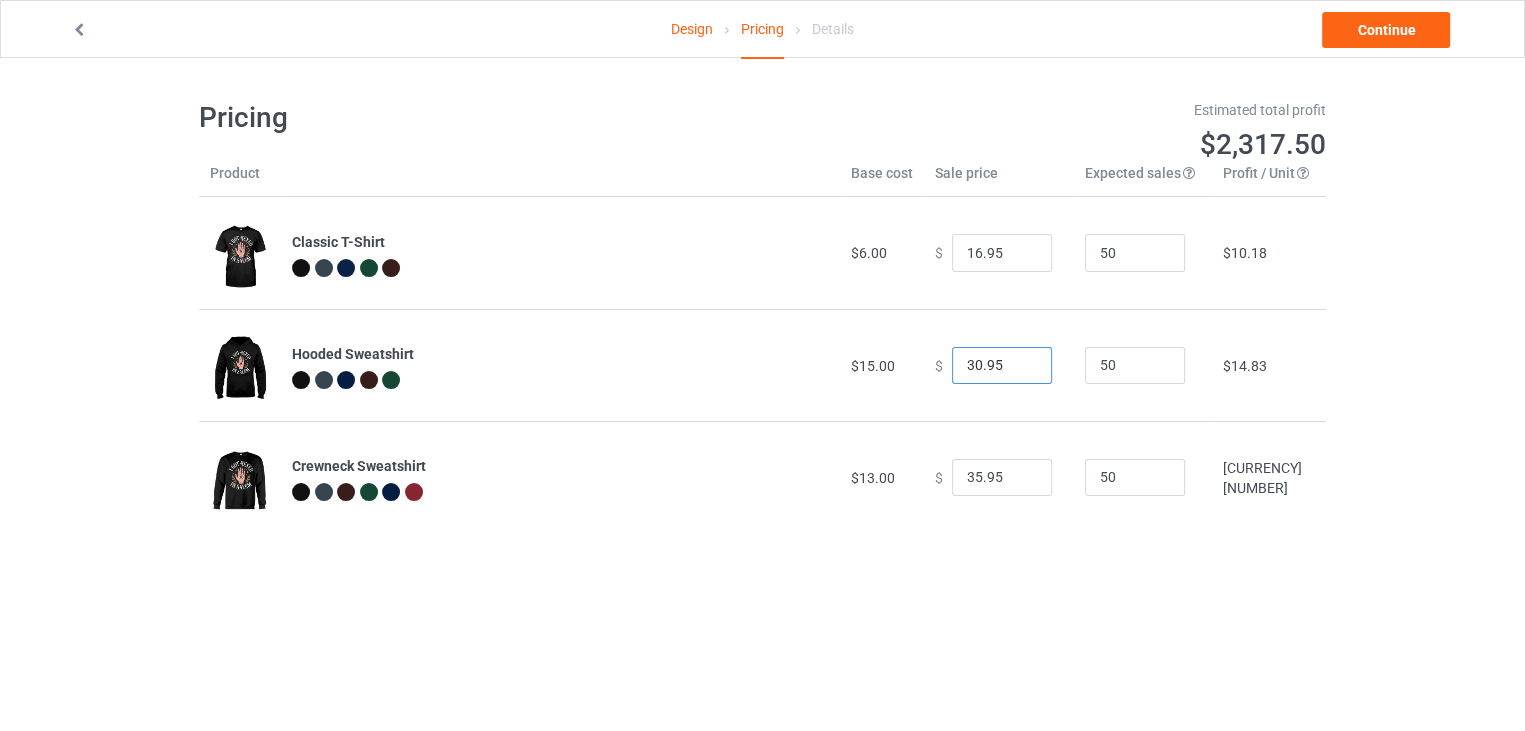 click on "30.95" at bounding box center (1002, 366) 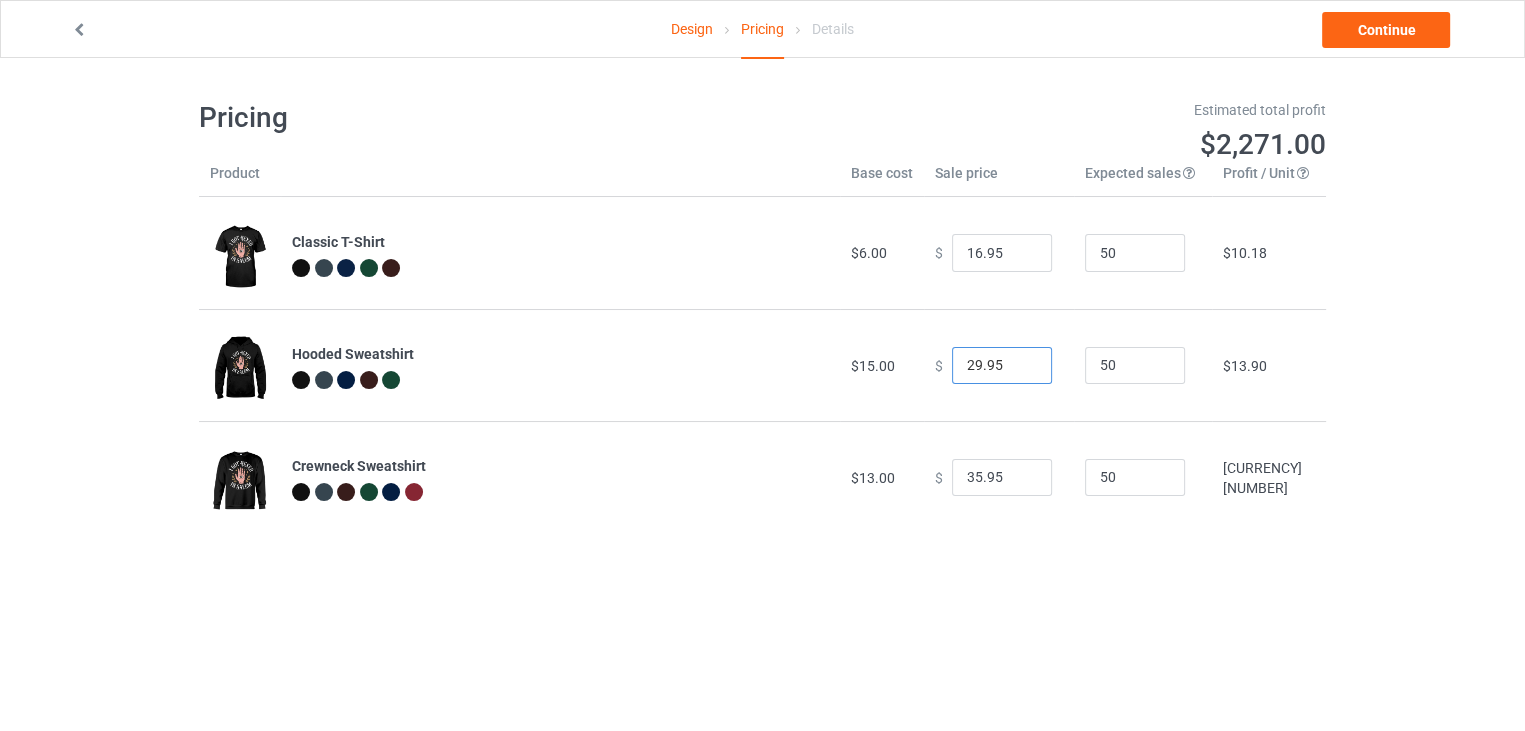 click on "29.95" at bounding box center (1002, 366) 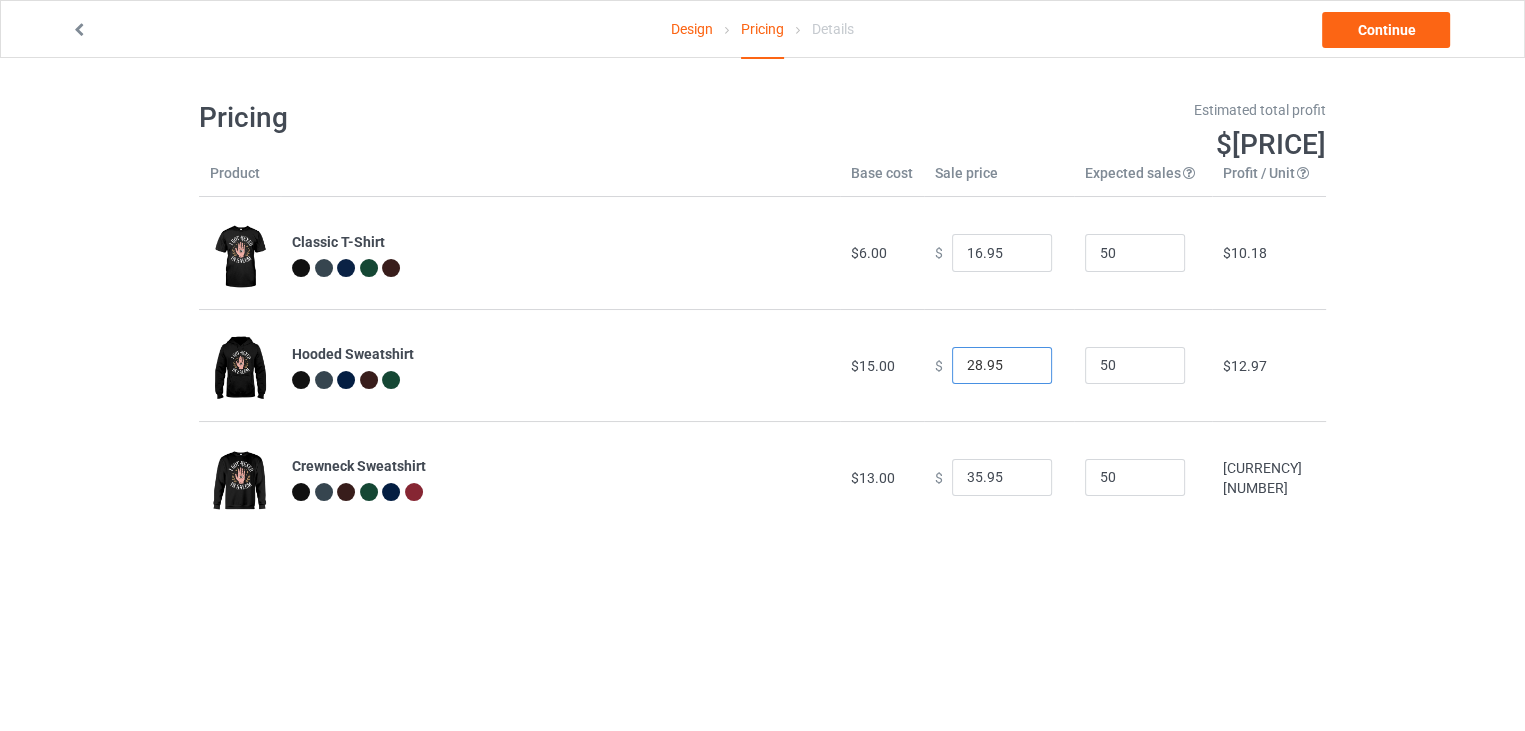 click on "28.95" at bounding box center (1002, 366) 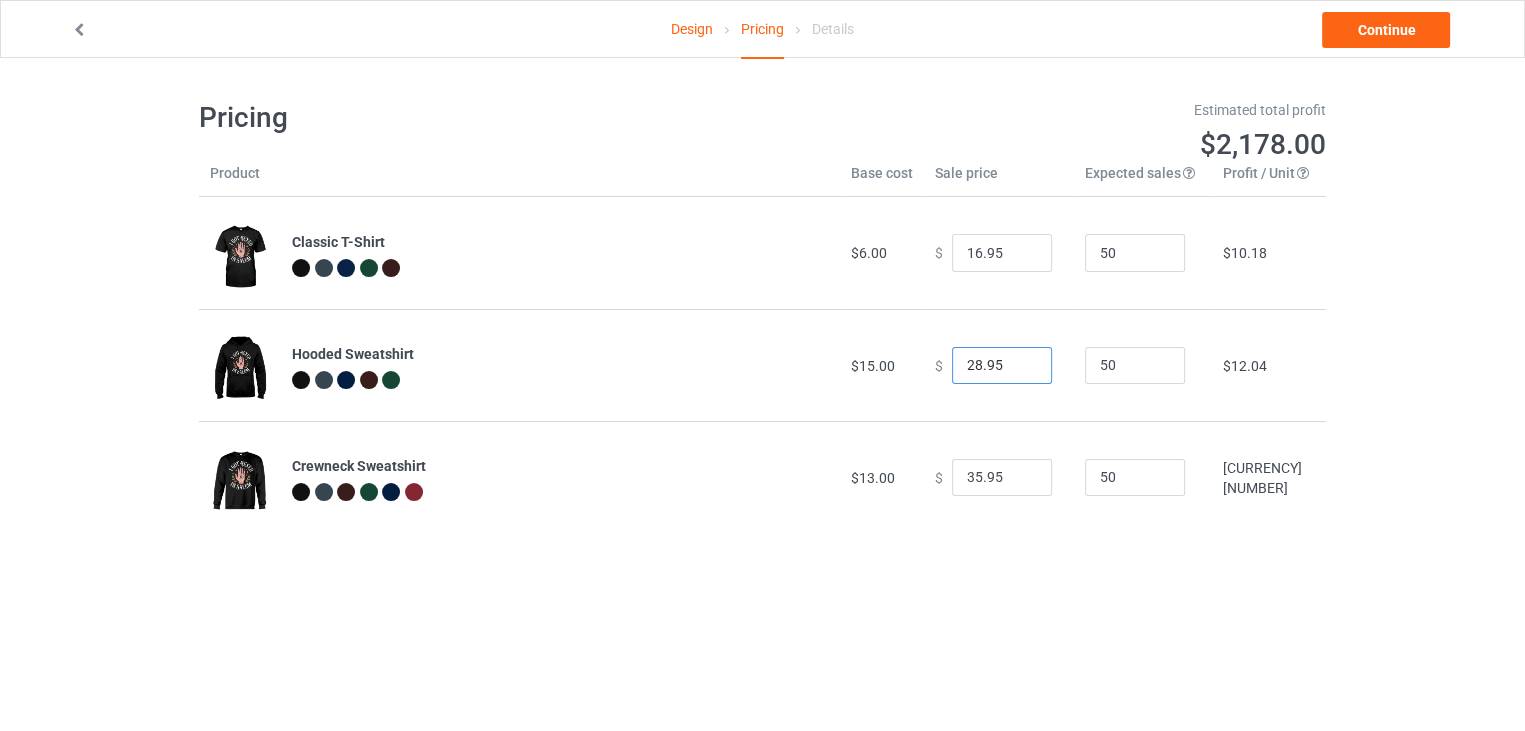 click on "[PRICE]" at bounding box center [1002, 366] 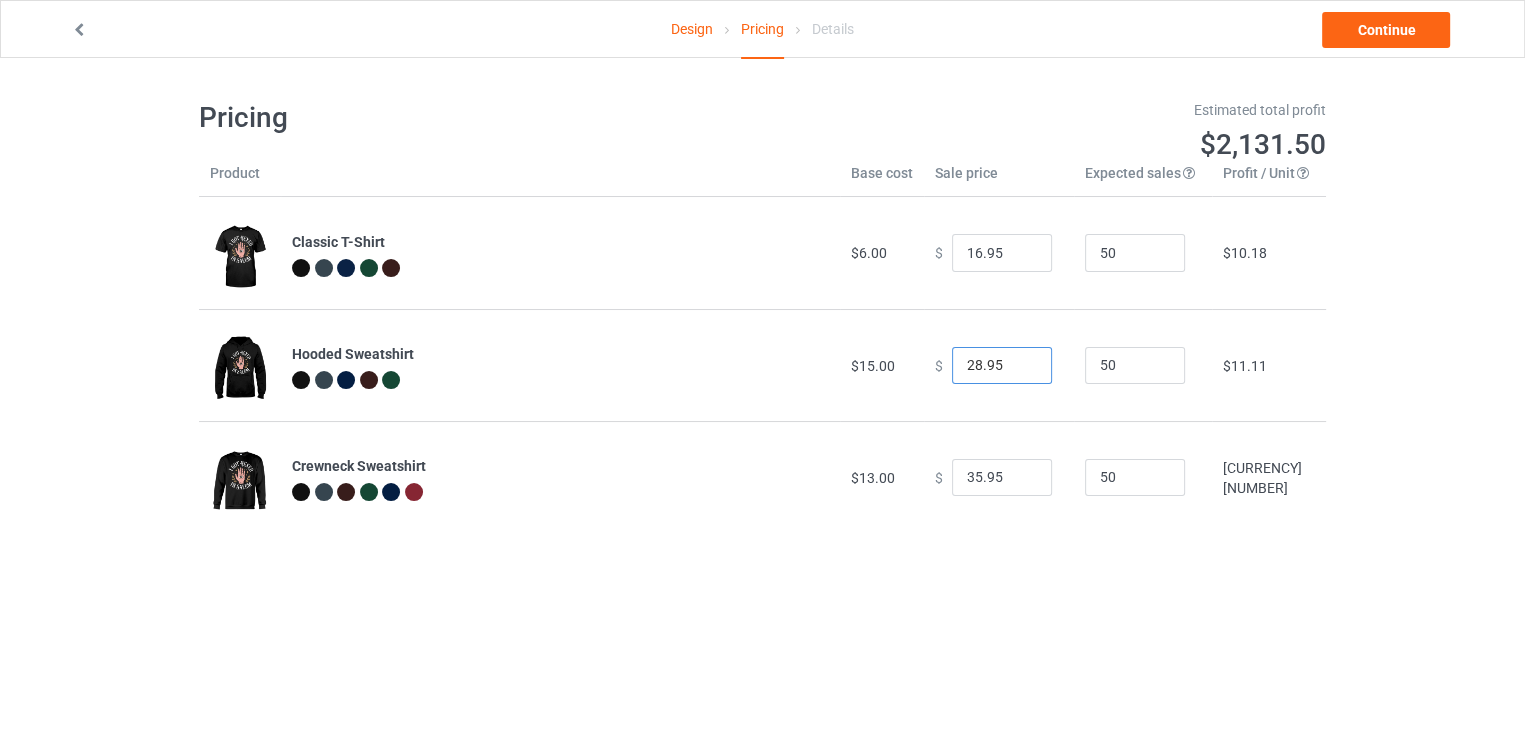 click on "[PRICE]" at bounding box center [1002, 366] 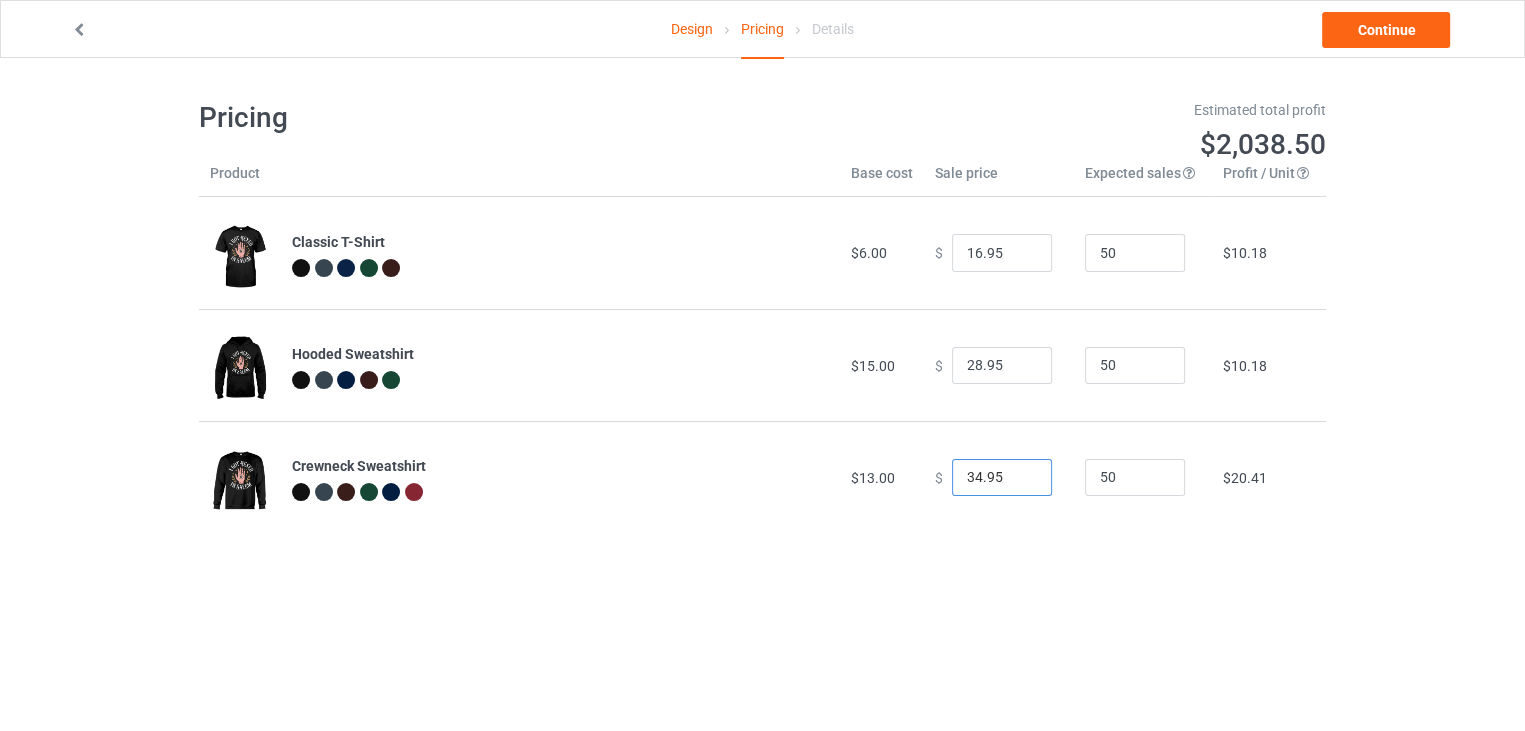 click on "34.95" at bounding box center (1002, 478) 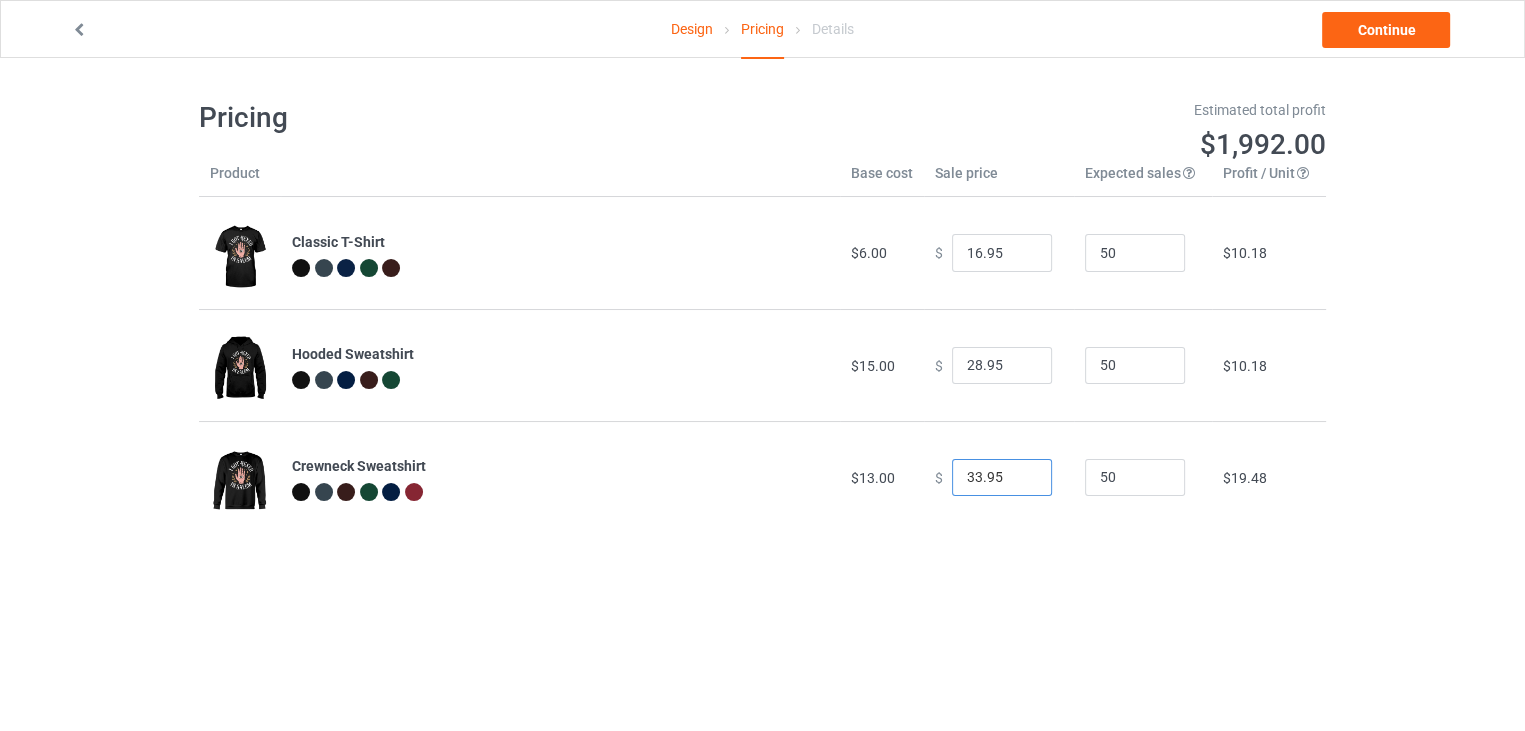 click on "33.95" at bounding box center (1002, 478) 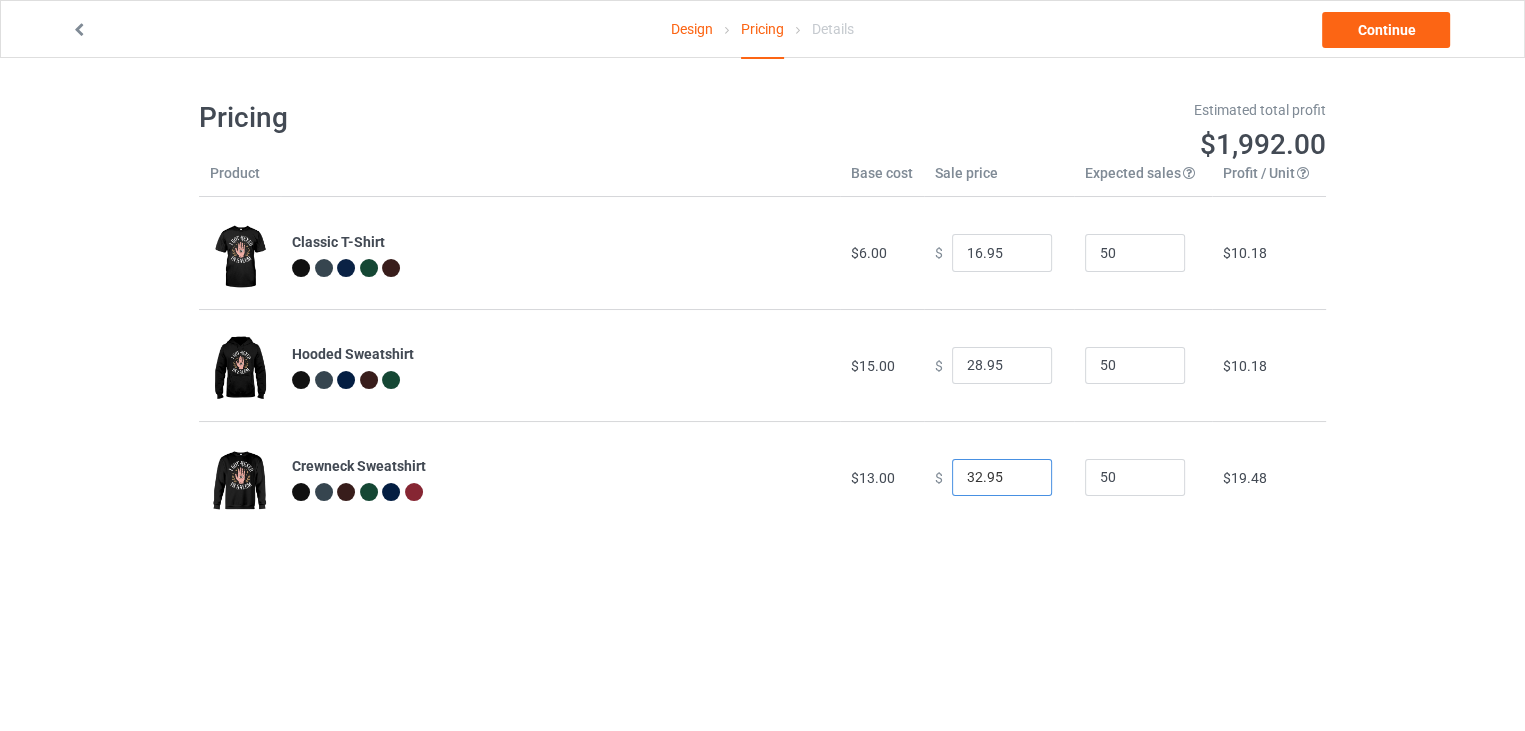 click on "32.95" at bounding box center (1002, 478) 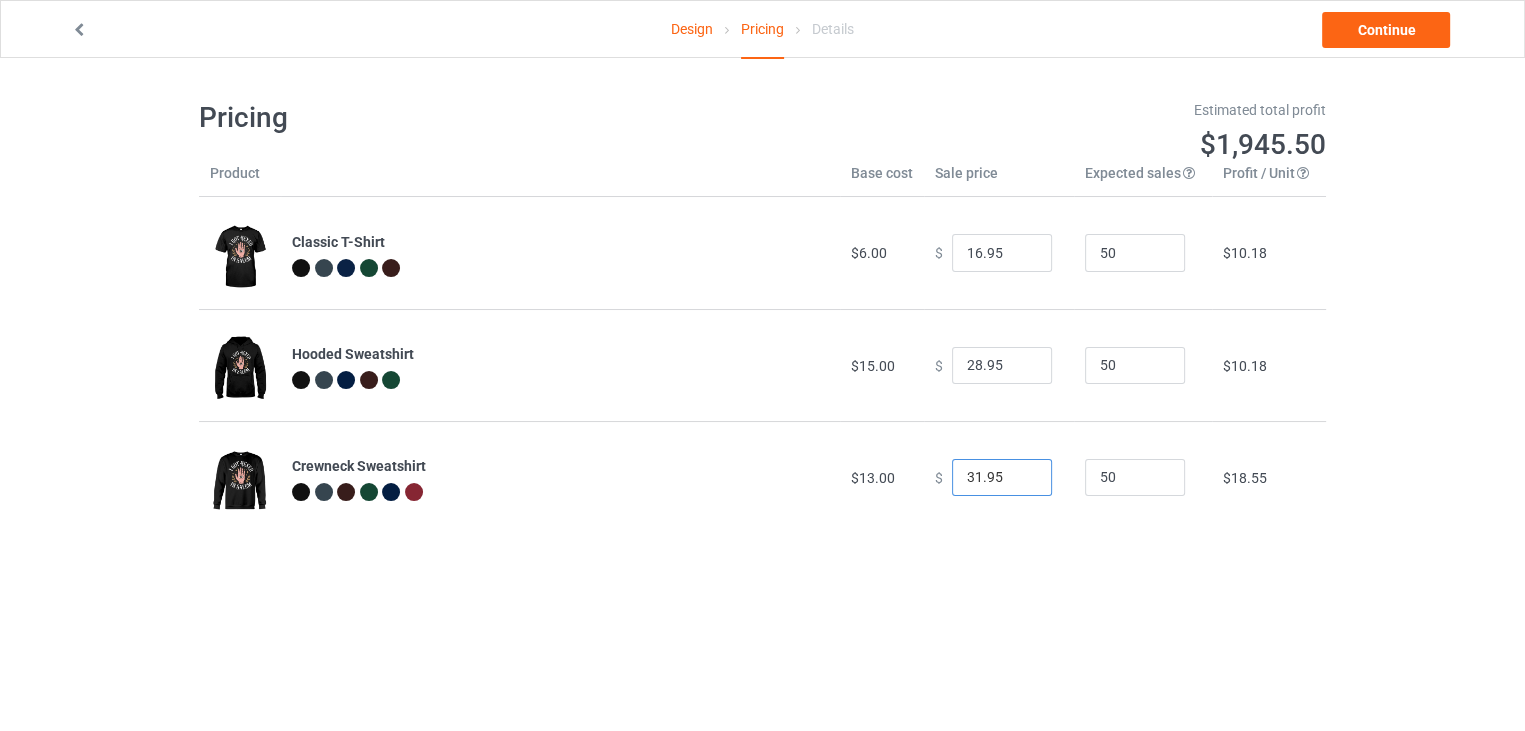 click on "31.95" at bounding box center [1002, 478] 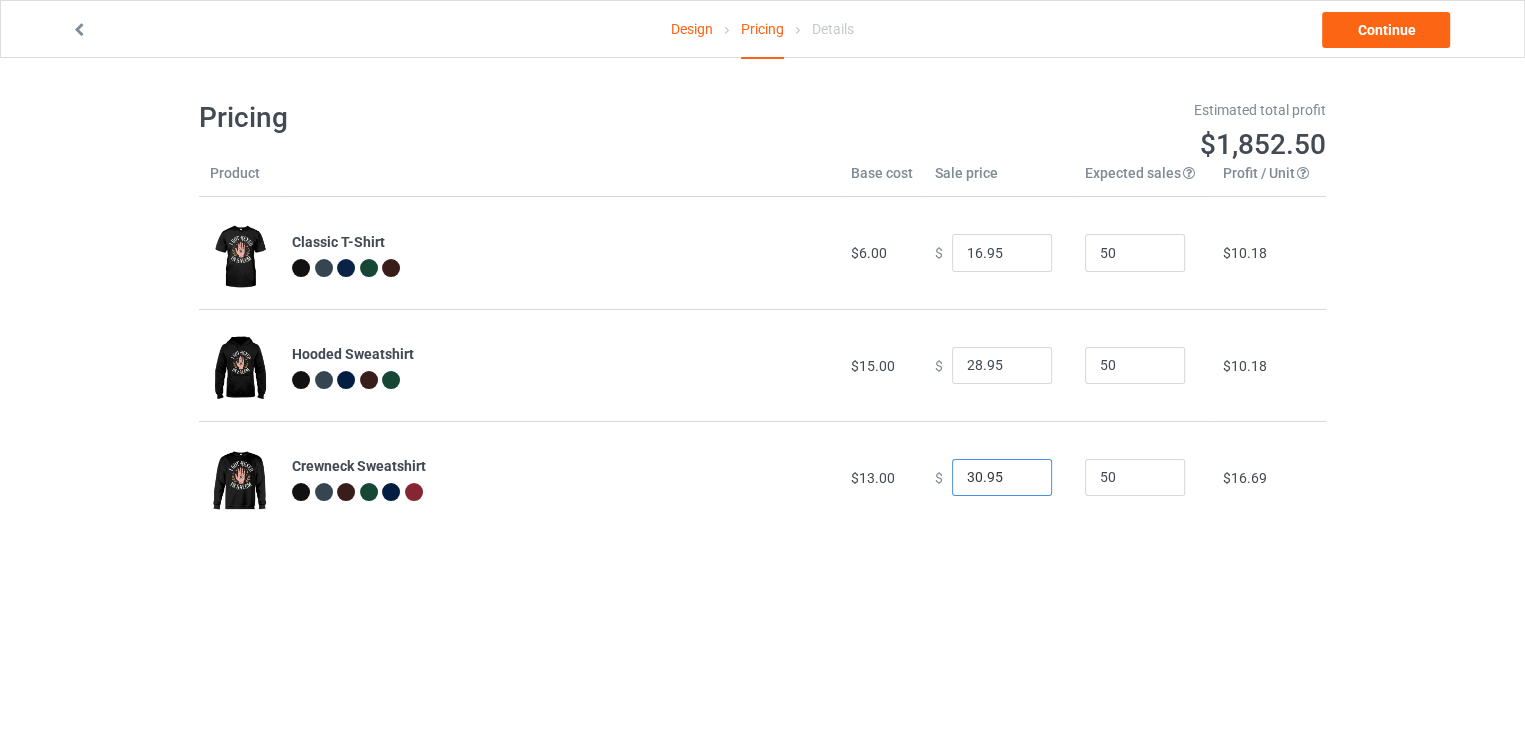 click on "30.95" at bounding box center [1002, 478] 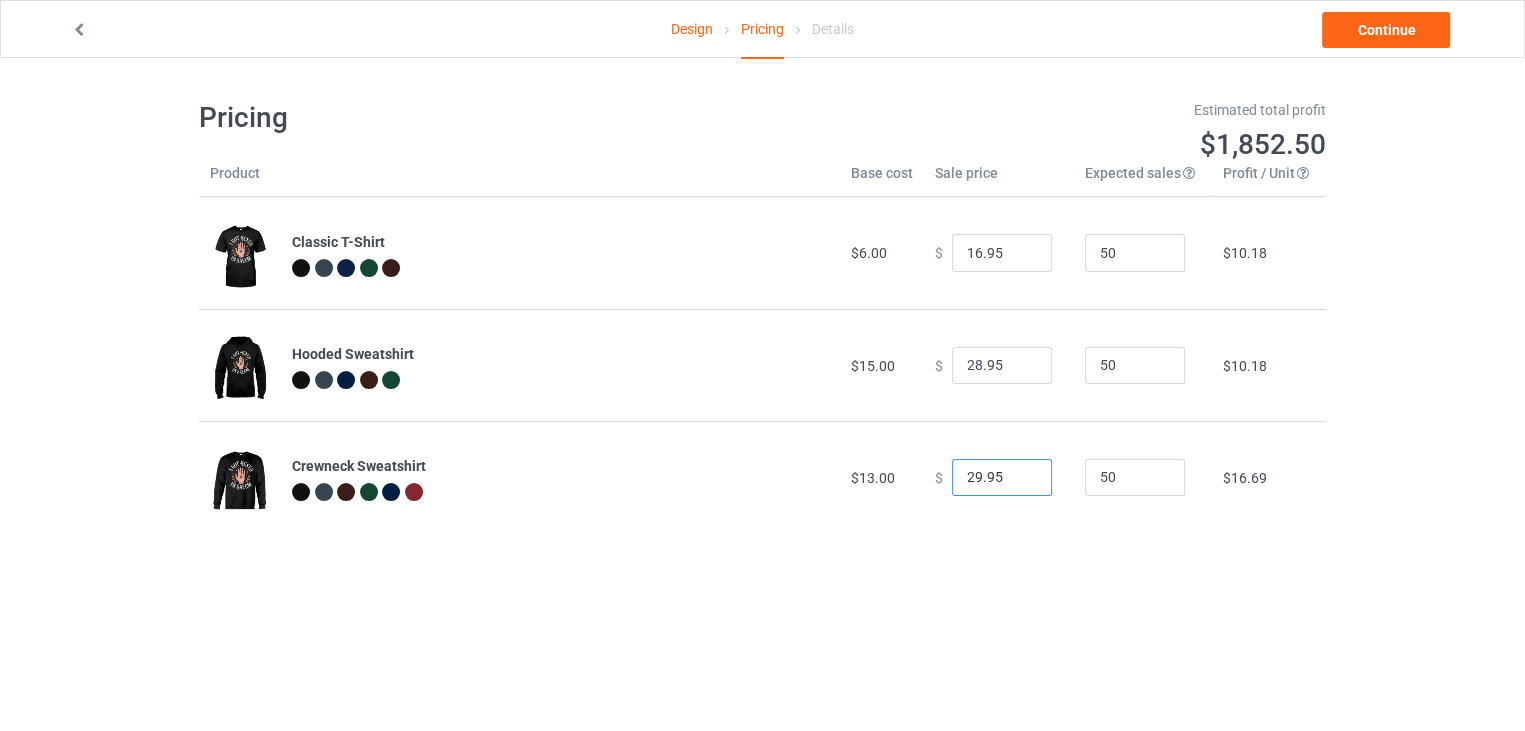 click on "29.95" at bounding box center (1002, 478) 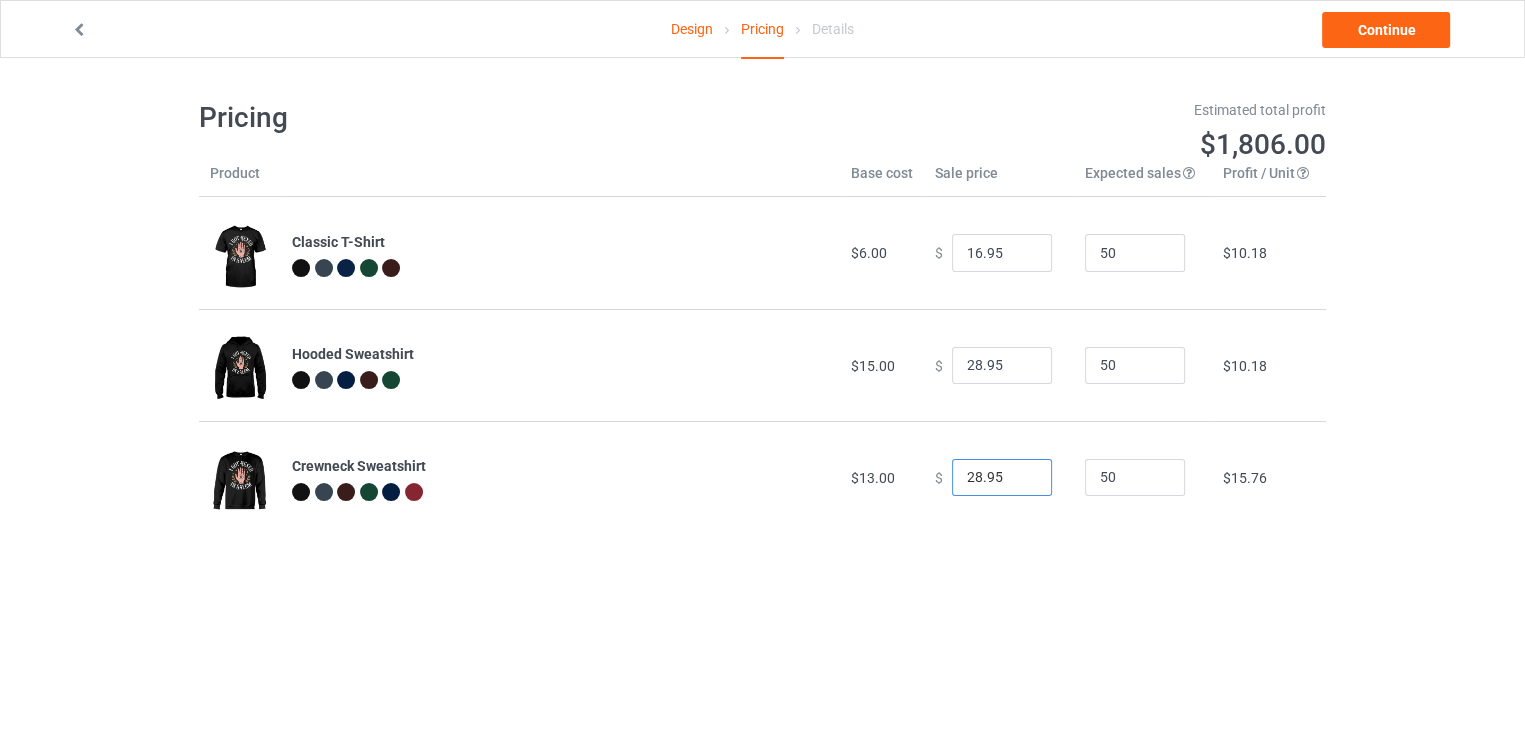 click on "28.95" at bounding box center (1002, 478) 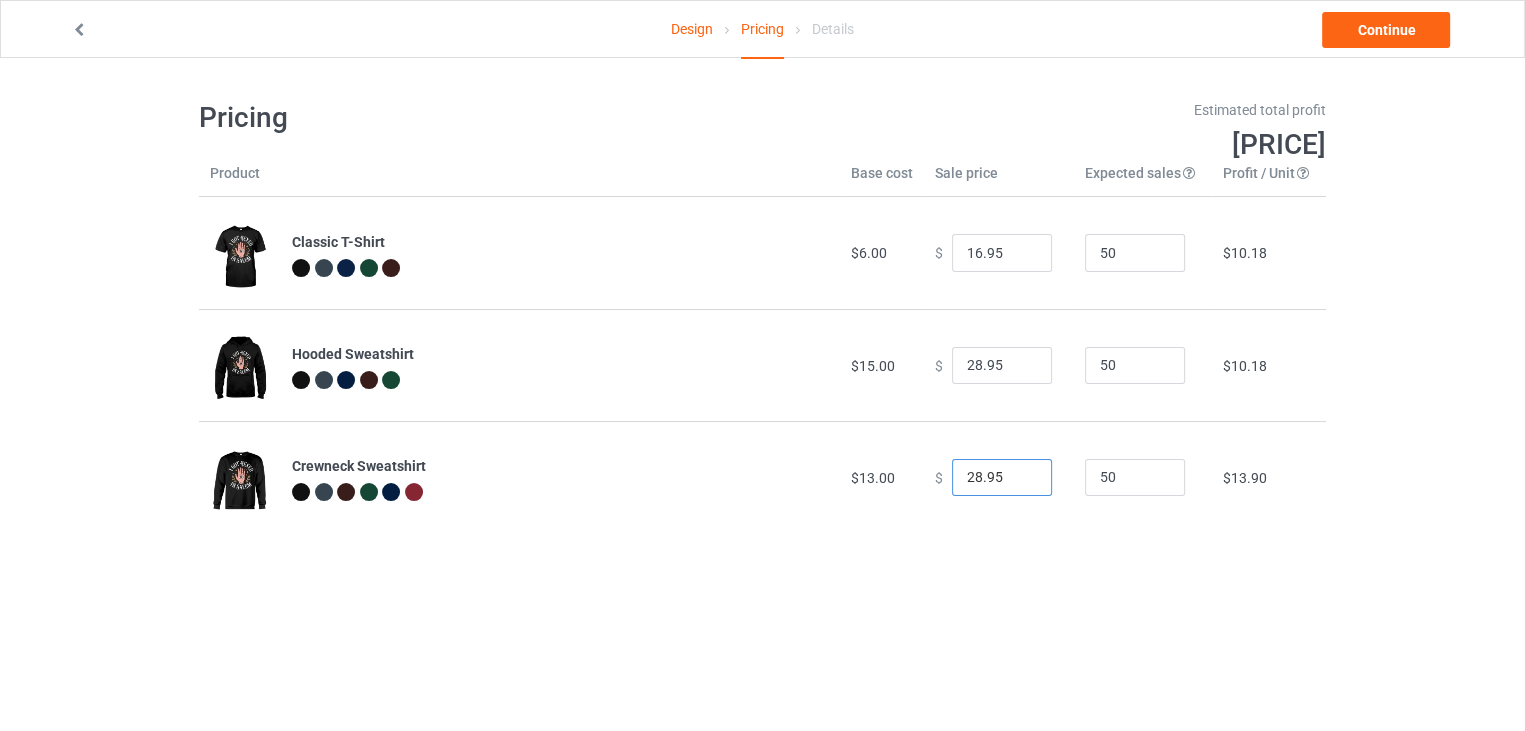 click on "[PRICE]" at bounding box center [1002, 478] 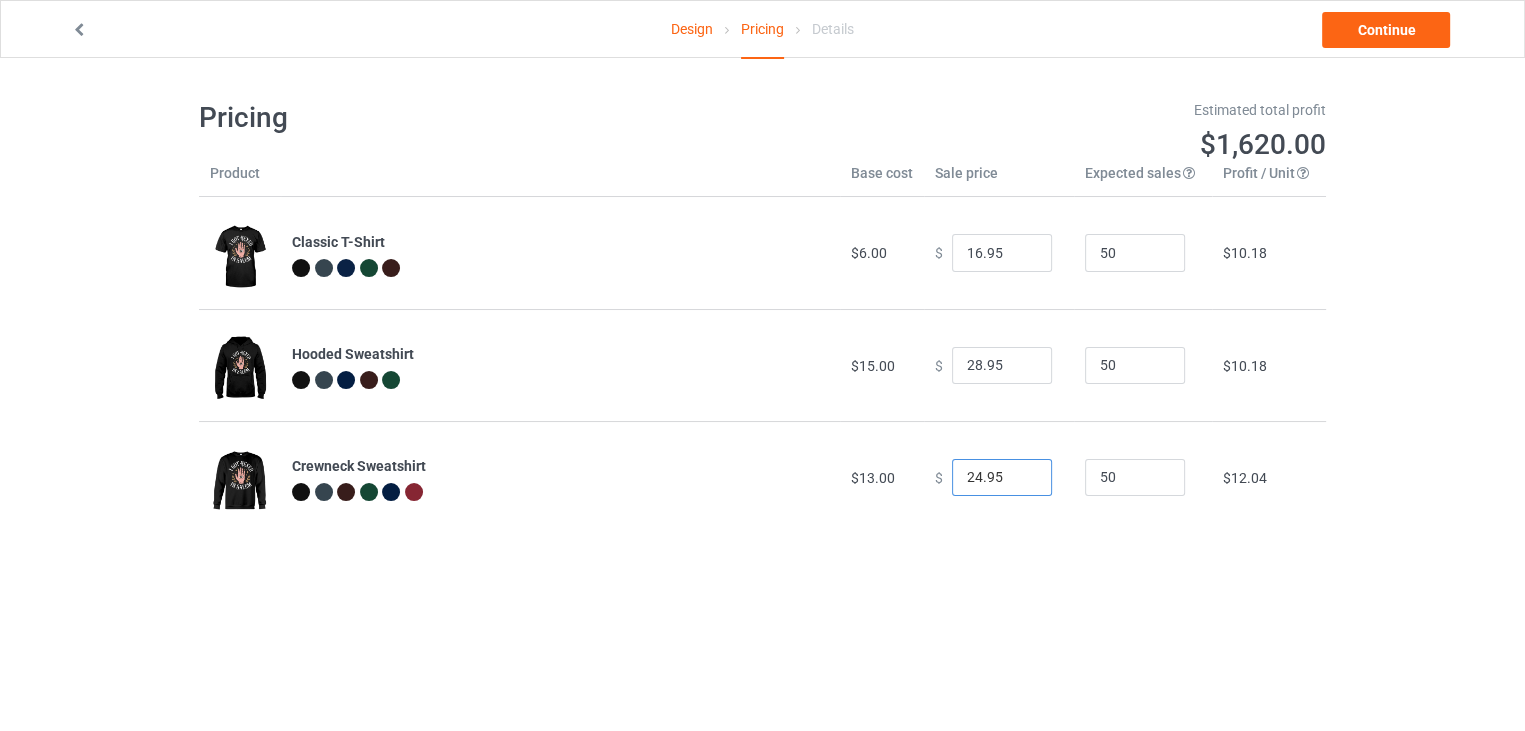 click on "24.95" at bounding box center [1002, 478] 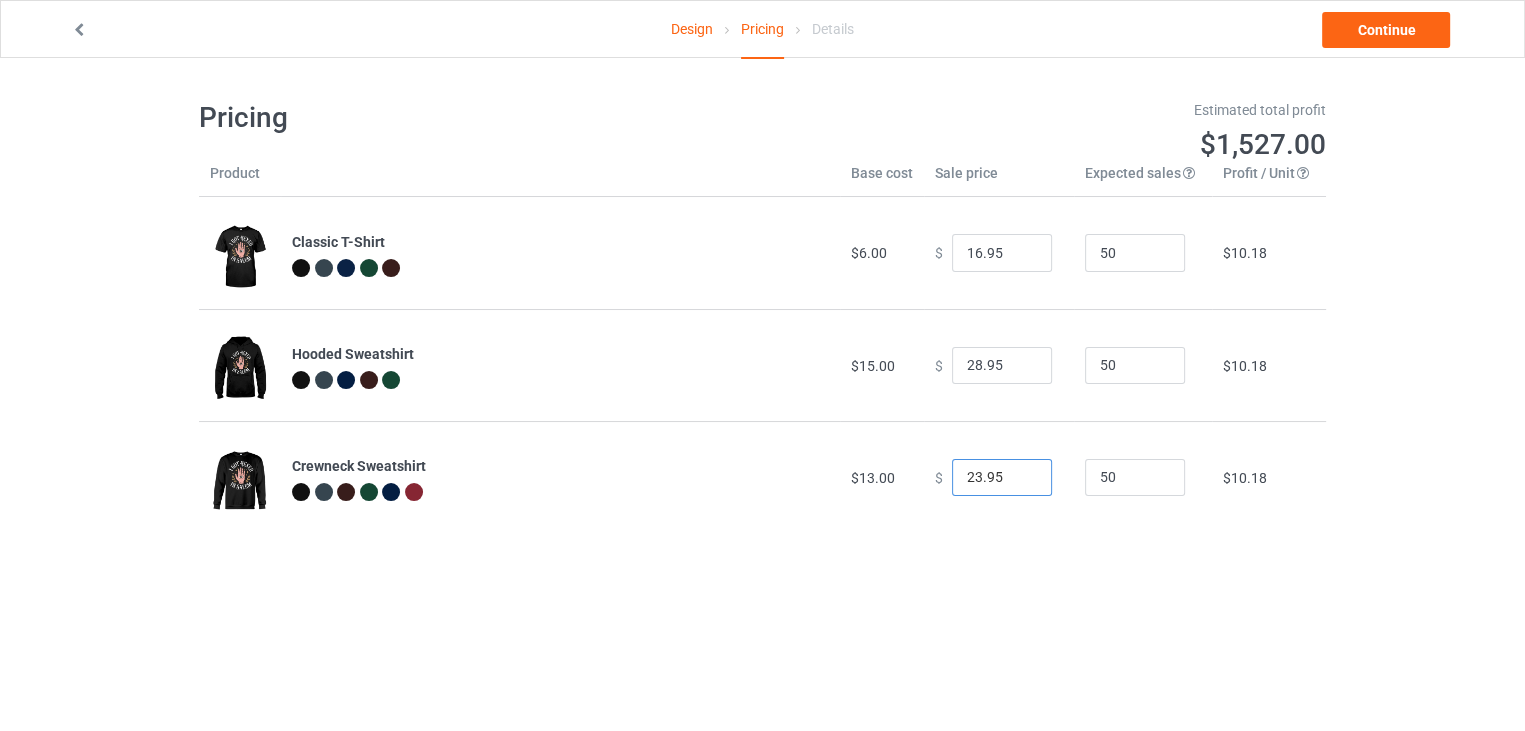 click on "23.95" at bounding box center (1002, 478) 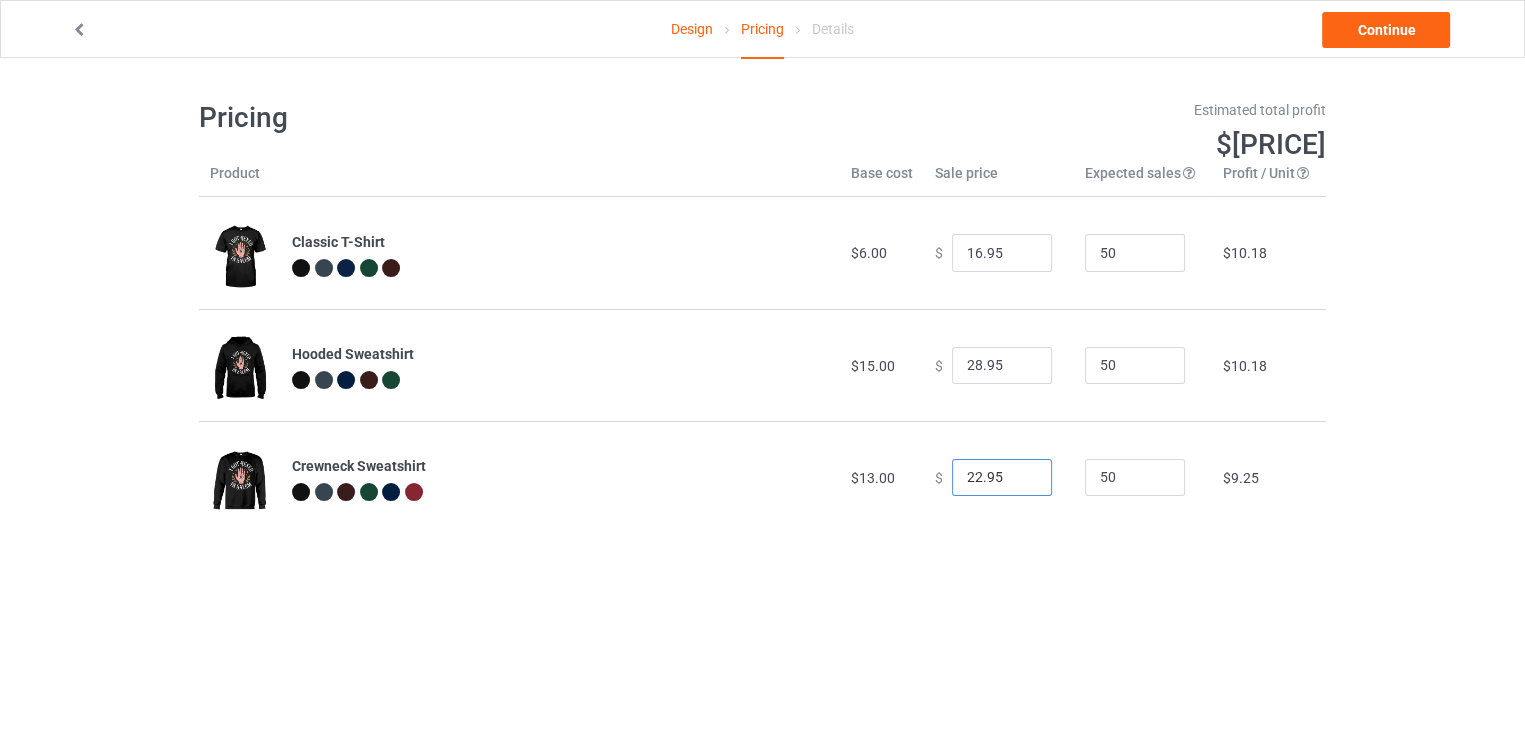 click on "22.95" at bounding box center (1002, 478) 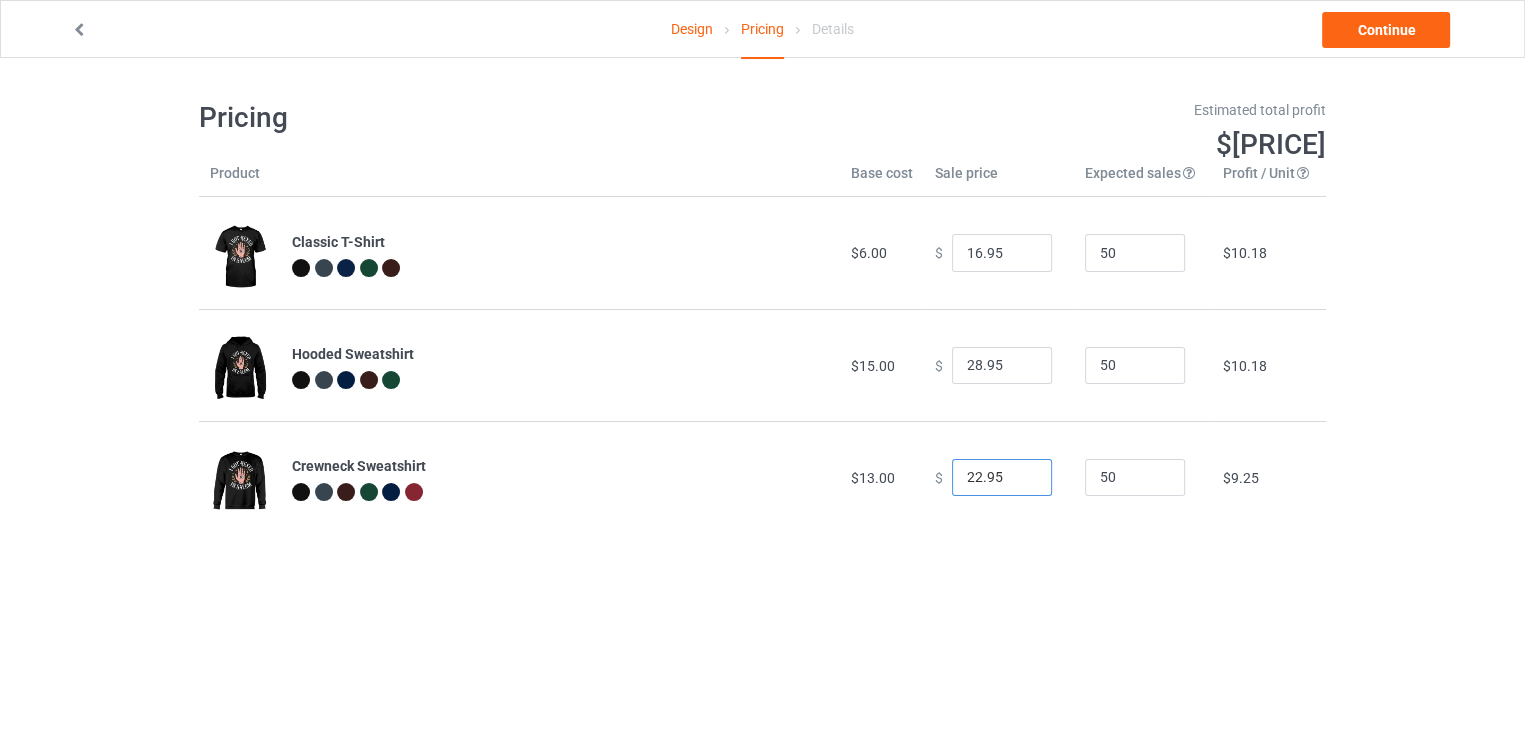 click on "22.95" at bounding box center (1002, 478) 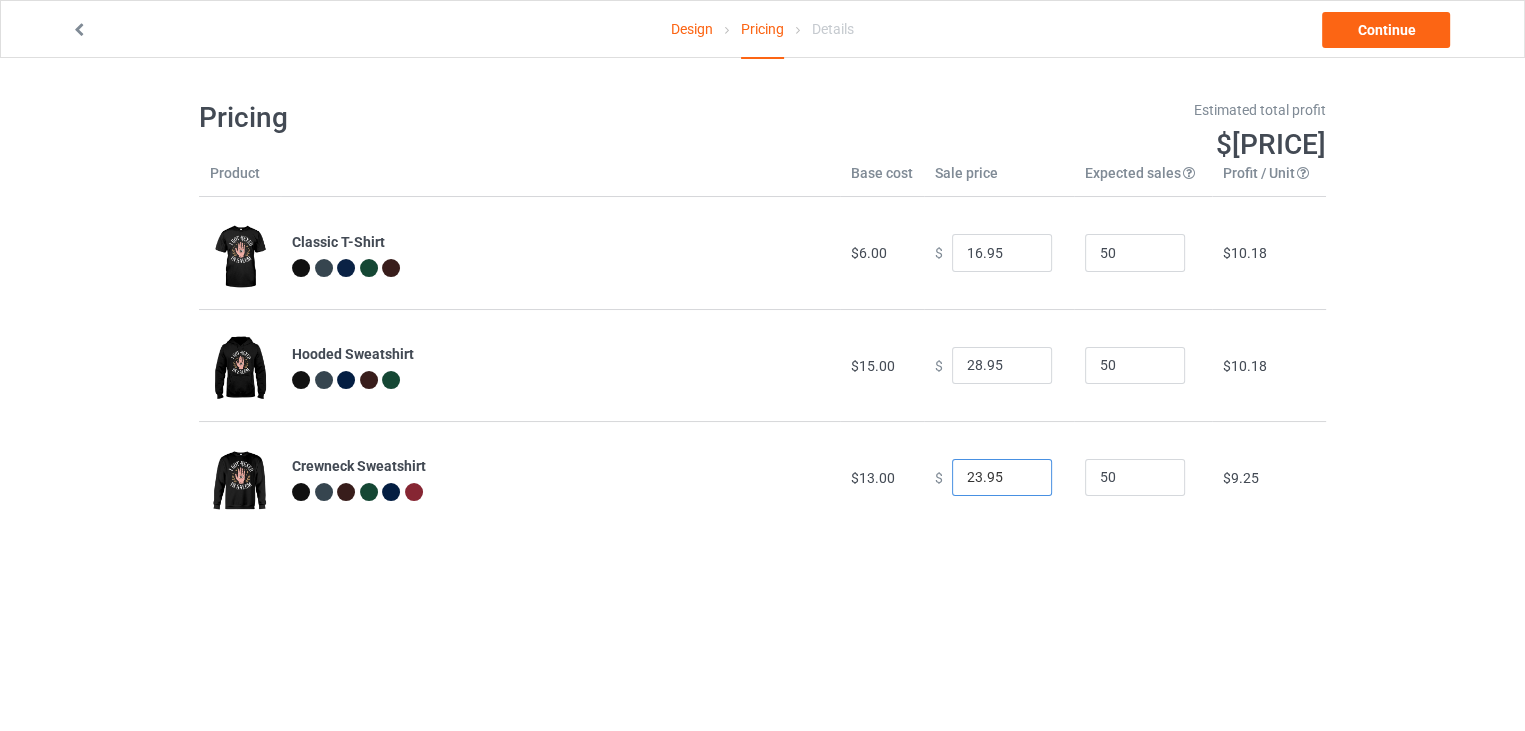 type on "23.95" 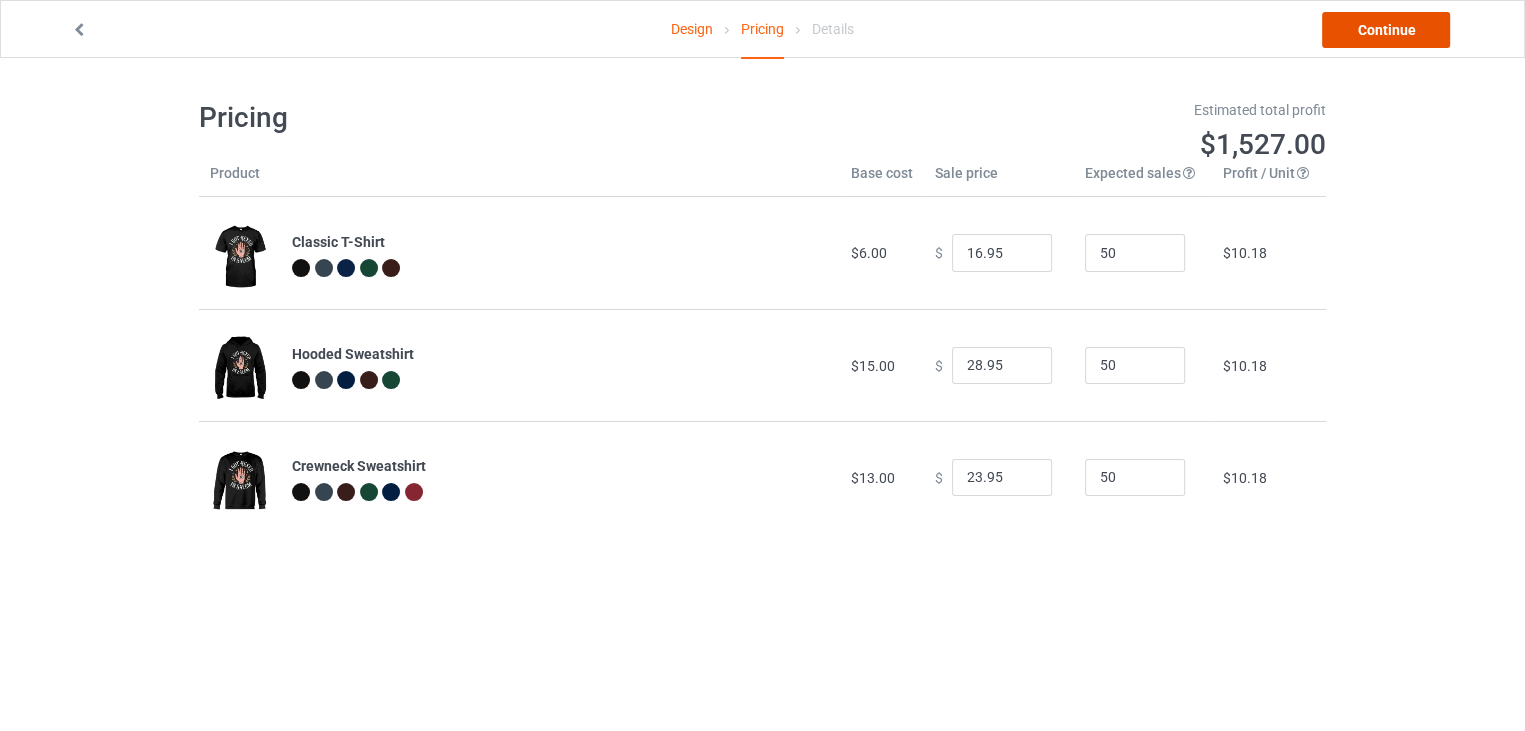 click on "Continue" at bounding box center (1386, 30) 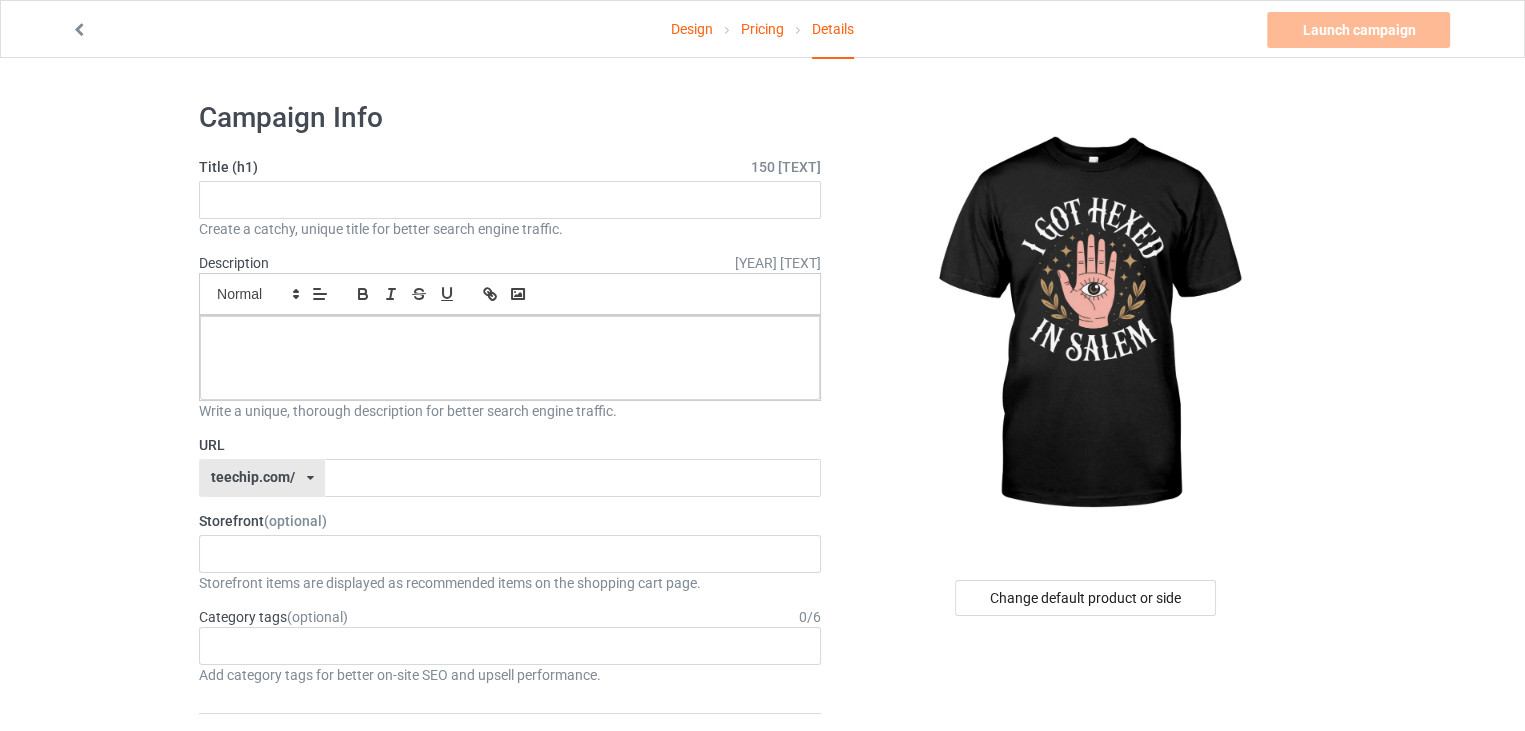 click on "Change default product or side" at bounding box center [1087, 1084] 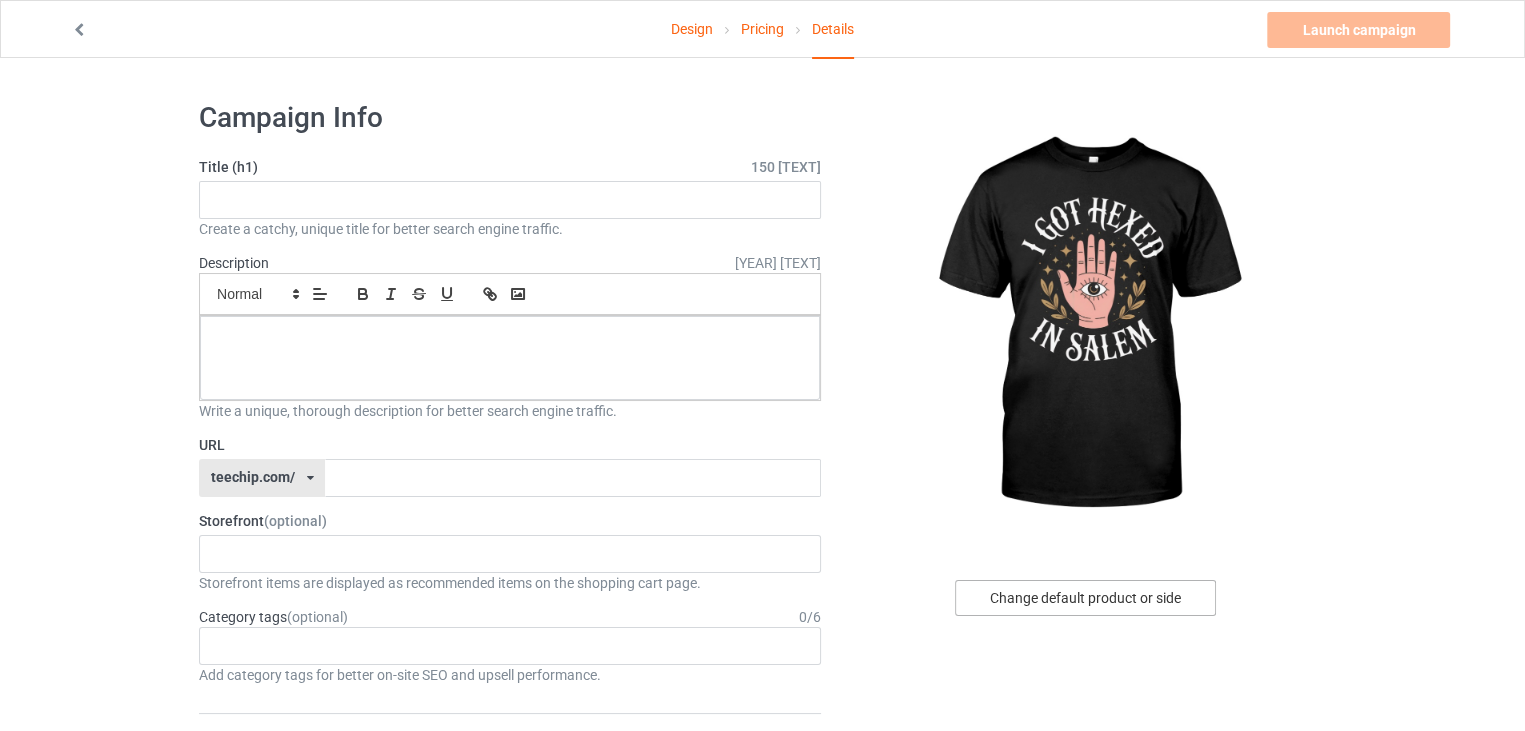click on "Change default product or side" at bounding box center (1085, 598) 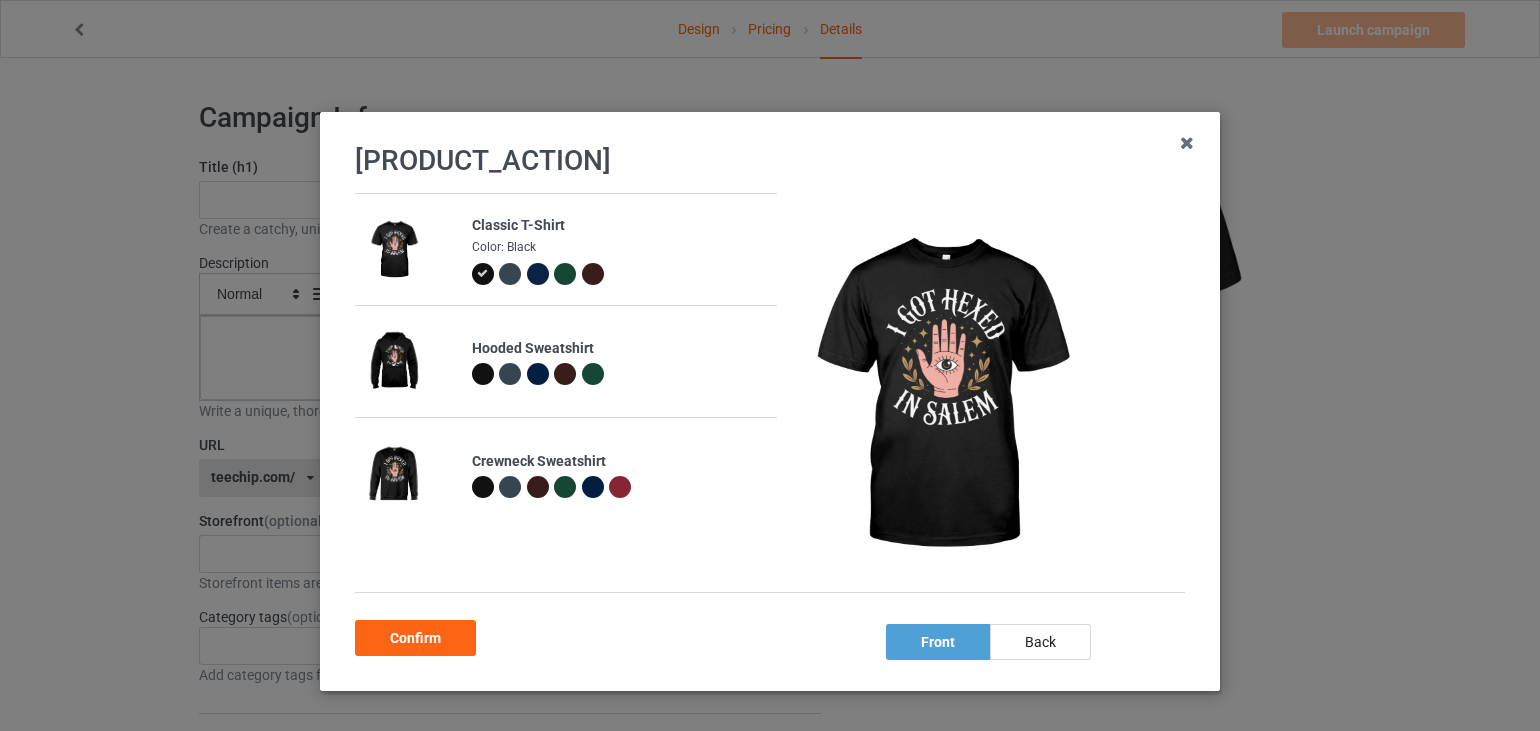 click at bounding box center (393, 474) 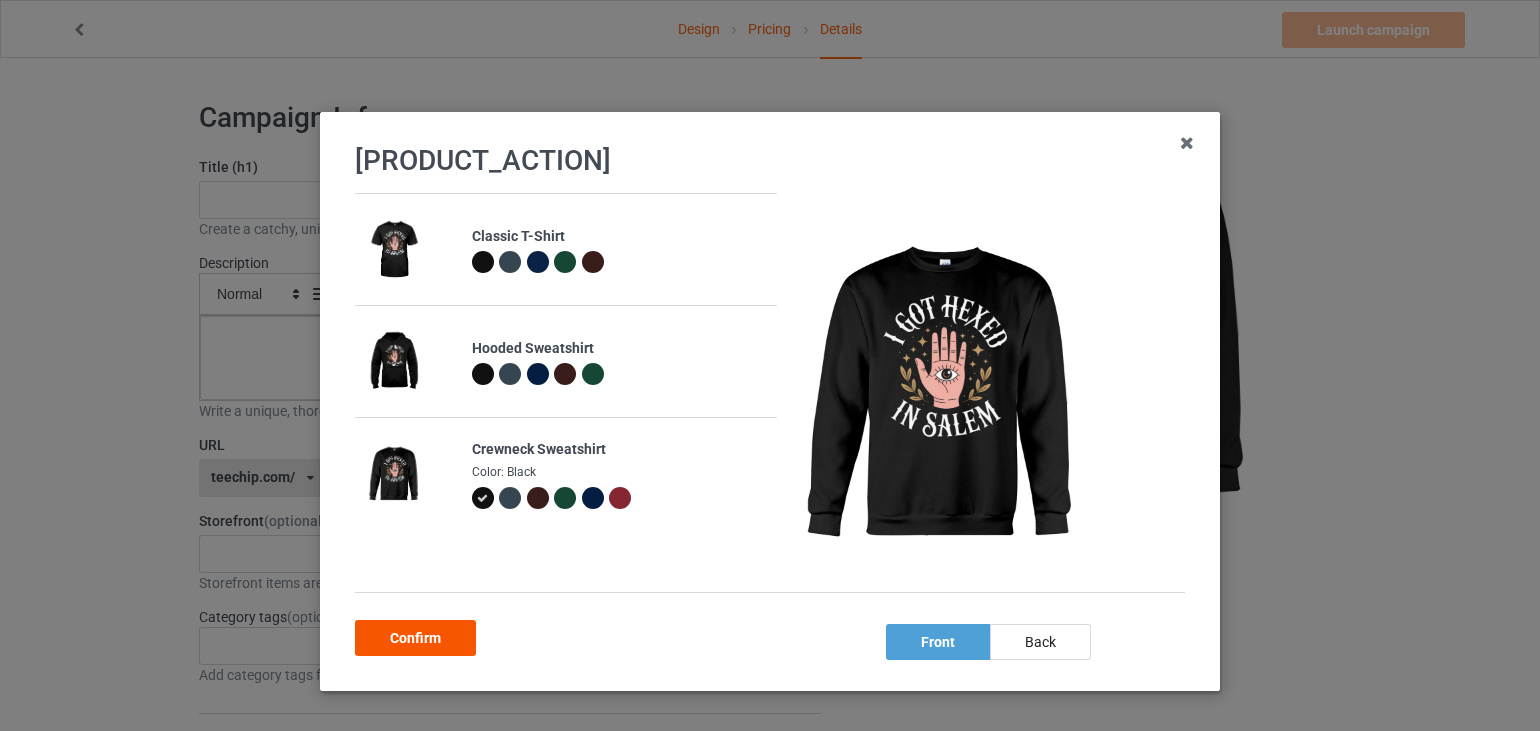 click on "Confirm" at bounding box center (415, 638) 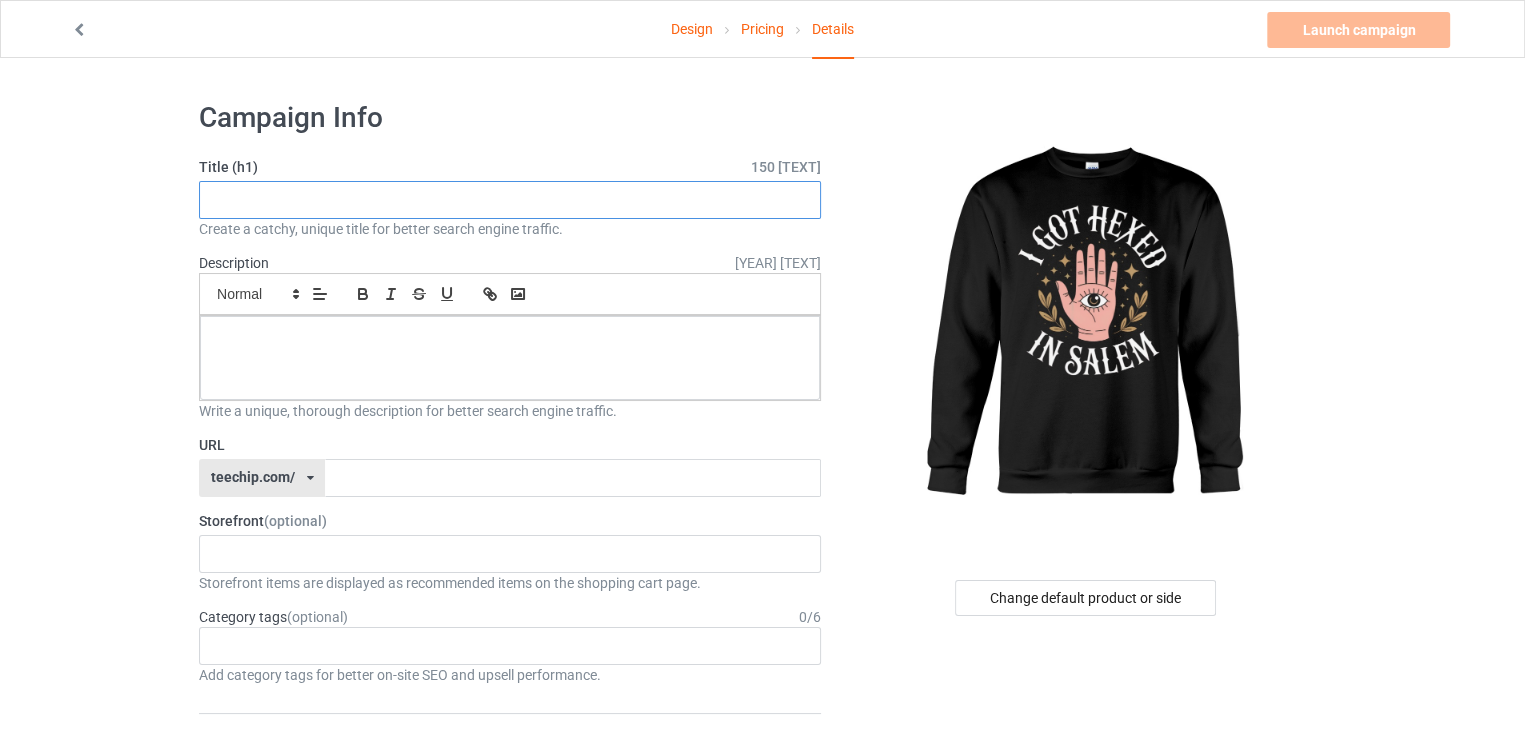 click at bounding box center [510, 200] 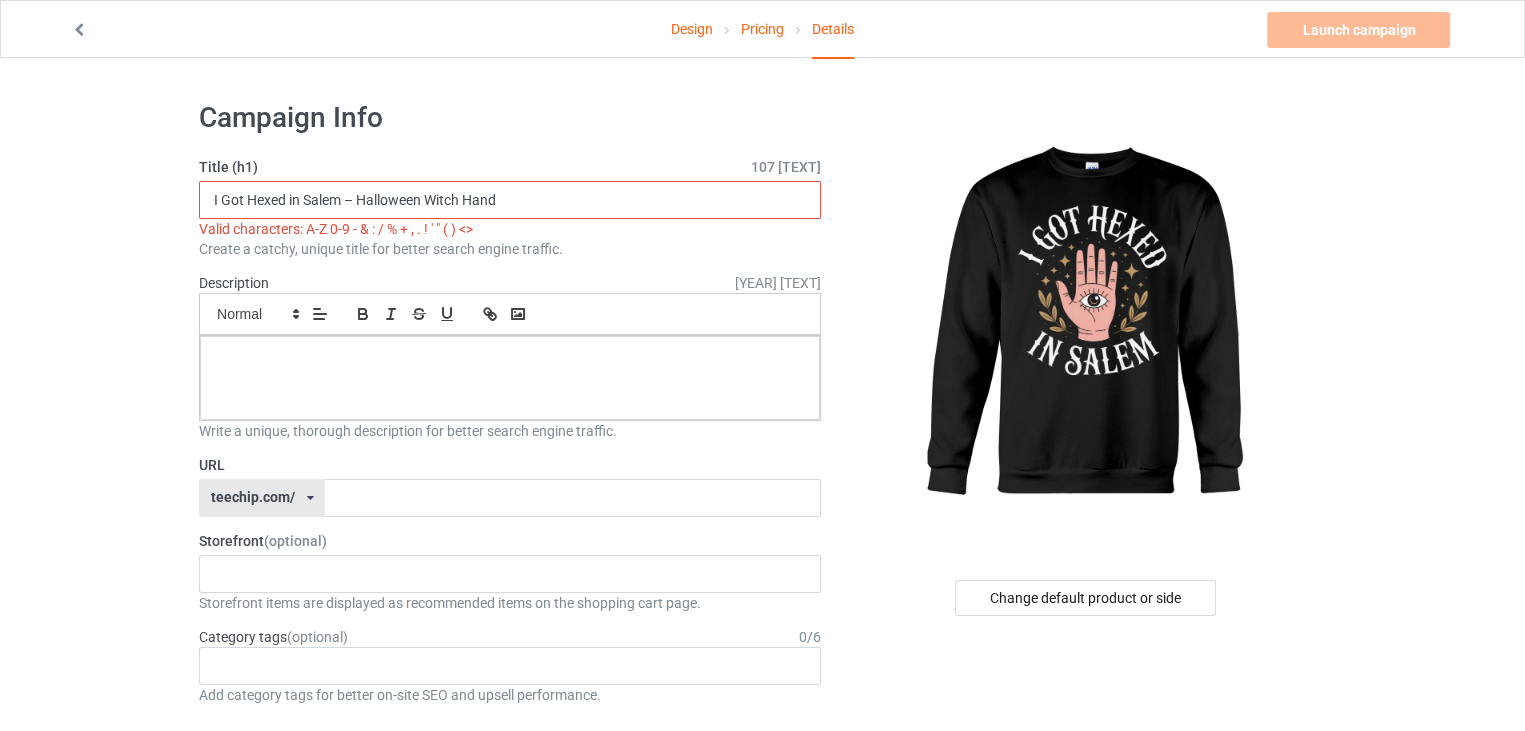 click on "I Got Hexed in Salem – Halloween Witch Hand" at bounding box center [510, 200] 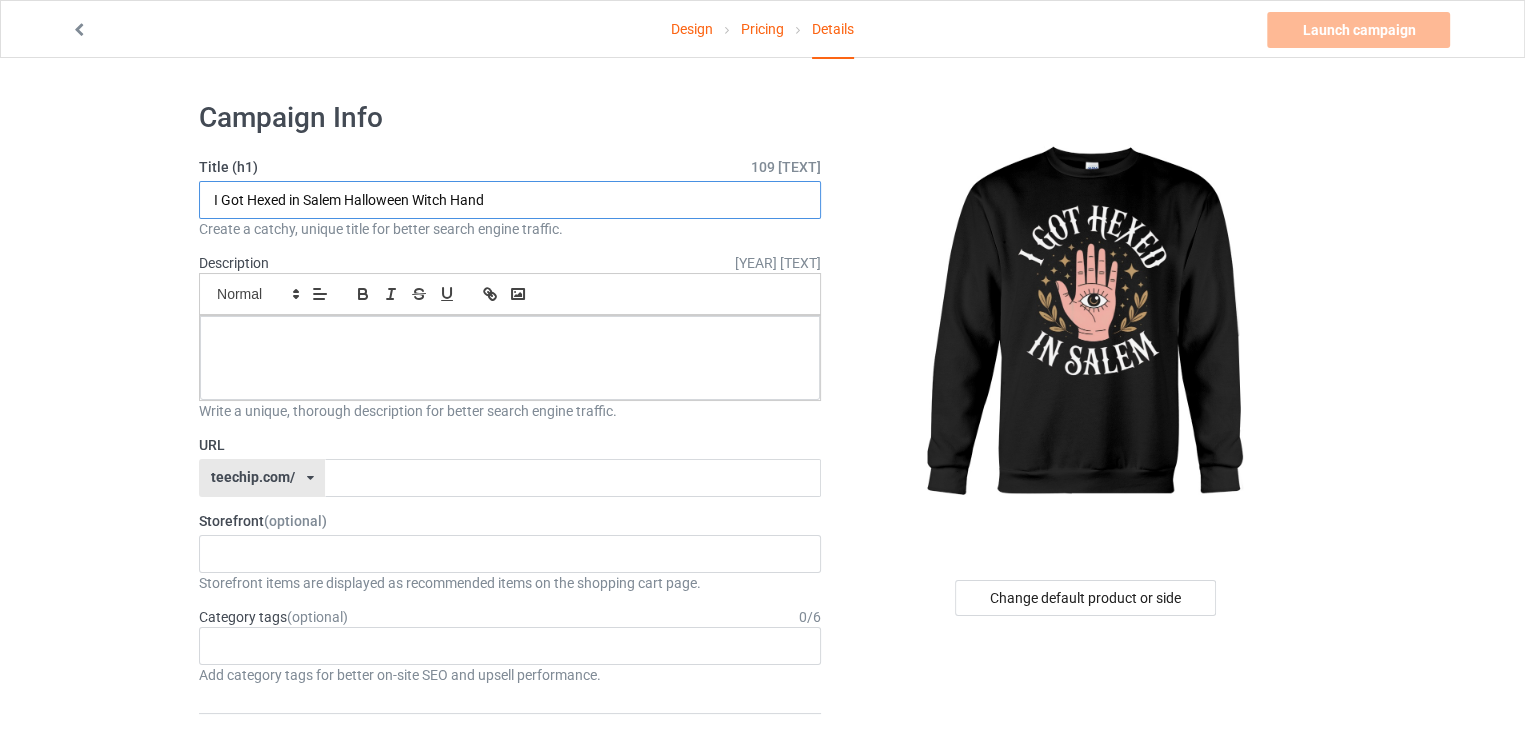 type on "I Got Hexed in Salem Halloween Witch Hand" 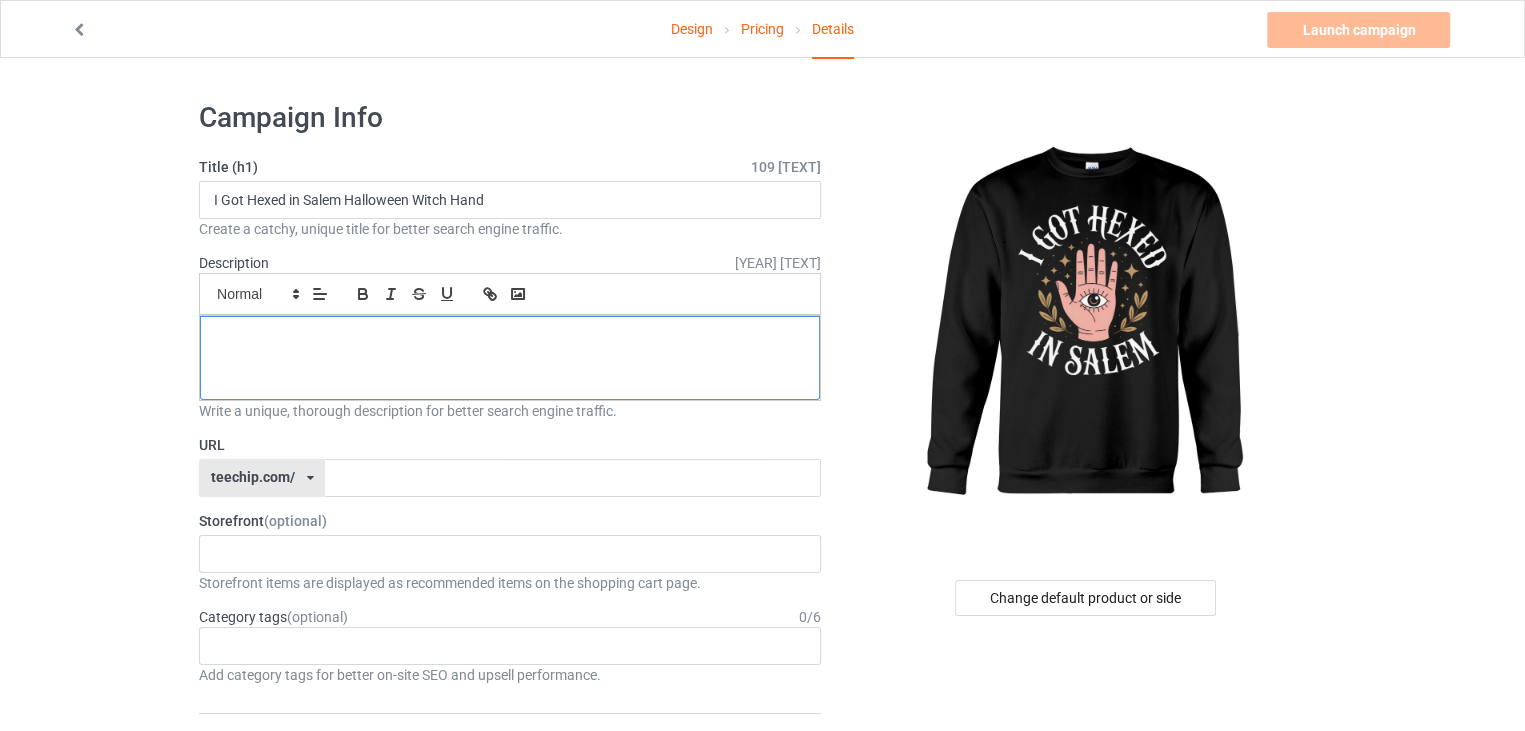 click at bounding box center (510, 358) 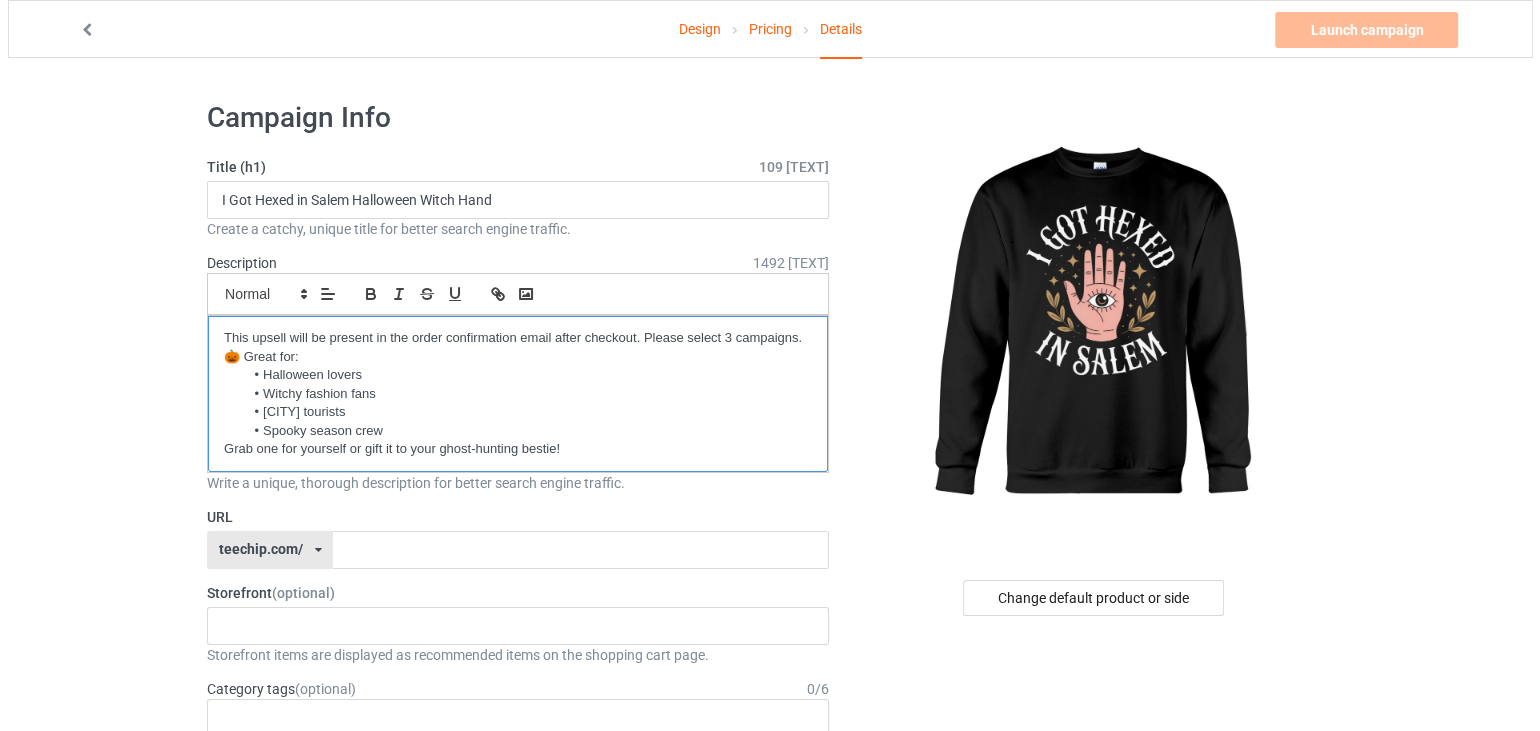 scroll, scrollTop: 0, scrollLeft: 0, axis: both 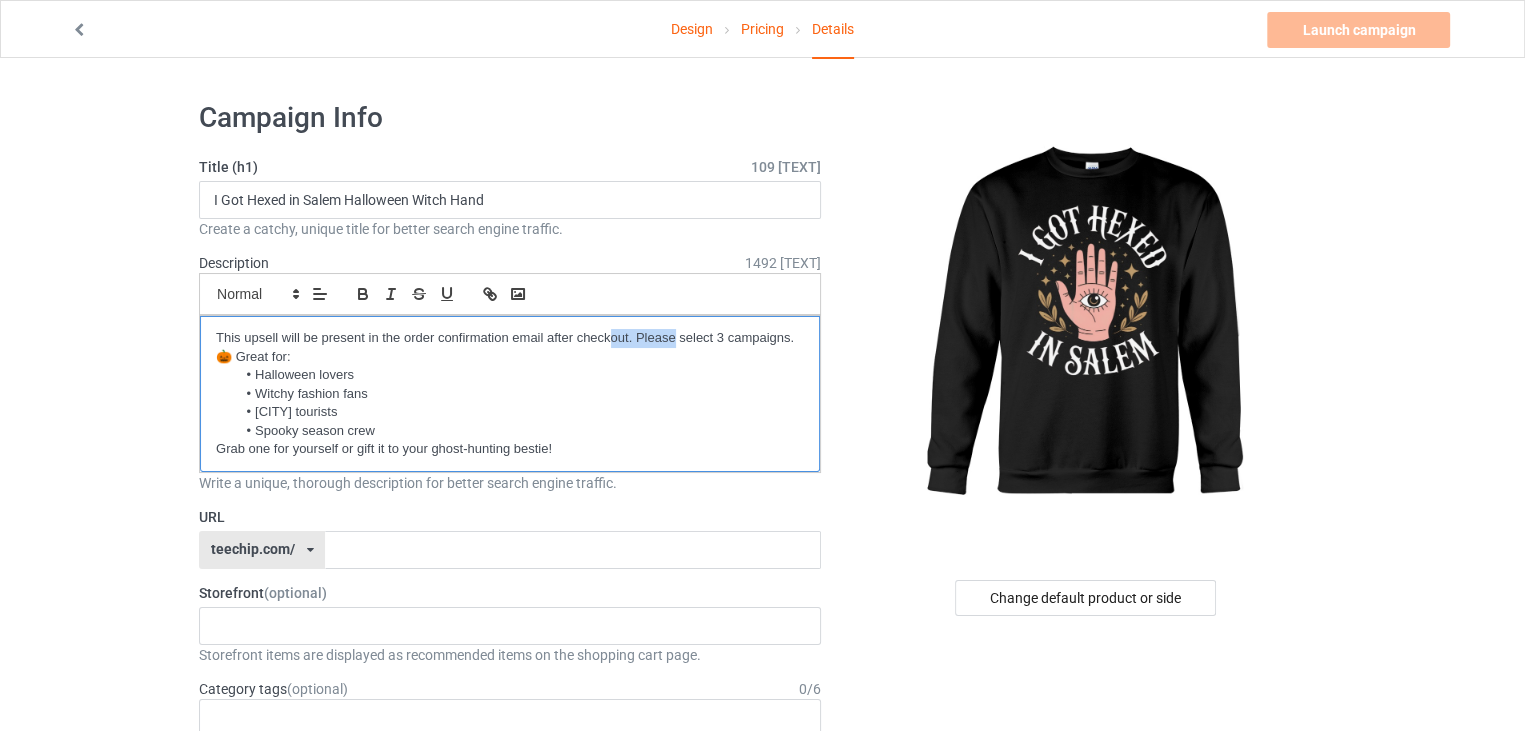 drag, startPoint x: 626, startPoint y: 330, endPoint x: 685, endPoint y: 329, distance: 59.008472 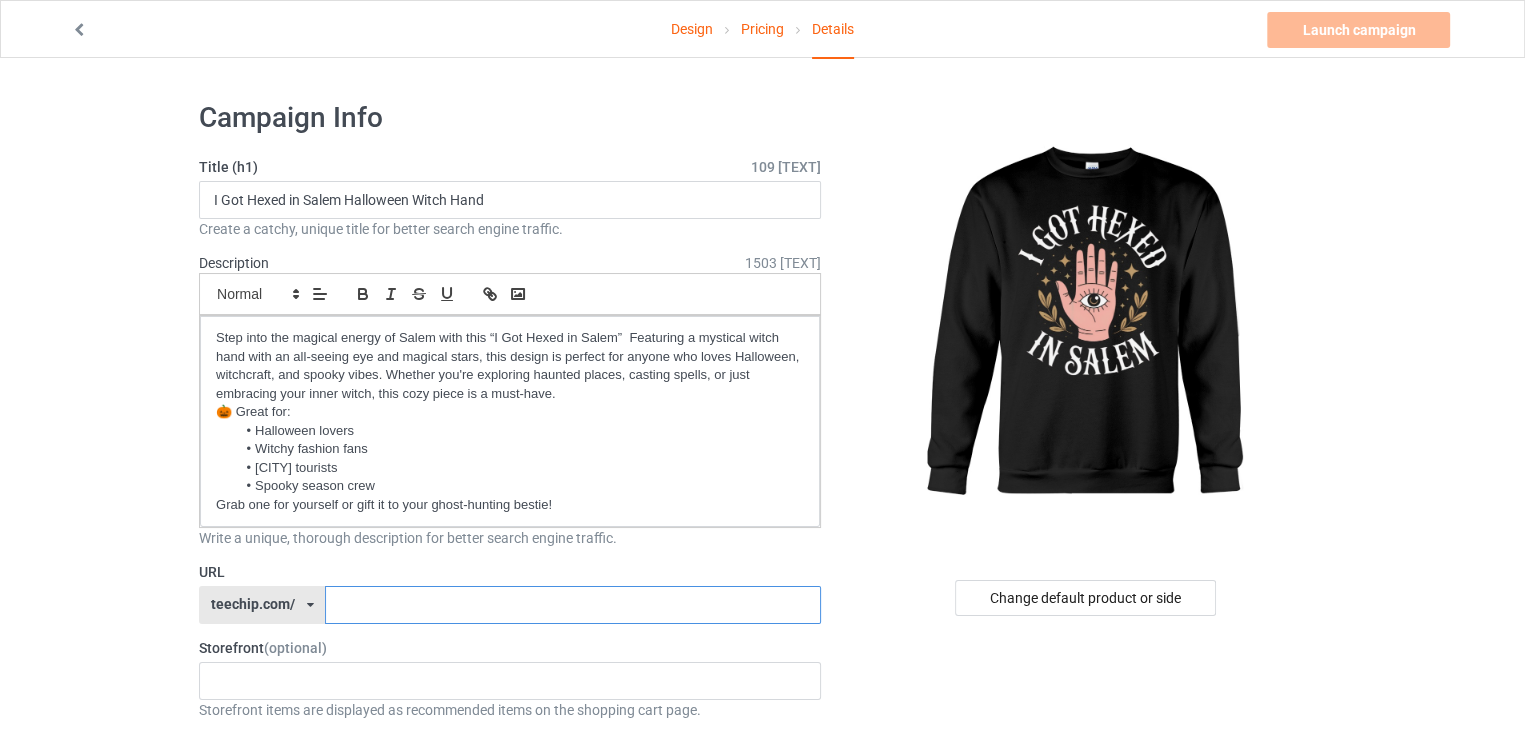 click at bounding box center [572, 605] 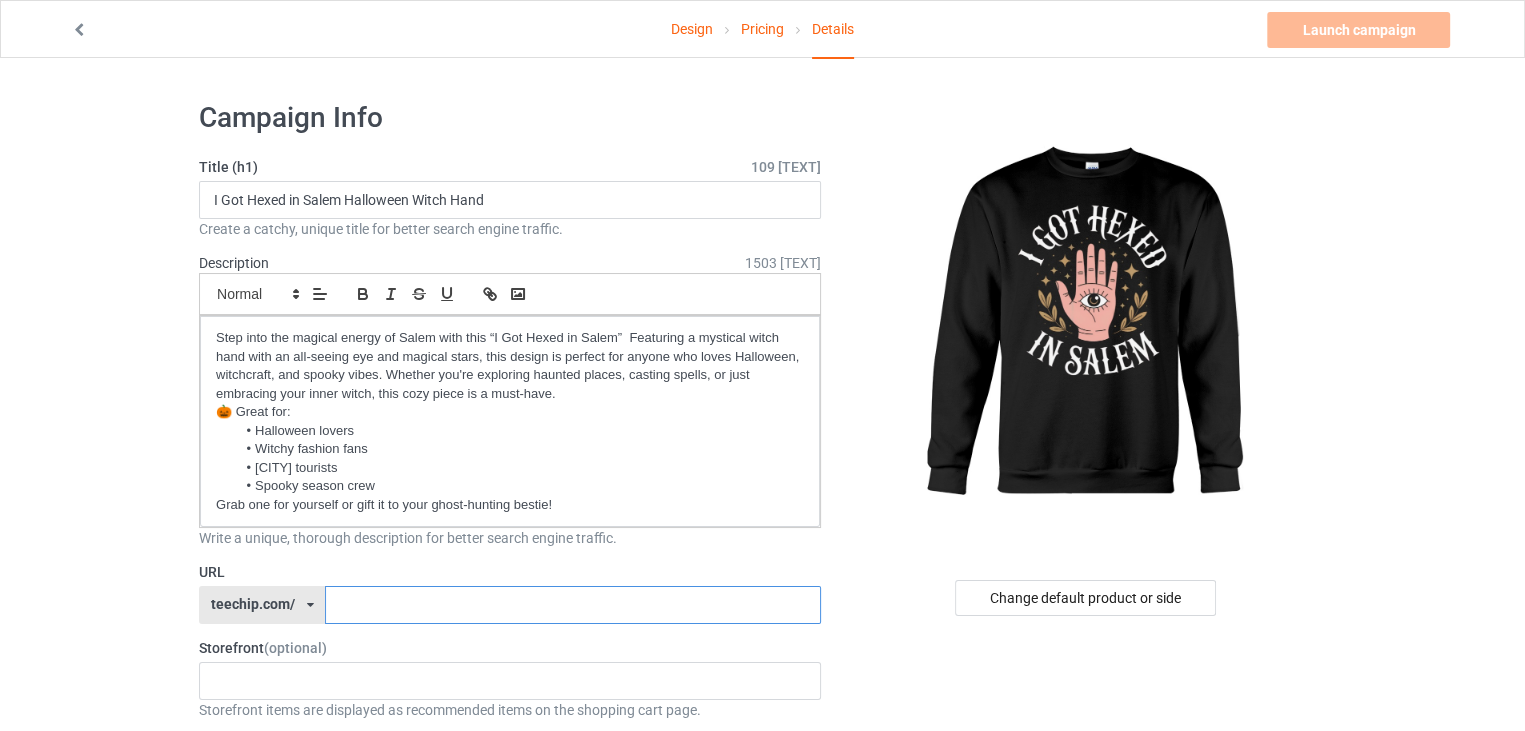 paste on "hexed-salem-sweatshirt" 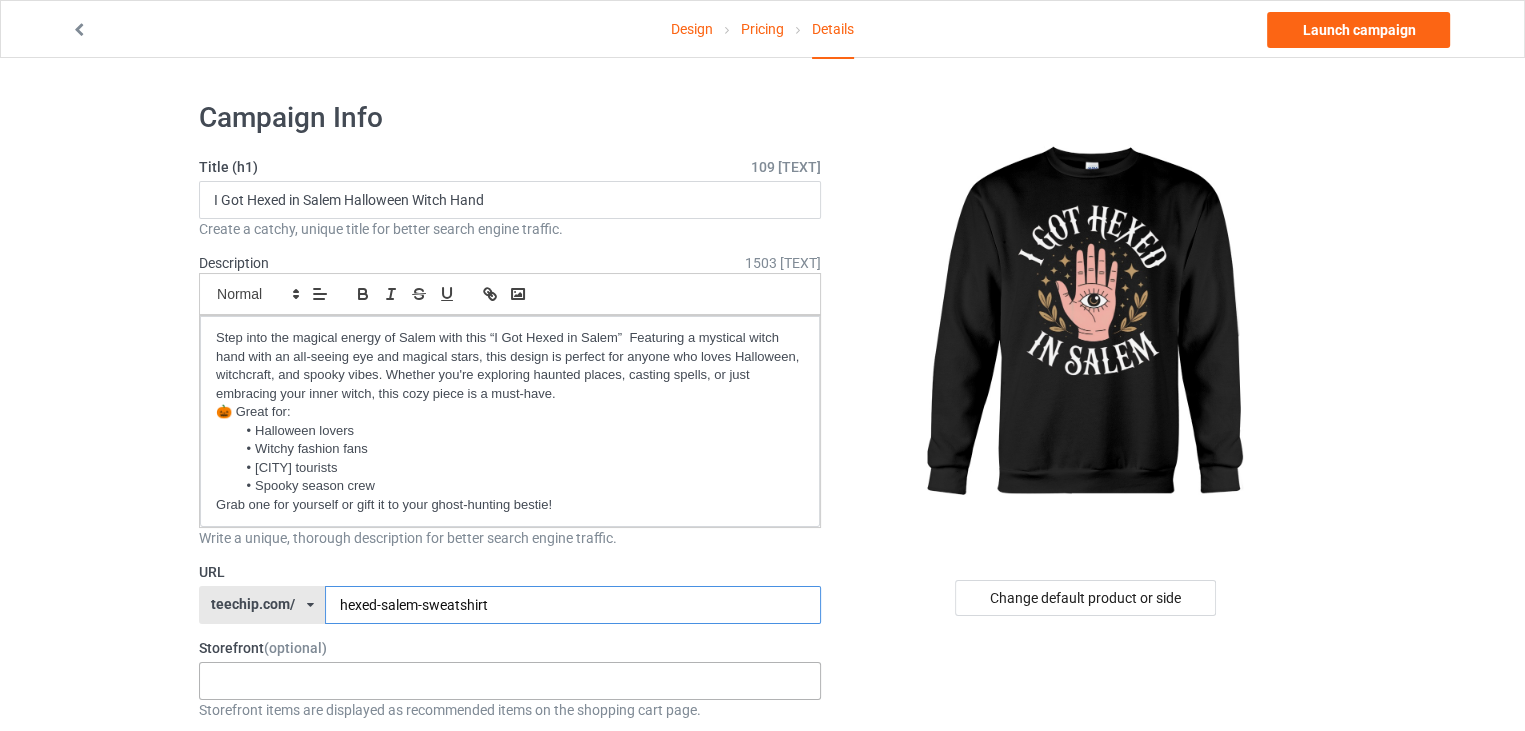 type on "hexed-salem-sweatshirt" 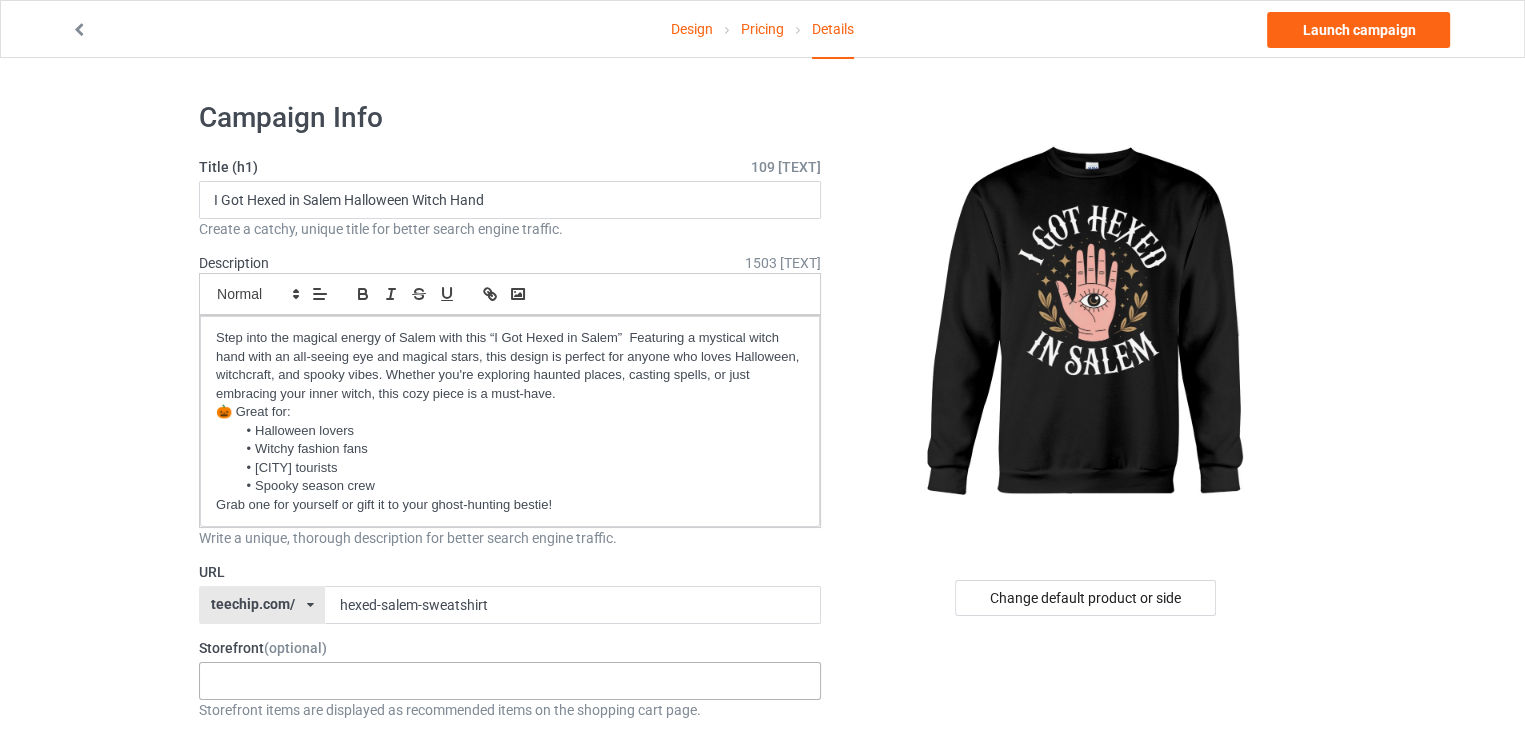 click on "halloweenhype385 684707eebaa9dc0035f9edac" at bounding box center (510, 681) 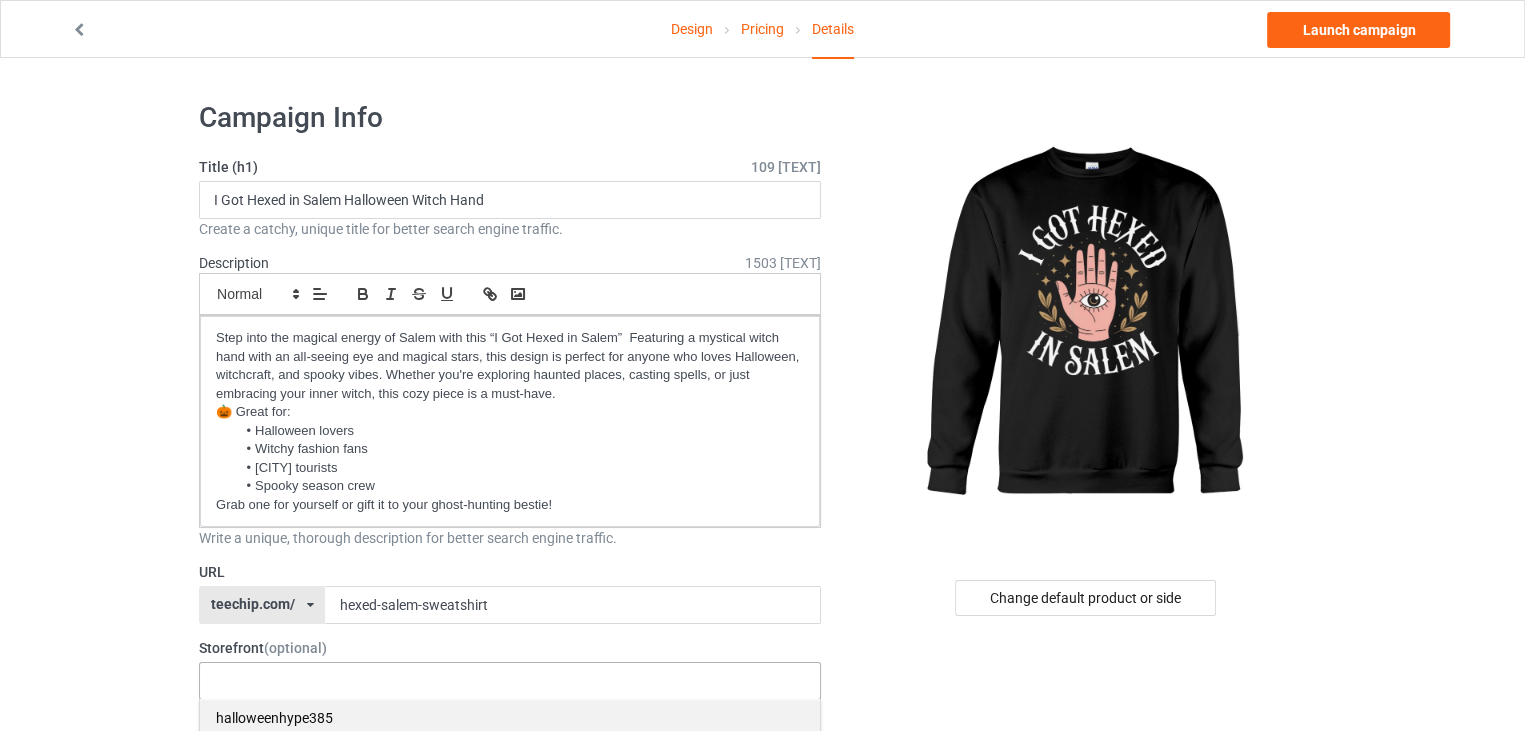 click on "halloweenhype385" at bounding box center [510, 717] 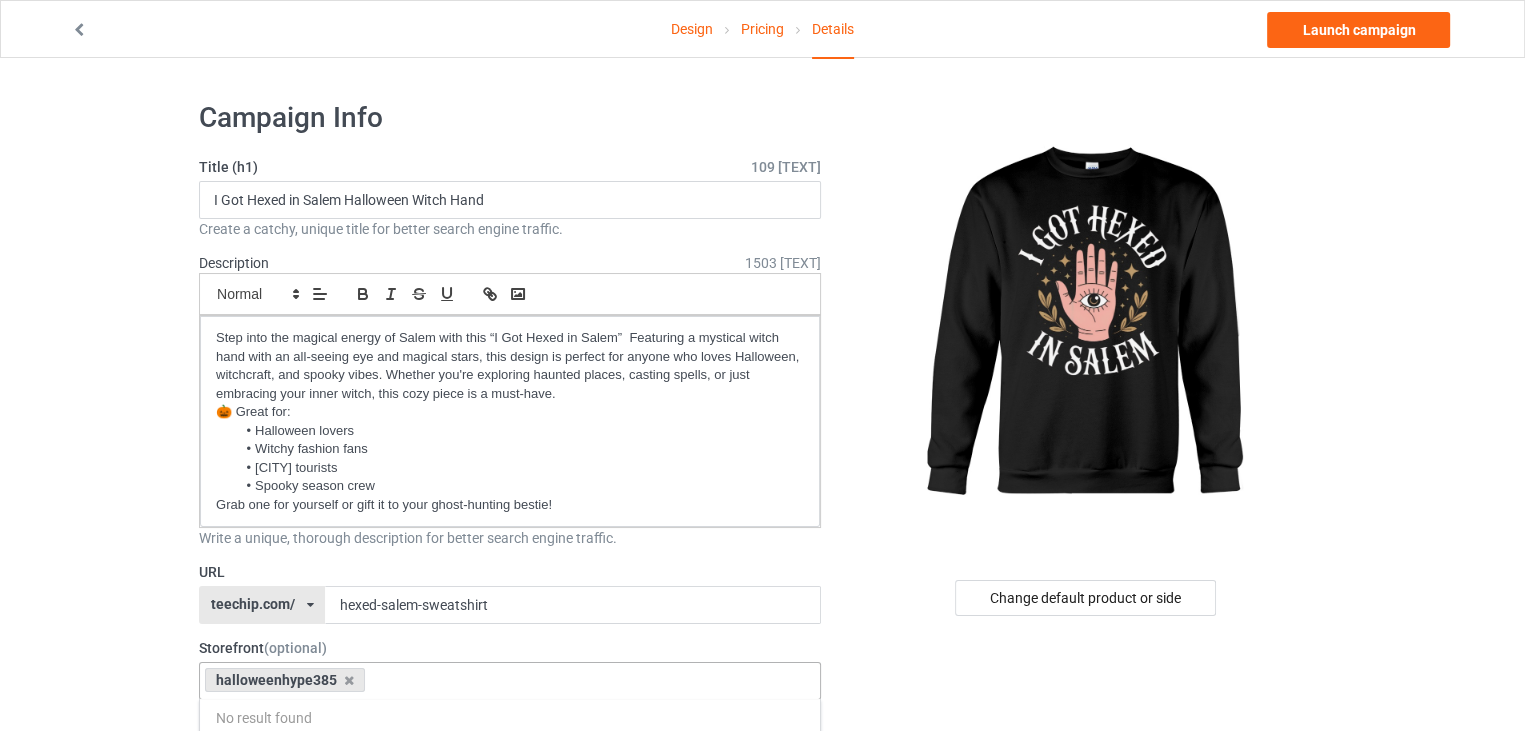 click at bounding box center (1087, 325) 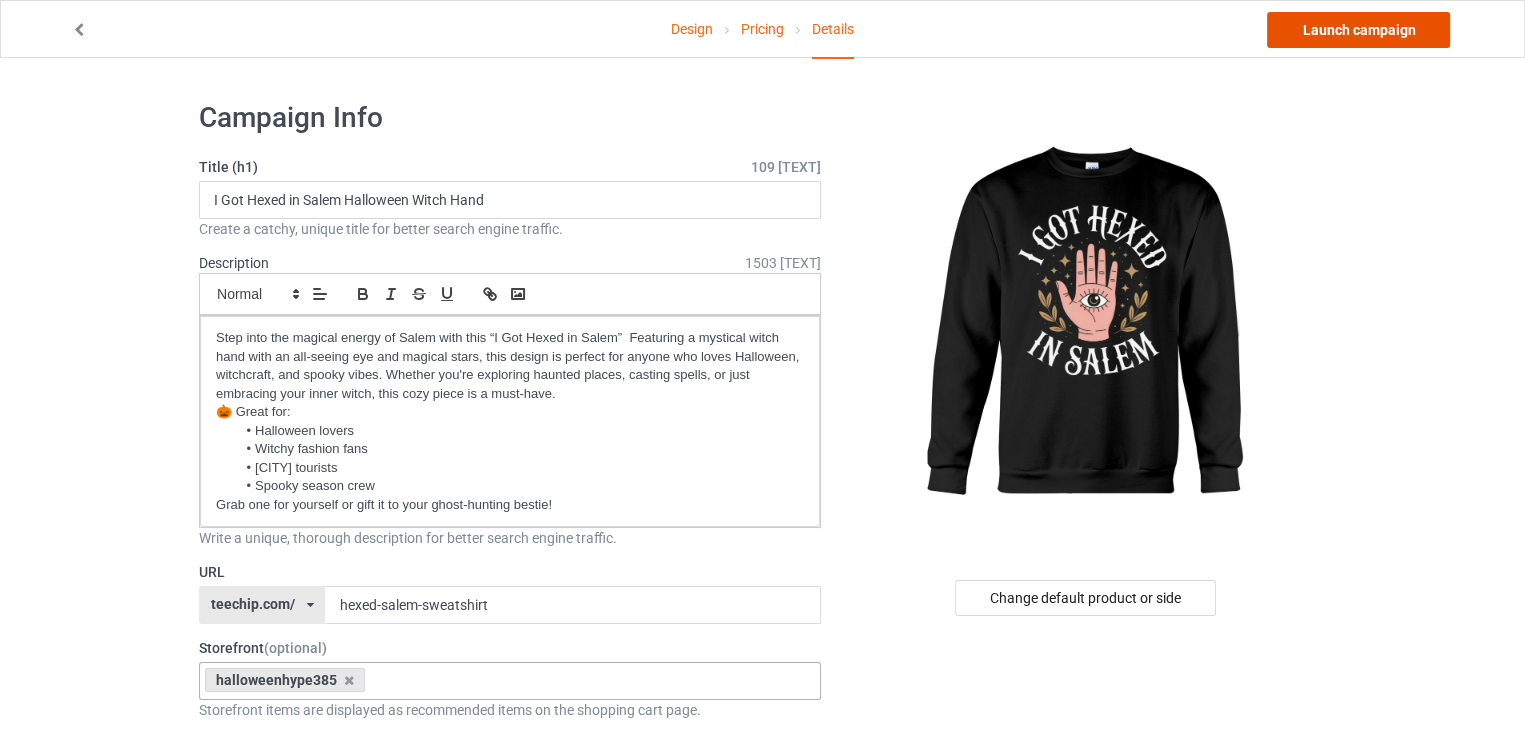 click on "Launch campaign" at bounding box center (1358, 30) 